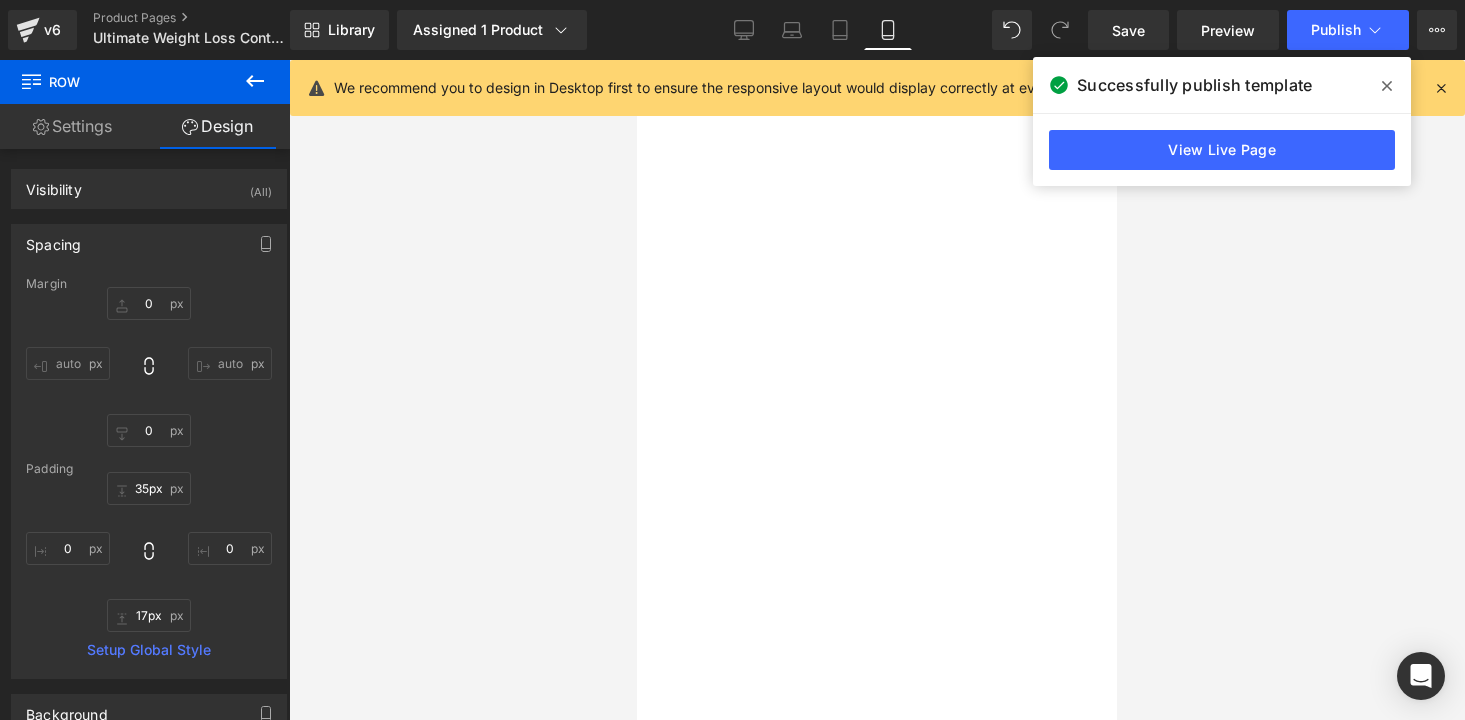 scroll, scrollTop: 0, scrollLeft: 0, axis: both 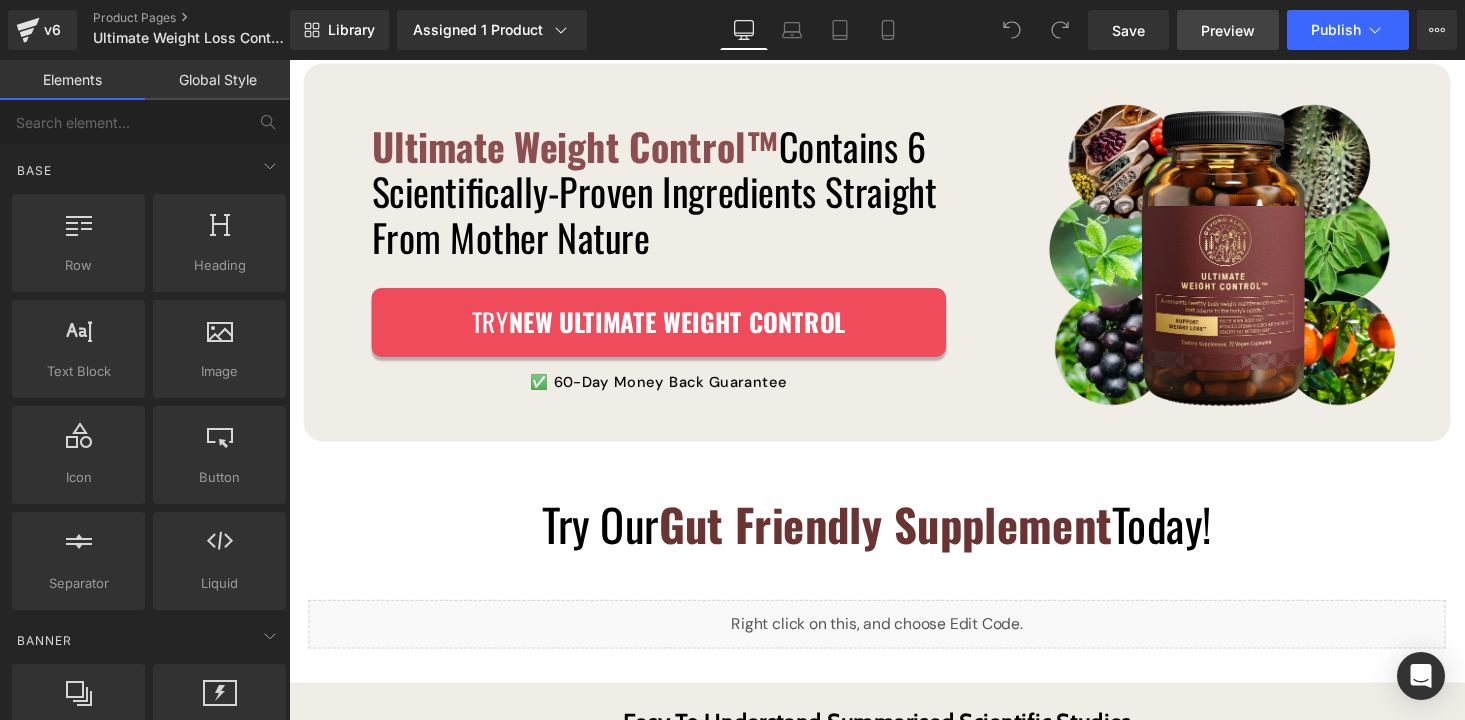 click on "Preview" at bounding box center (1228, 30) 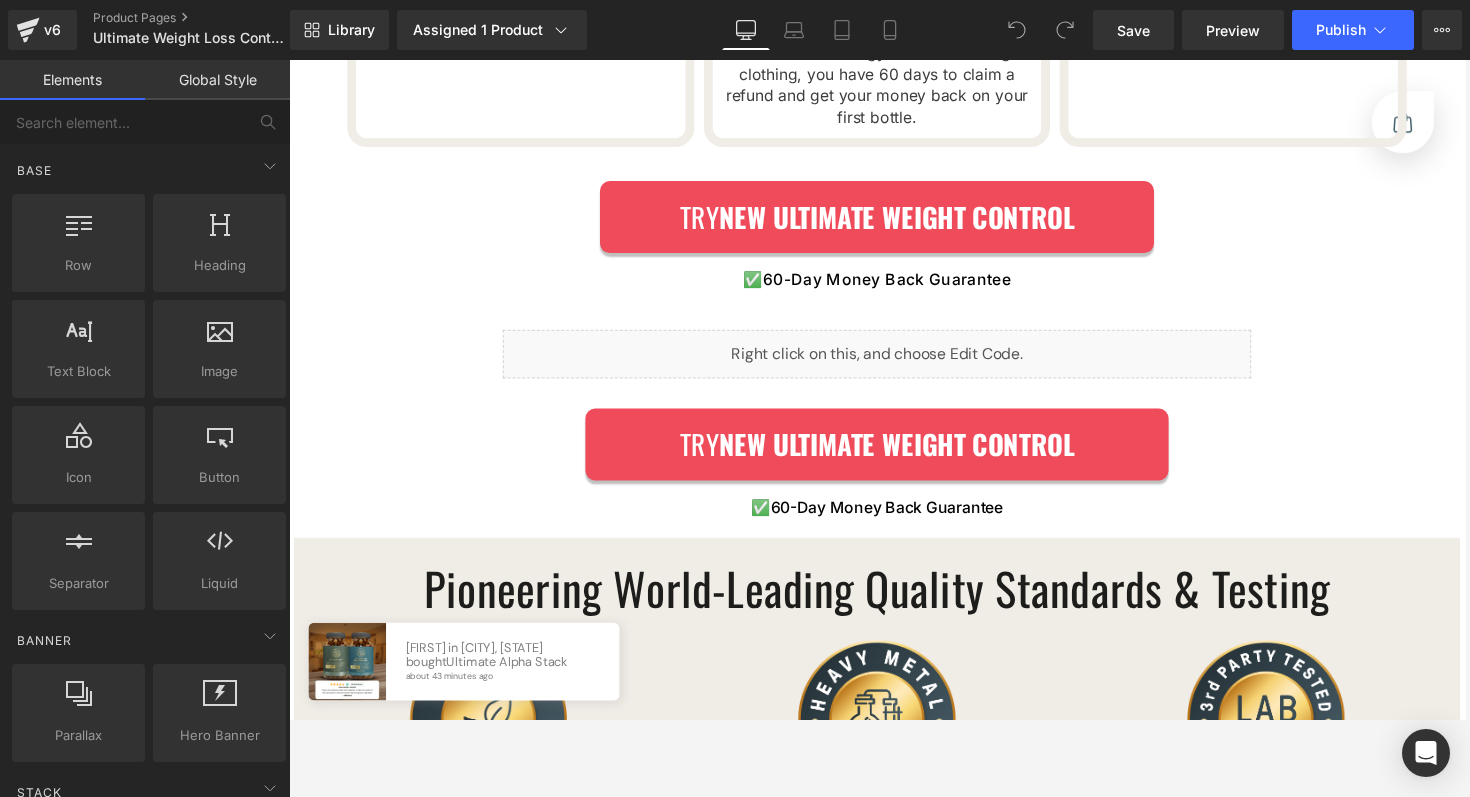 scroll, scrollTop: 3682, scrollLeft: 0, axis: vertical 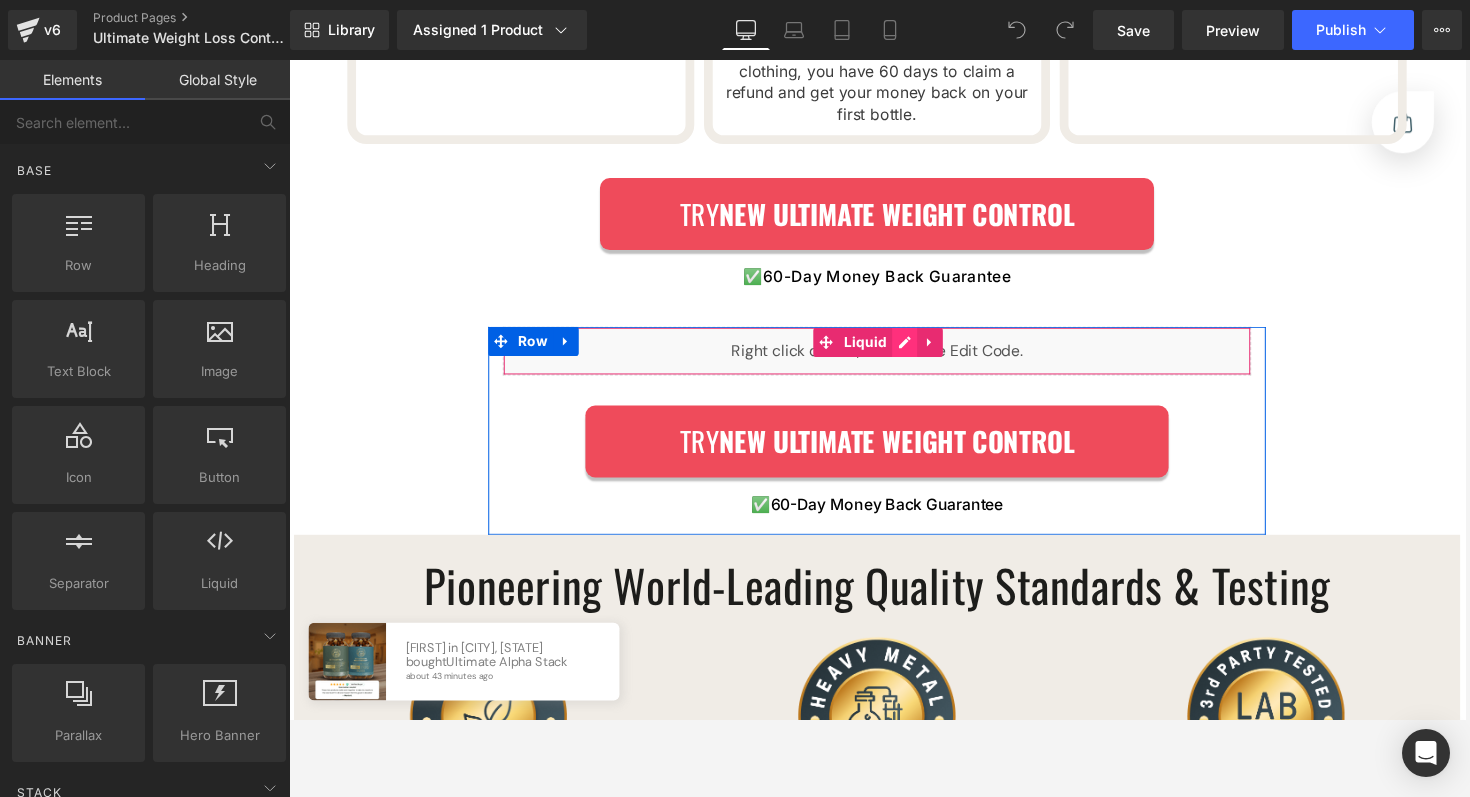 click on "Liquid" at bounding box center [894, 360] 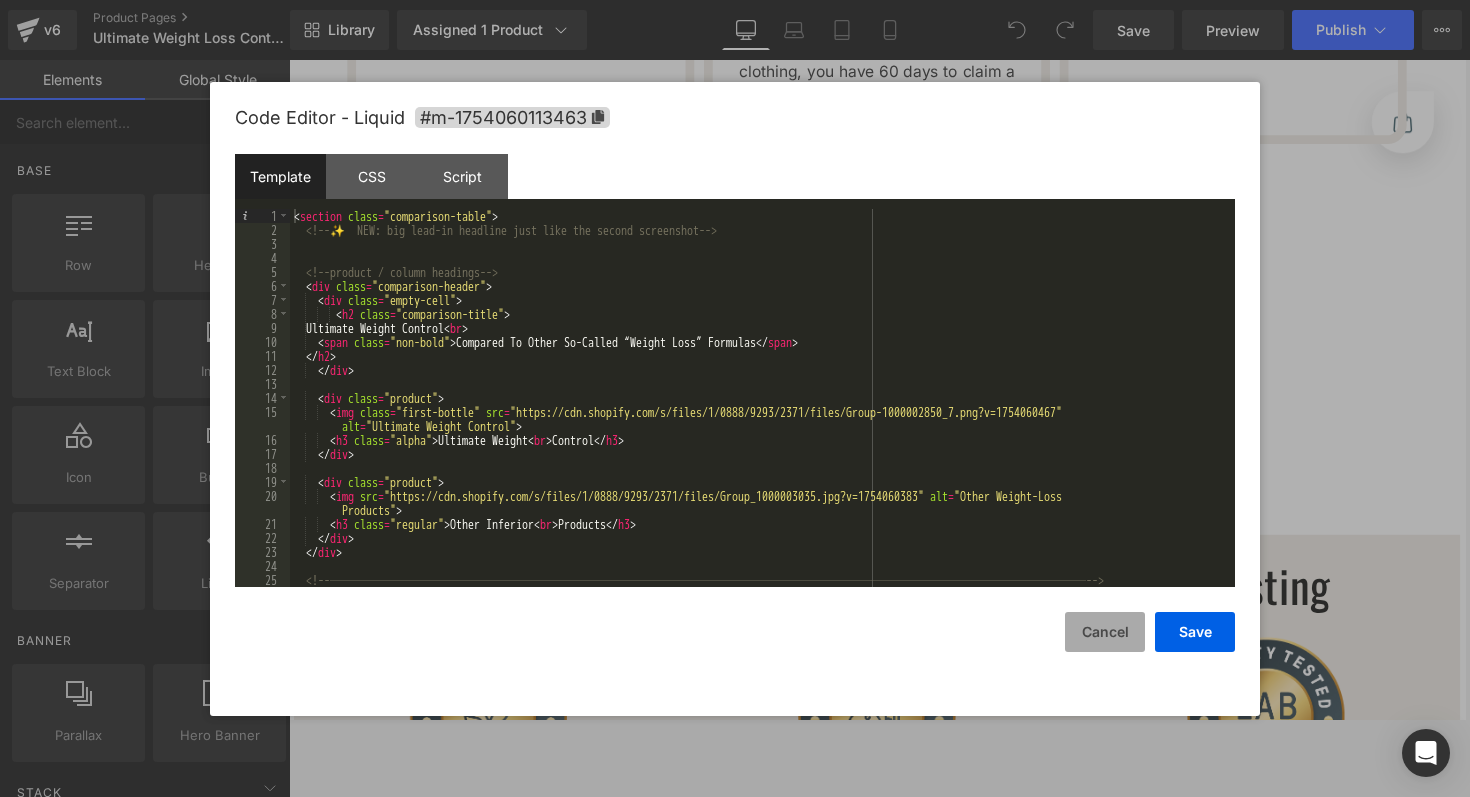click on "Cancel" at bounding box center [1105, 632] 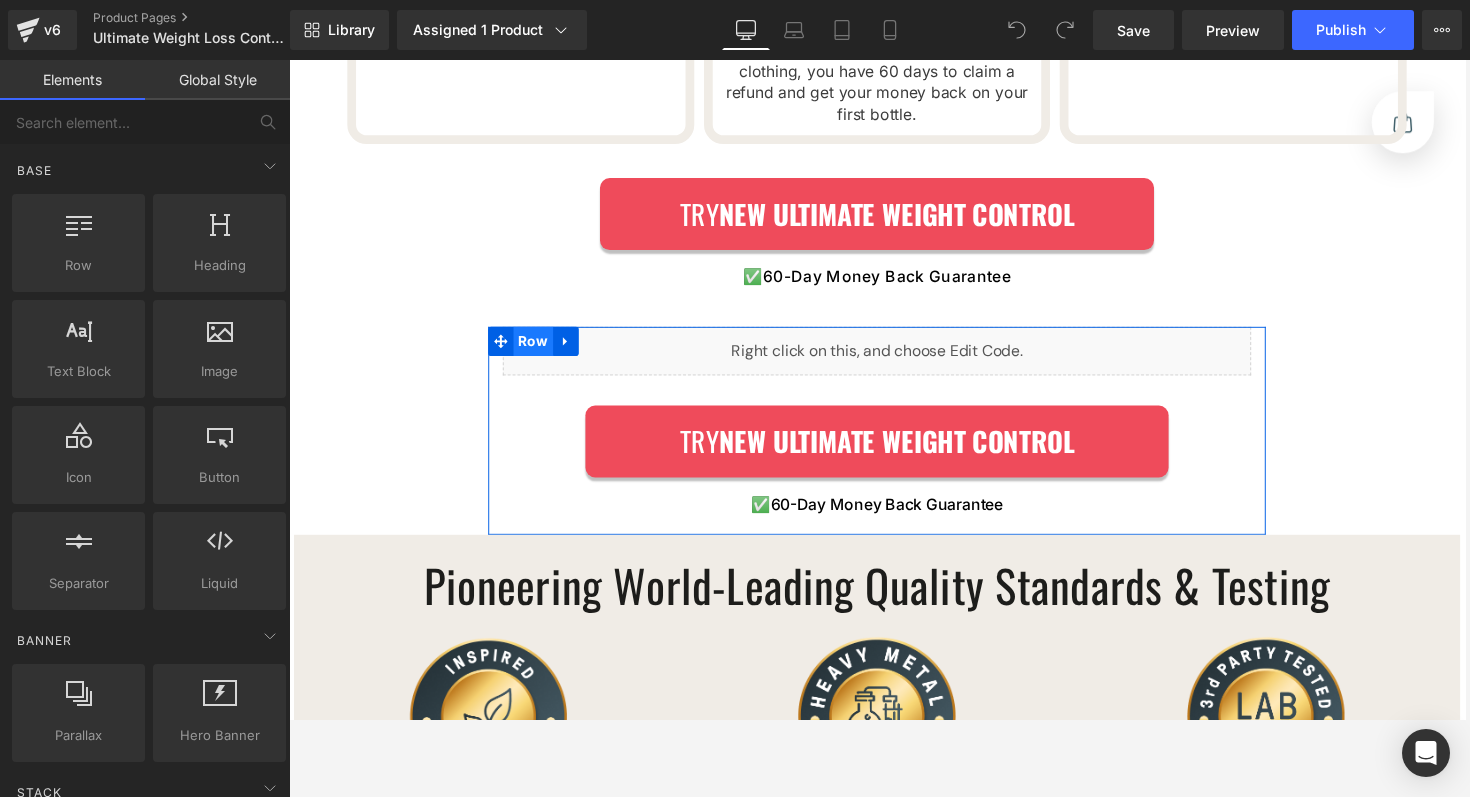 click on "Row" at bounding box center (540, 350) 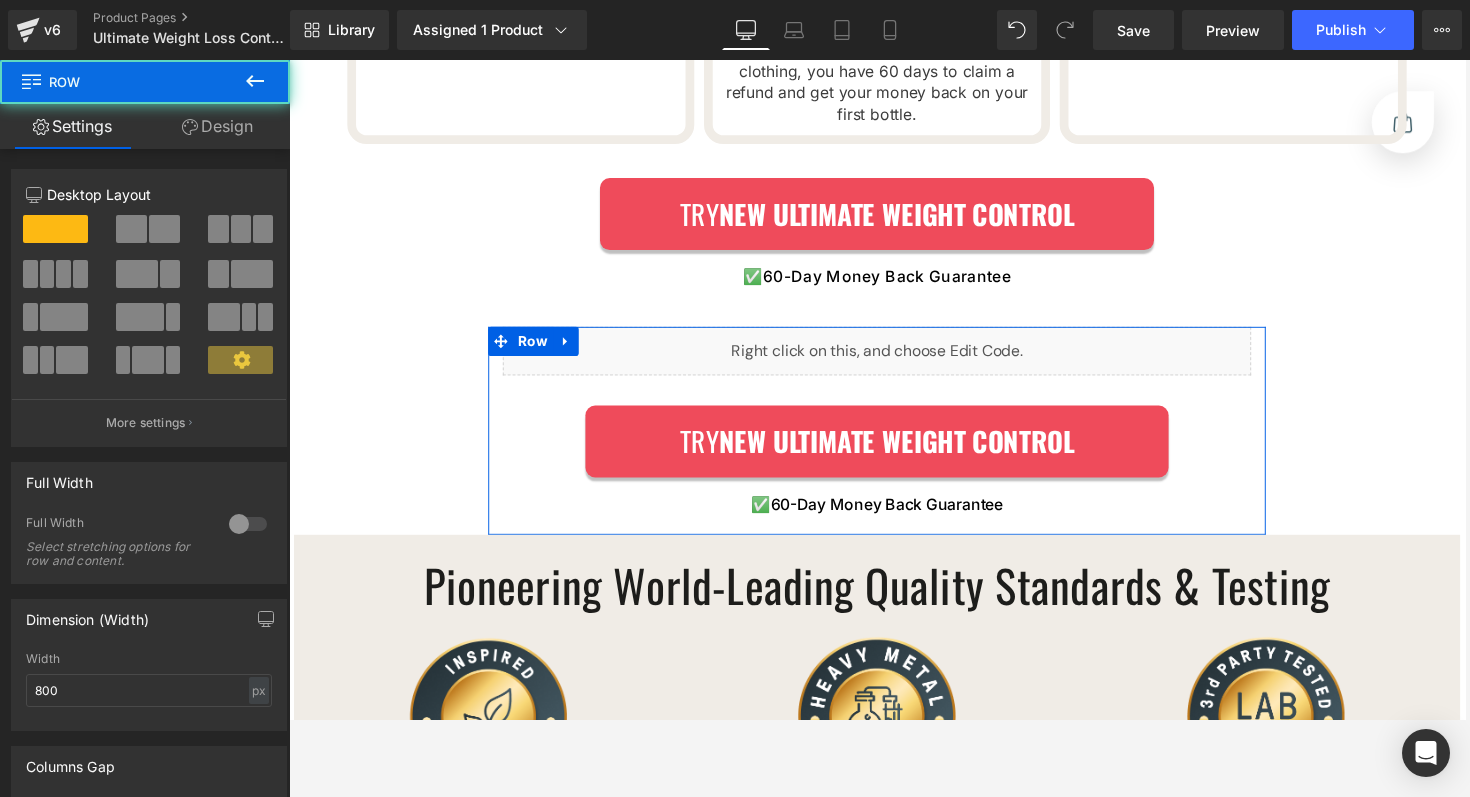 click on "Design" at bounding box center [217, 126] 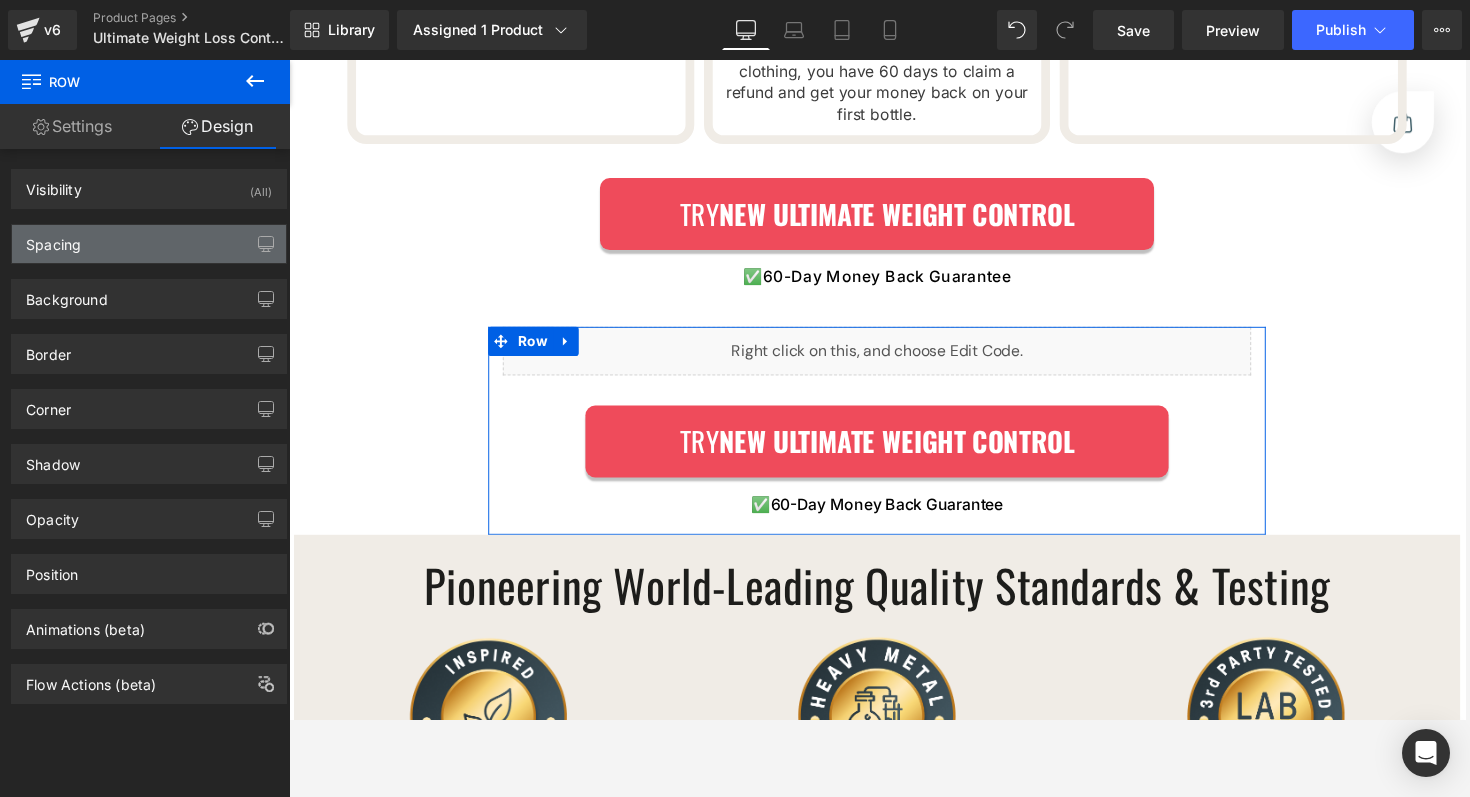 click on "Spacing" at bounding box center (149, 244) 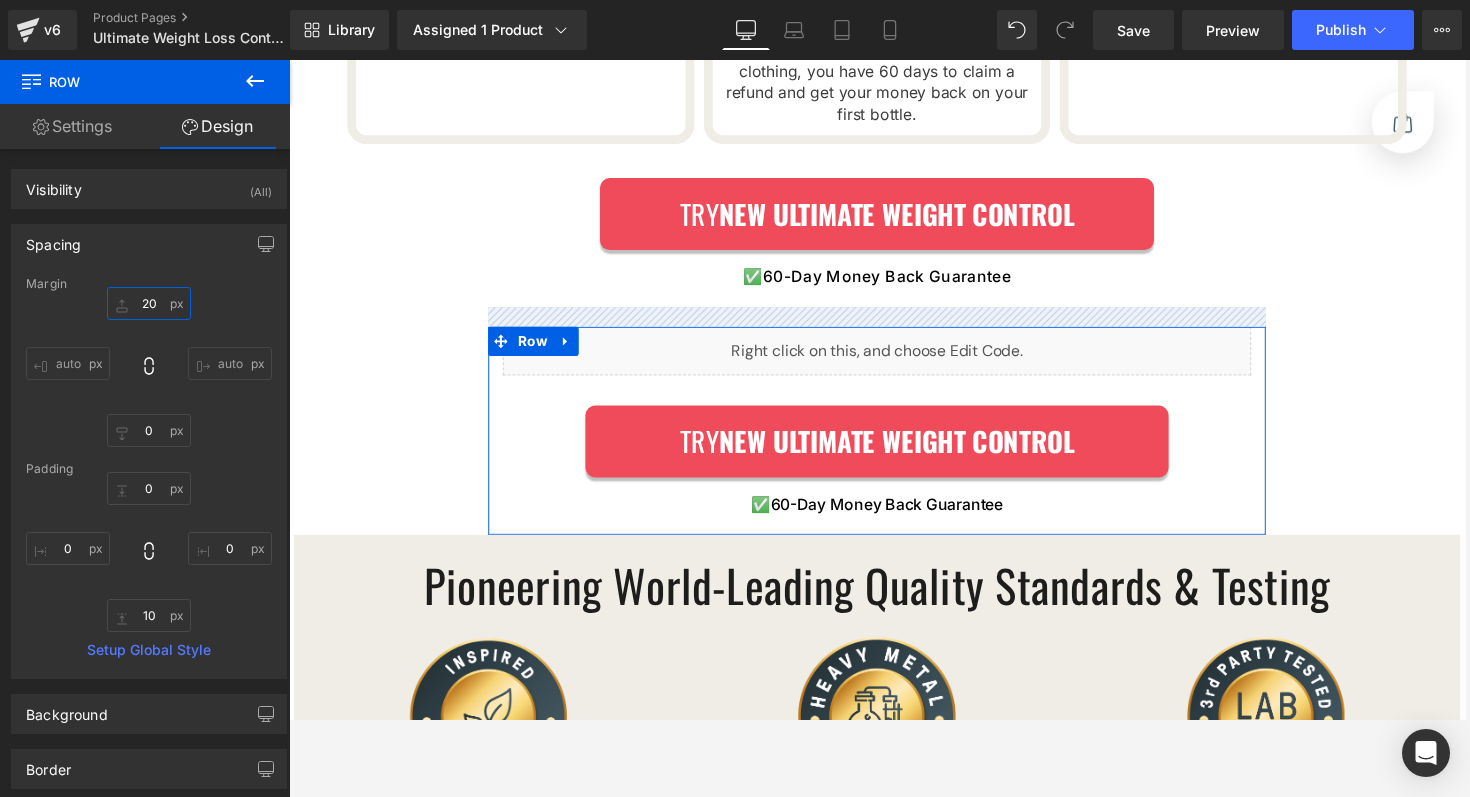 click at bounding box center (149, 303) 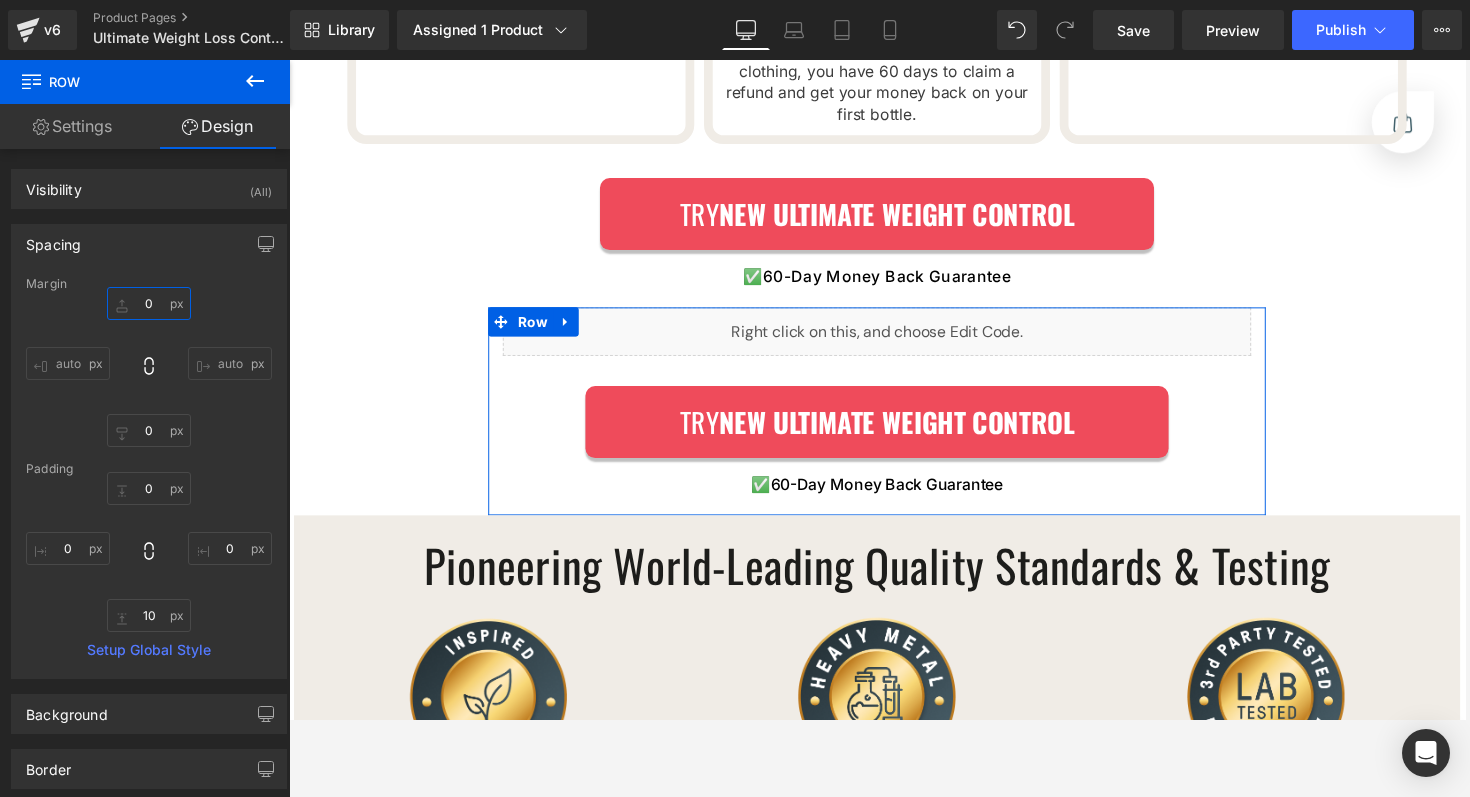 type on "0" 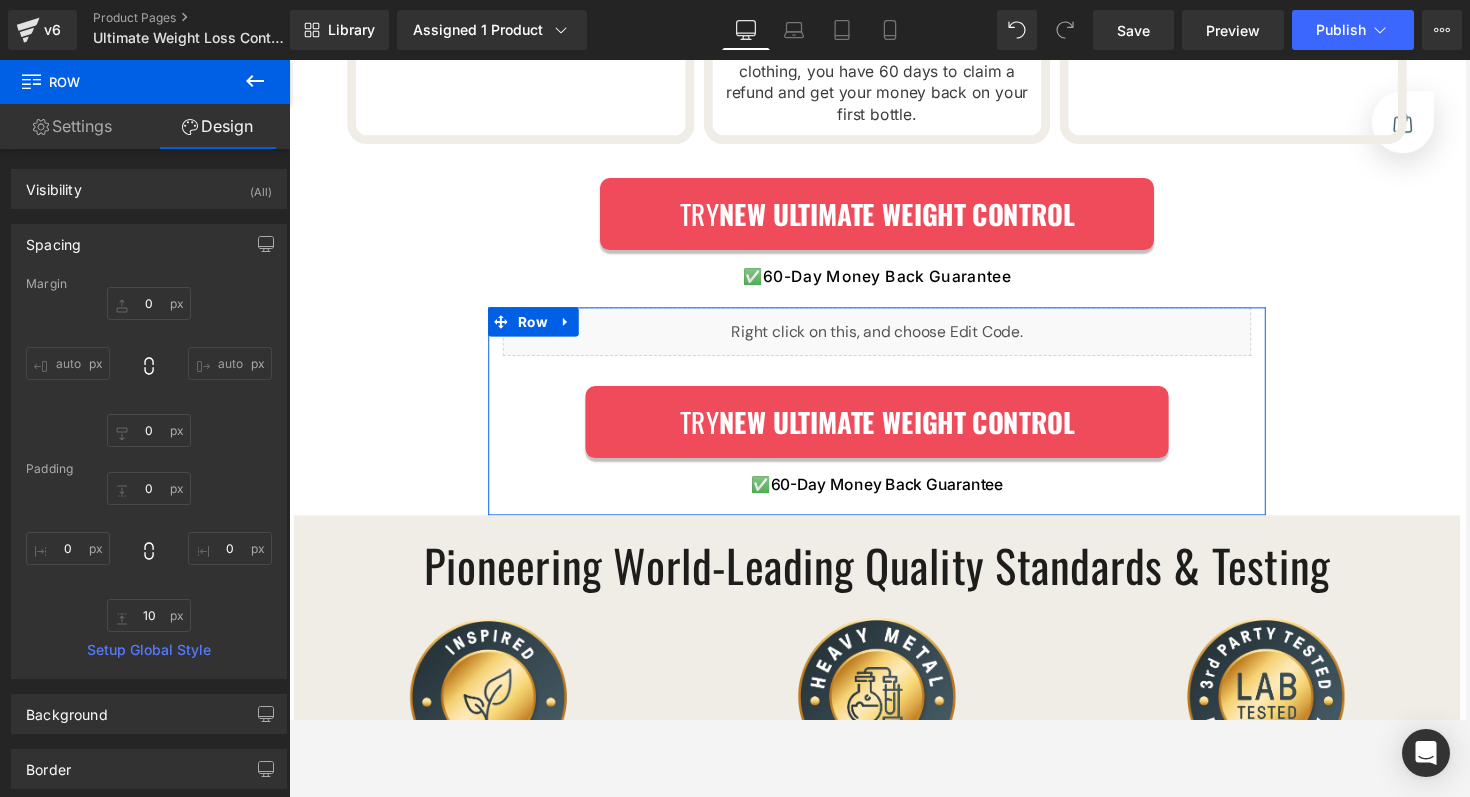 click on "Spacing" at bounding box center (149, 244) 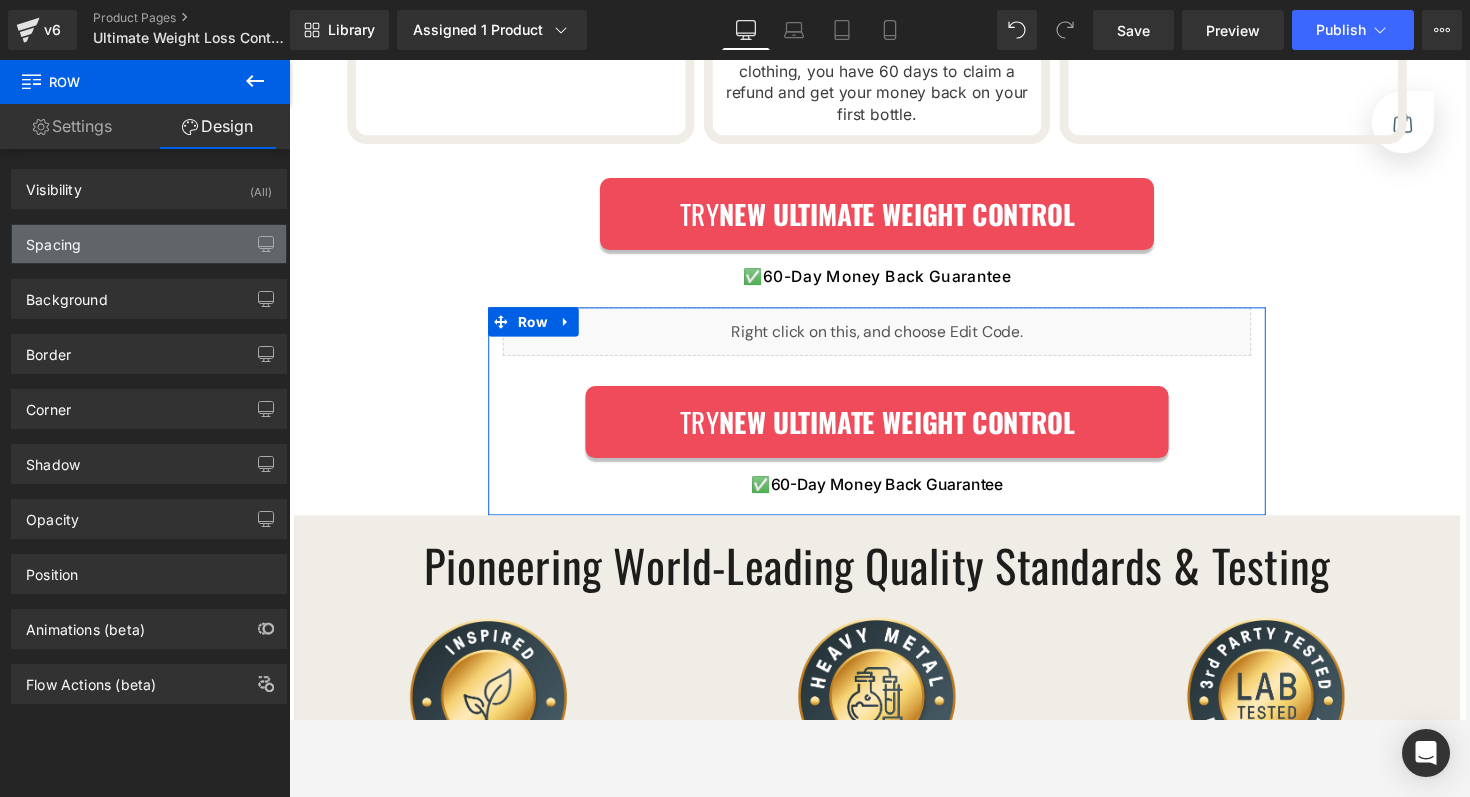 click on "Spacing" at bounding box center [149, 244] 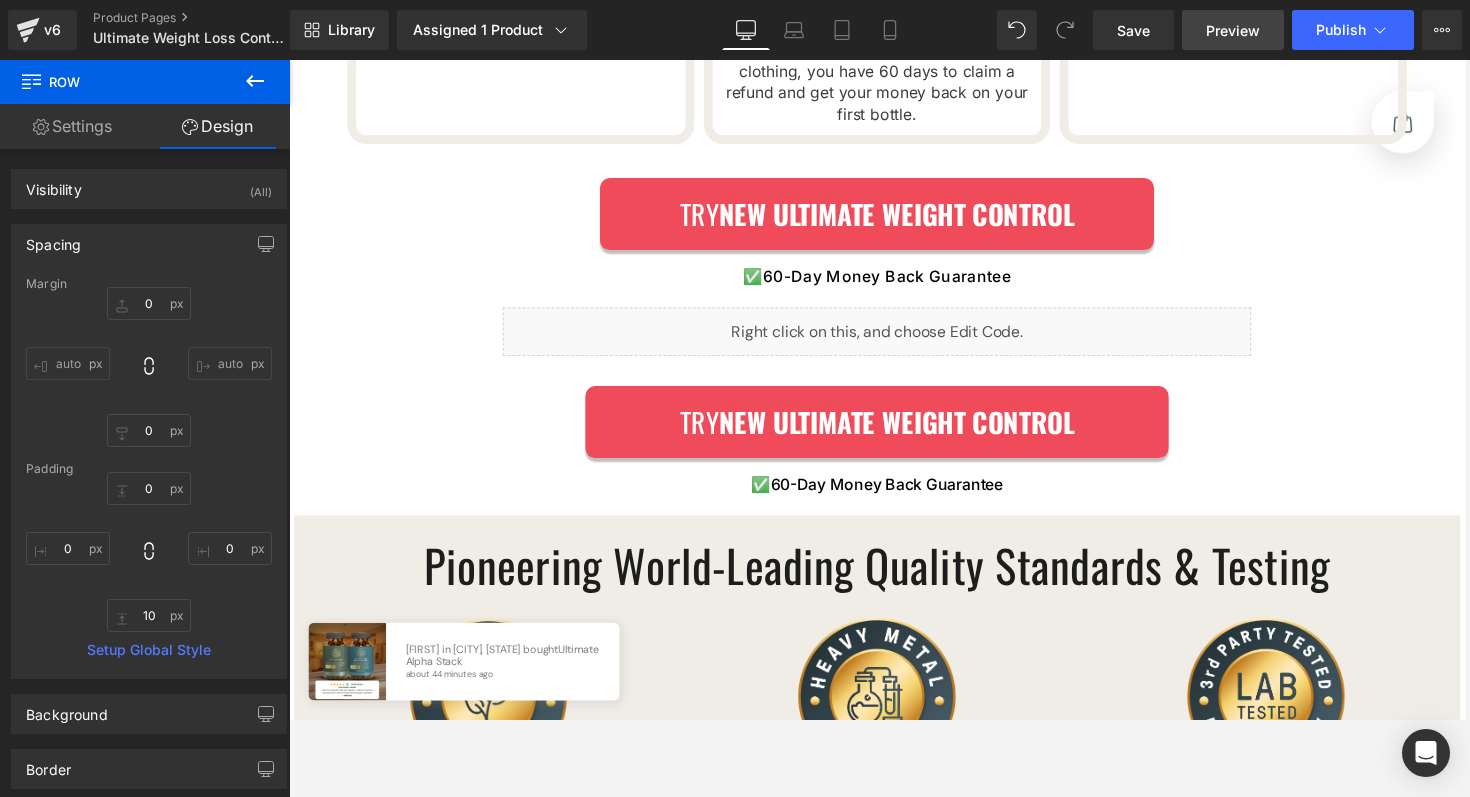 click on "Preview" at bounding box center (1233, 30) 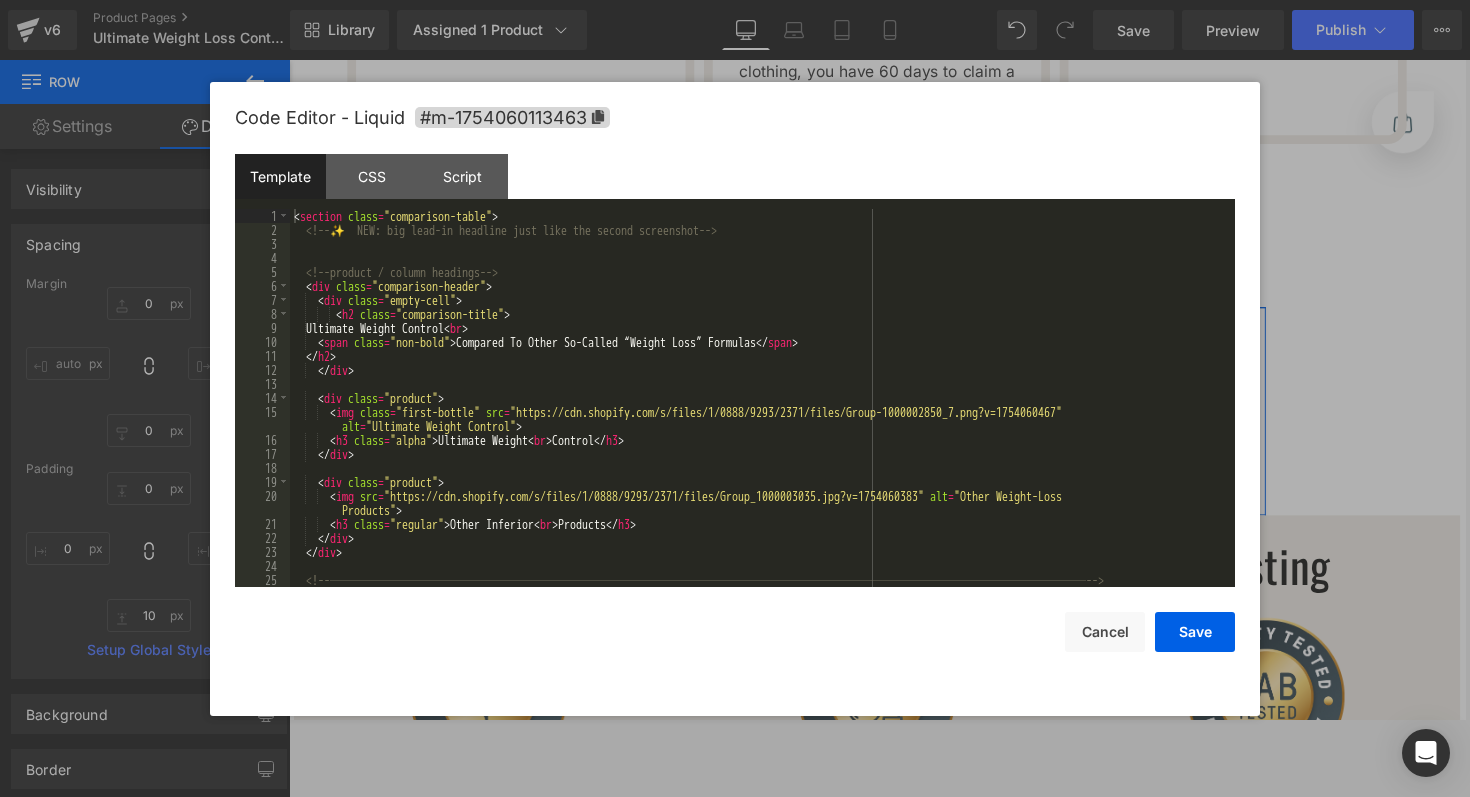 click on "Liquid" at bounding box center (894, 340) 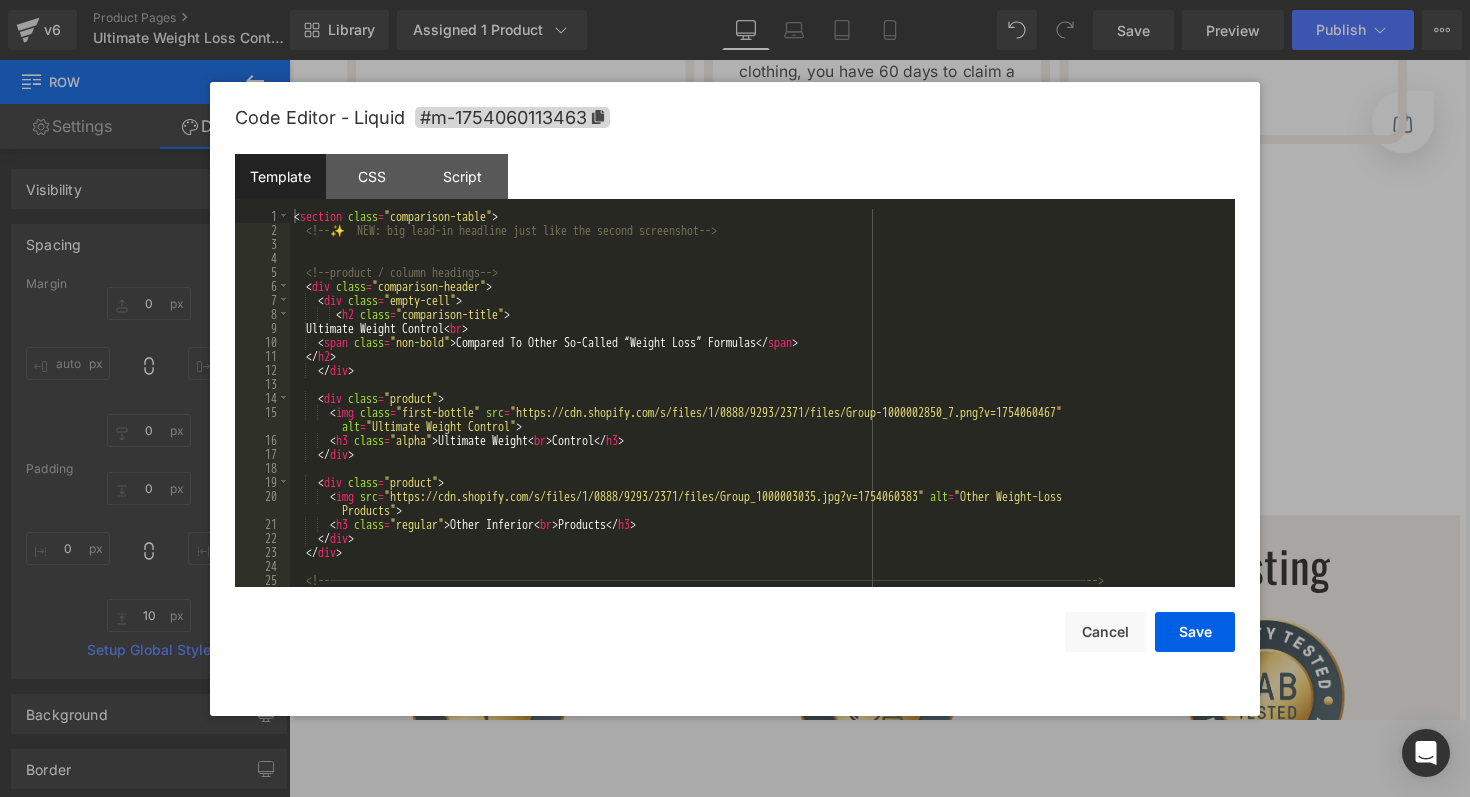 click on "< section   class = "comparison-table" >    <!--  ✨  NEW: big lead-in headline just like the second screenshot  -->      <!--  product / column headings  -->    < div   class = "comparison-header" >       < div   class = "empty-cell" >            < h2   class = "comparison-title" >      Ultimate Weight Control < br >       < span   class = "non-bold" > Compared To Other So-Called “Weight Loss” Formulas </ span >    </ h2 >       </ div >       < div   class = "product" >          < img   class = "first-bottle"   src = "https://cdn.shopify.com/s/files/1/0888/9293/2371/files/Group-1000002850_7.png?v=1754060467"            alt = "Ultimate Weight Control" >          < h3   class = "alpha" > Ultimate Weight < br > Control </ h3 >       </ div >       < div   class = "product" >          < img   src = "https://cdn.shopify.com/s/files/1/0888/9293/2371/files/Group_1000003035.jpg?v=1754060383"   alt = "Other Weight-Loss           Products" >          < h3   class = "regular" > Other Inferior < br" at bounding box center [758, 412] 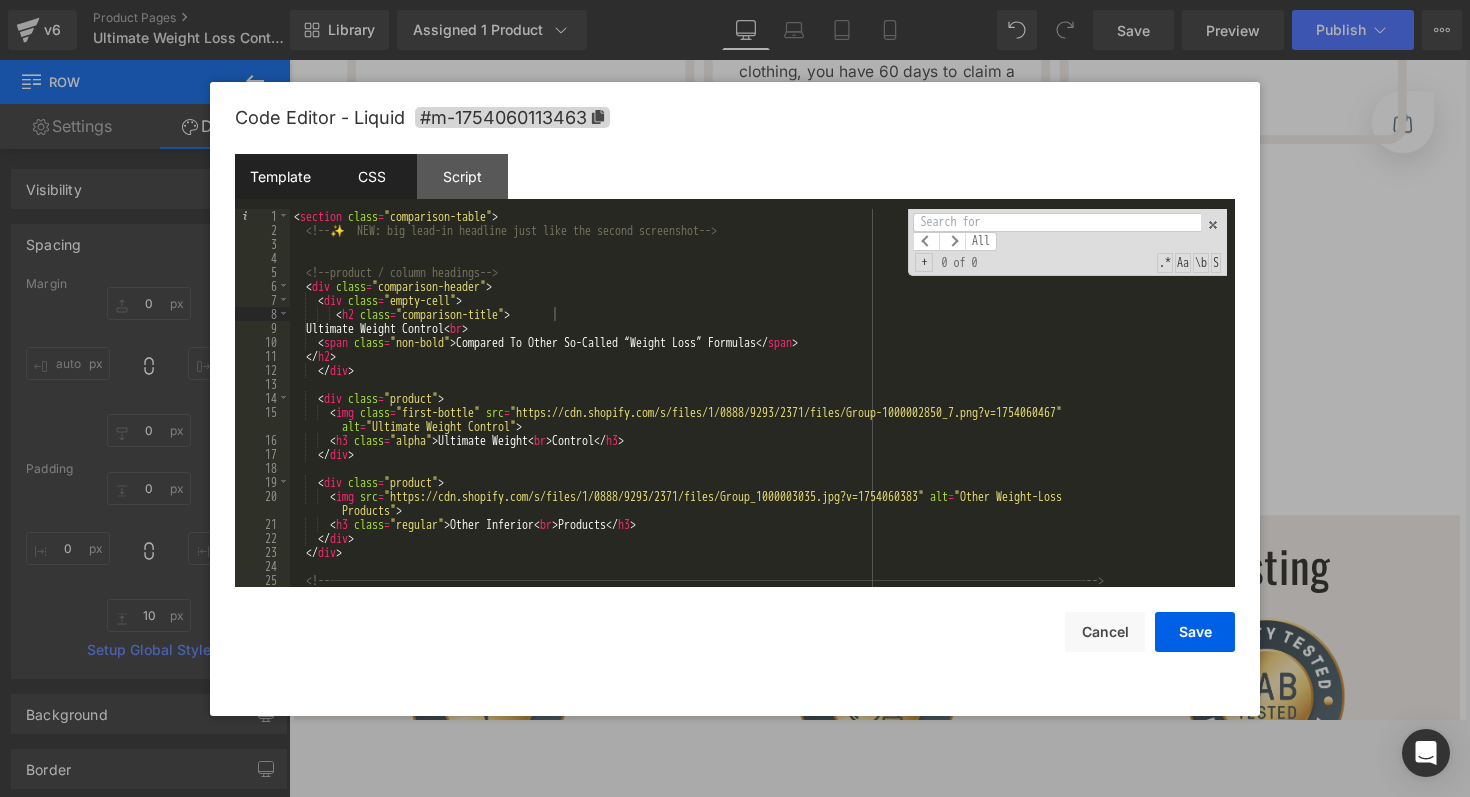 click on "CSS" at bounding box center (371, 176) 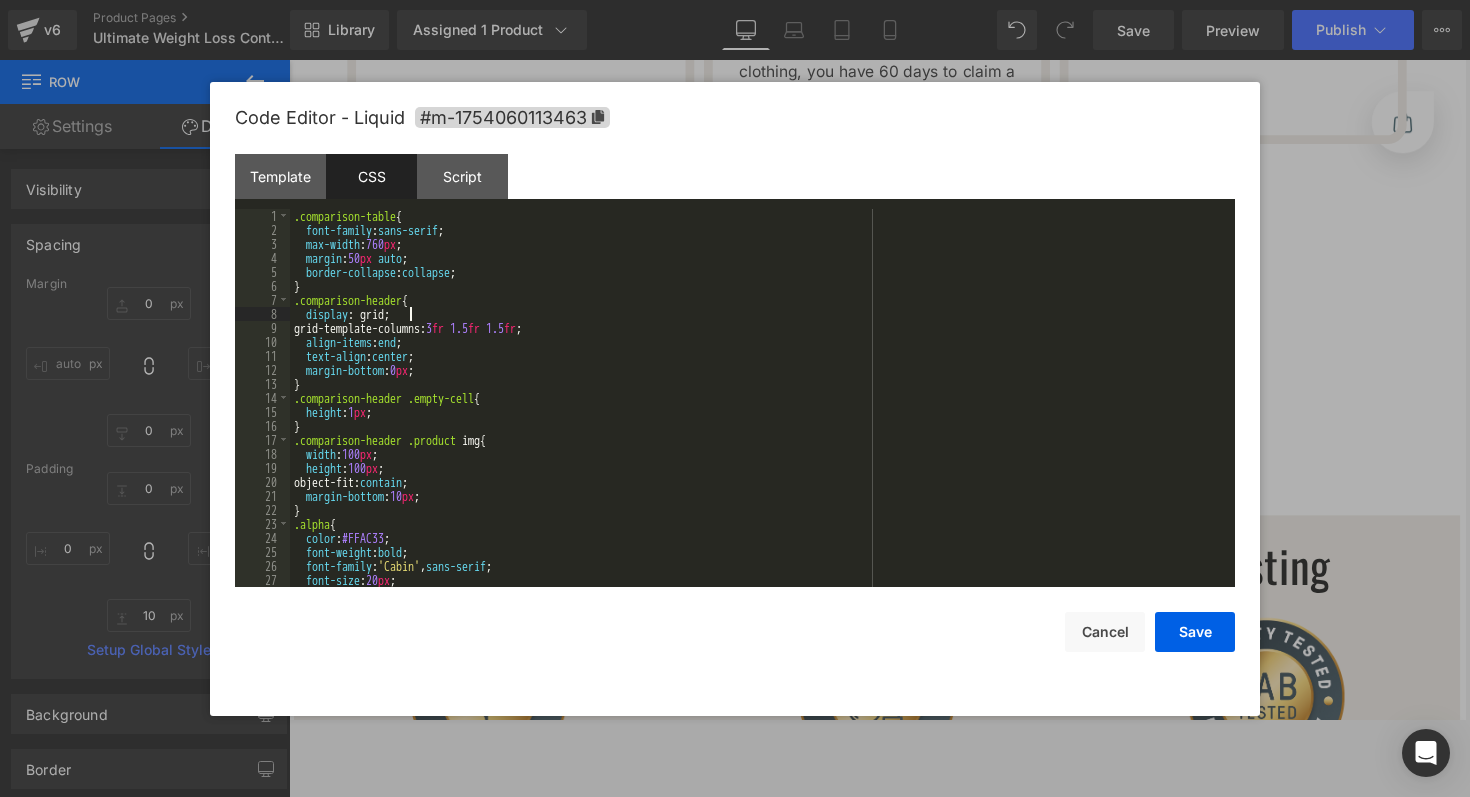 click on ".comparison-table {    font-family :  sans-serif ;    max-width :  760 px ;    margin :  50 px   auto ;    border-collapse :  collapse ; } .comparison-header {    display : grid;   grid-template-columns:  3 fr   1.5 fr   1.5 fr ;    align-items :  end ;    text-align :  center ;    margin-bottom :  0 px ; } .comparison-header   .empty-cell {    height :  1 px ; } .comparison-header   .product   img {    width :  100 px ;    height :  100 px ;   object-fit: contain ;    margin-bottom :  10 px ; } .alpha {    color :  #FFAC33 ;    font-weight :  bold ;    font-family : ' Cabin ' , sans-serif ;    font-size : 20 px ; }" at bounding box center (758, 412) 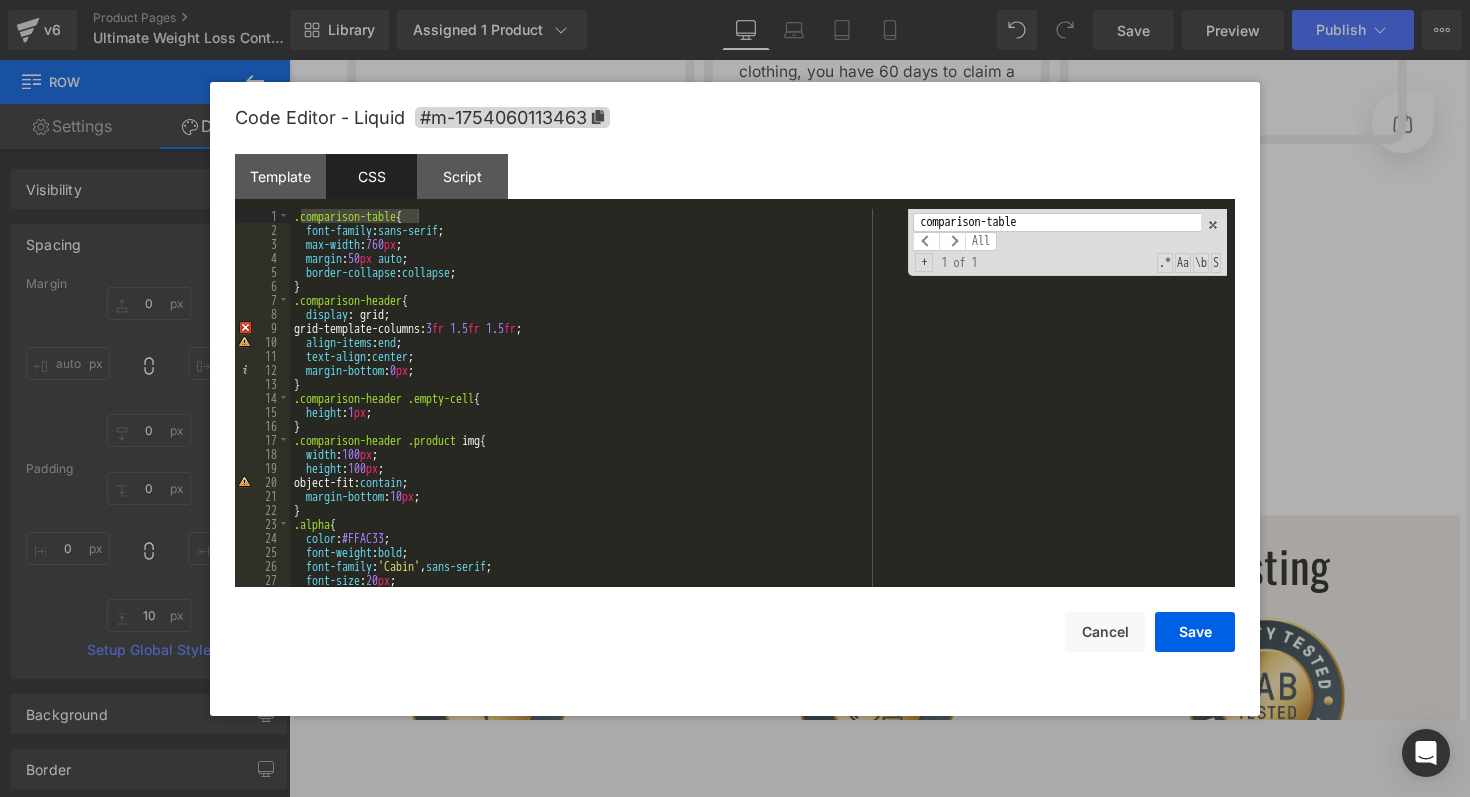 type on "comparison-table" 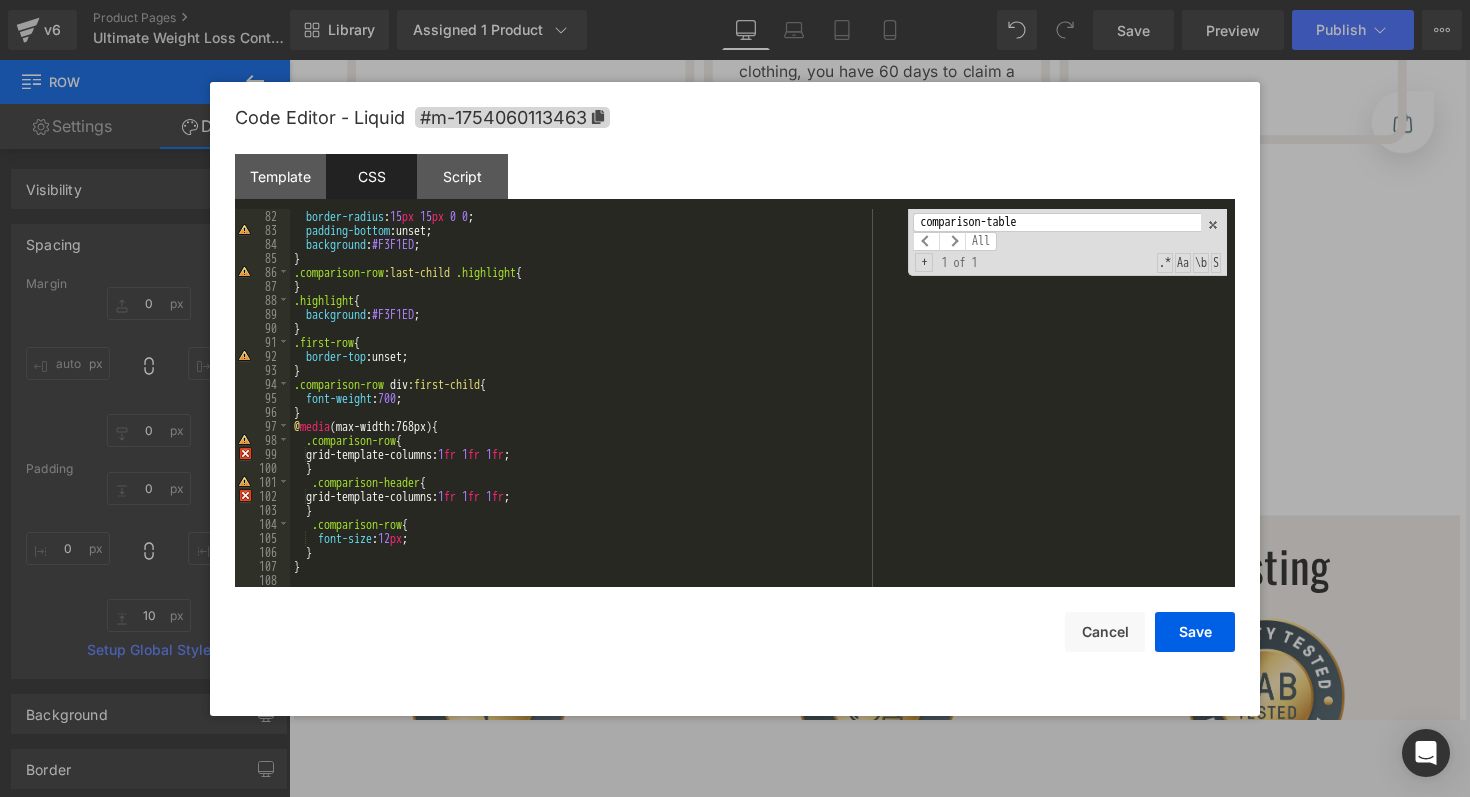 scroll, scrollTop: 1386, scrollLeft: 0, axis: vertical 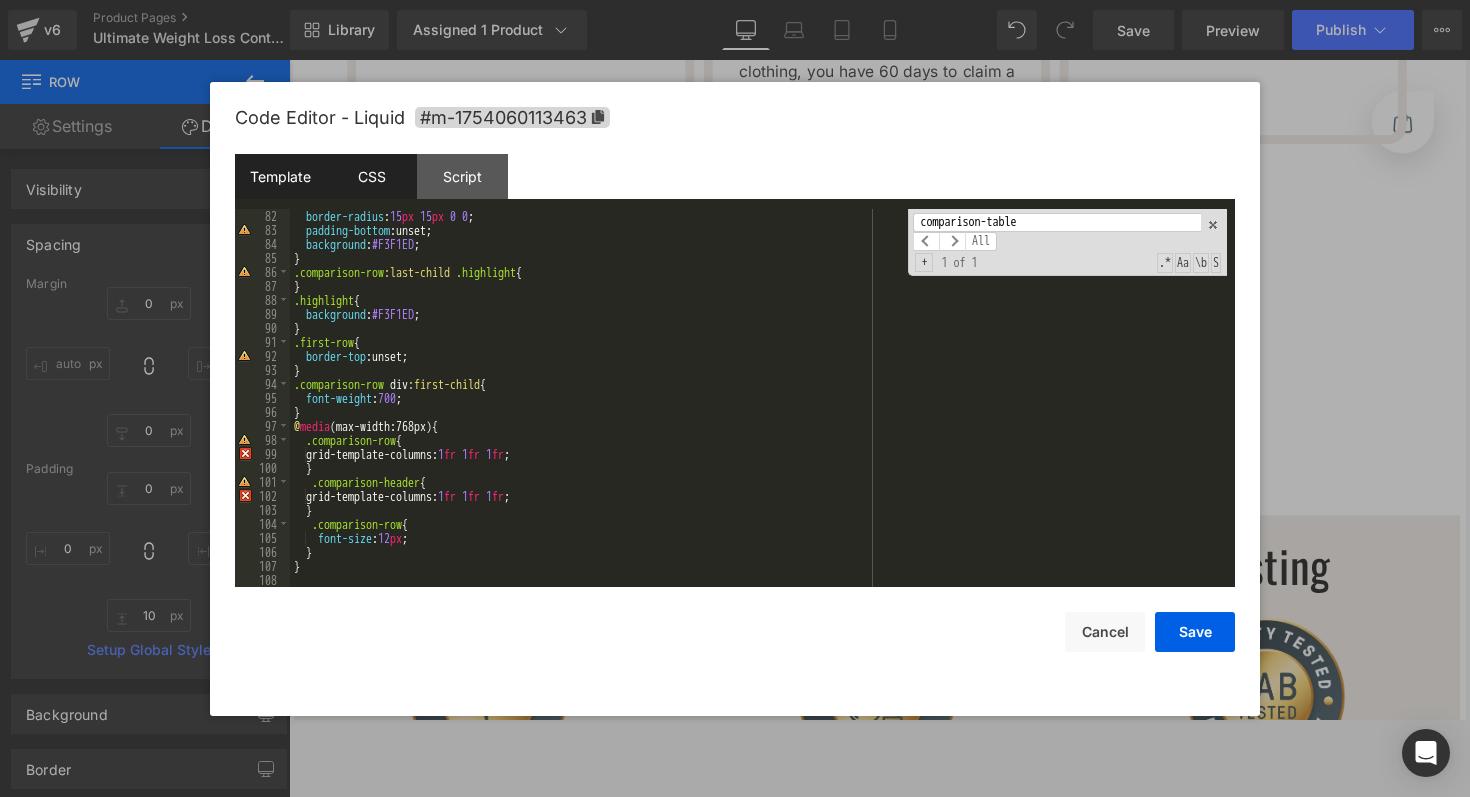 click on "Template" at bounding box center (280, 176) 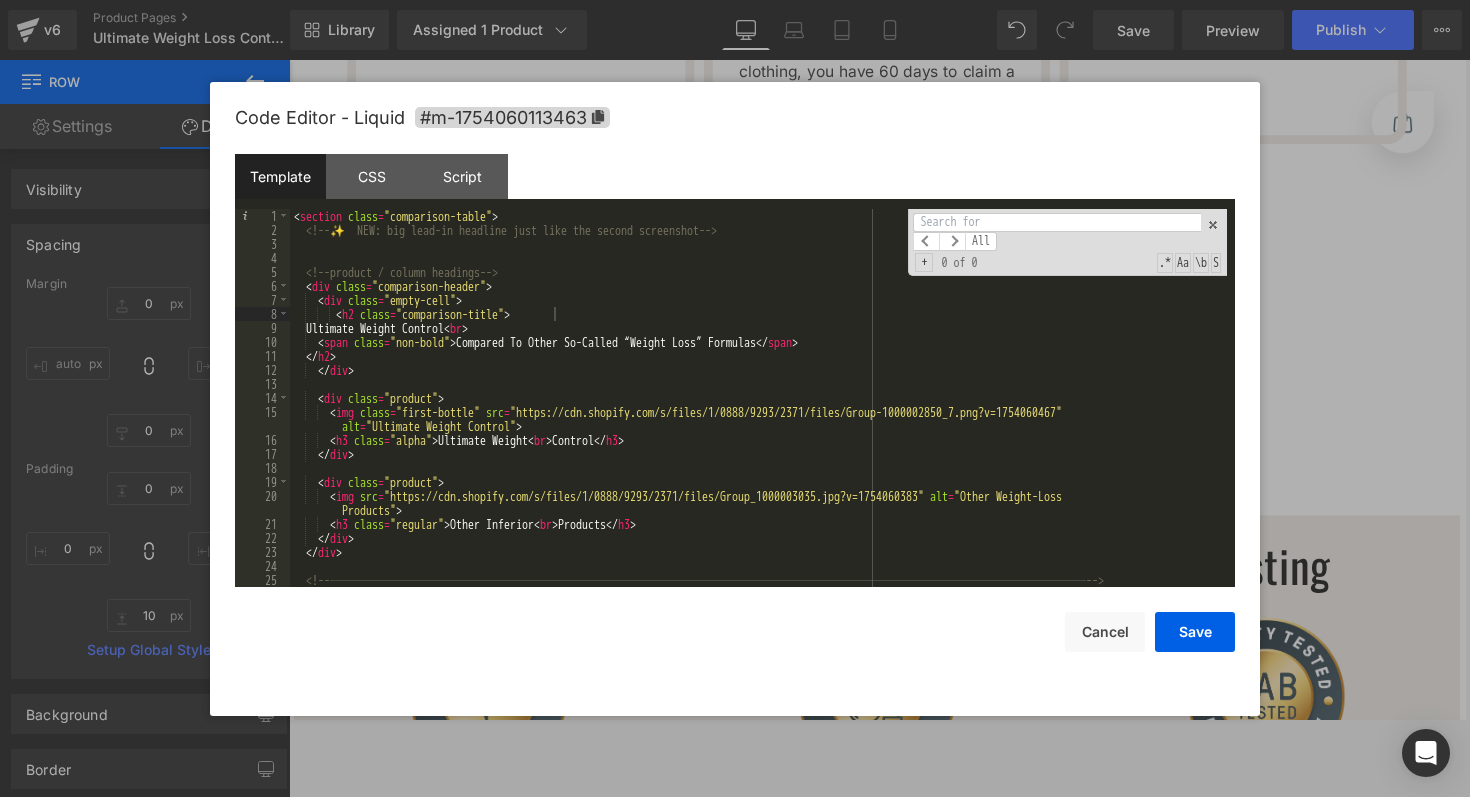 click on "< section   class = "comparison-table" >    <!--  ✨  NEW: big lead-in headline just like the second screenshot  -->      <!--  product / column headings  -->    < div   class = "comparison-header" >       < div   class = "empty-cell" >            < h2   class = "comparison-title" >      Ultimate Weight Control < br >       < span   class = "non-bold" > Compared To Other So-Called “Weight Loss” Formulas </ span >    </ h2 >       </ div >       < div   class = "product" >          < img   class = "first-bottle"   src = "https://cdn.shopify.com/s/files/1/0888/9293/2371/files/Group-1000002850_7.png?v=1754060467"            alt = "Ultimate Weight Control" >          < h3   class = "alpha" > Ultimate Weight < br > Control </ h3 >       </ div >       < div   class = "product" >          < img   src = "https://cdn.shopify.com/s/files/1/0888/9293/2371/files/Group_1000003035.jpg?v=1754060383"   alt = "Other Weight-Loss           Products" >          < h3   class = "regular" > Other Inferior < br" at bounding box center (758, 412) 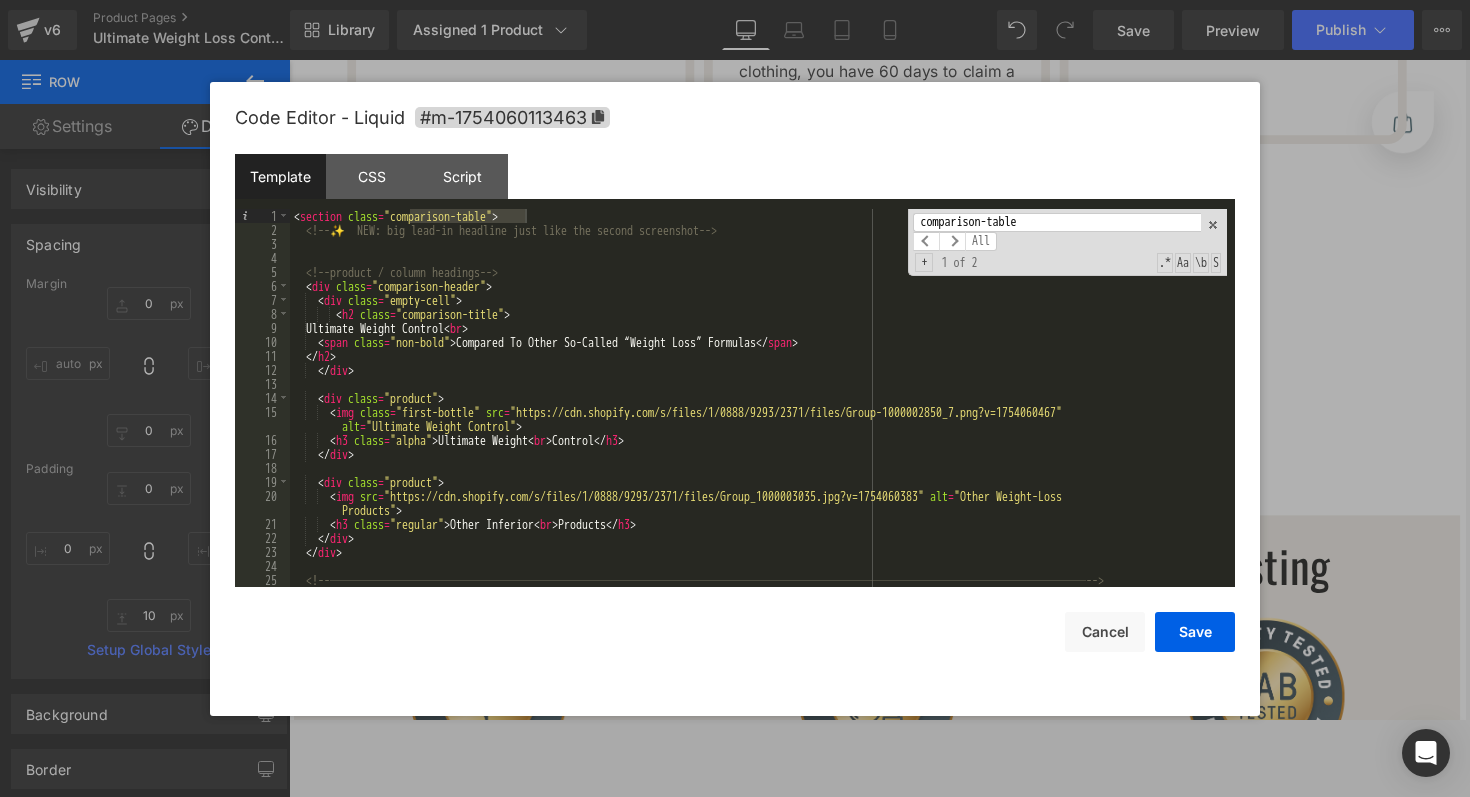 scroll, scrollTop: 609, scrollLeft: 0, axis: vertical 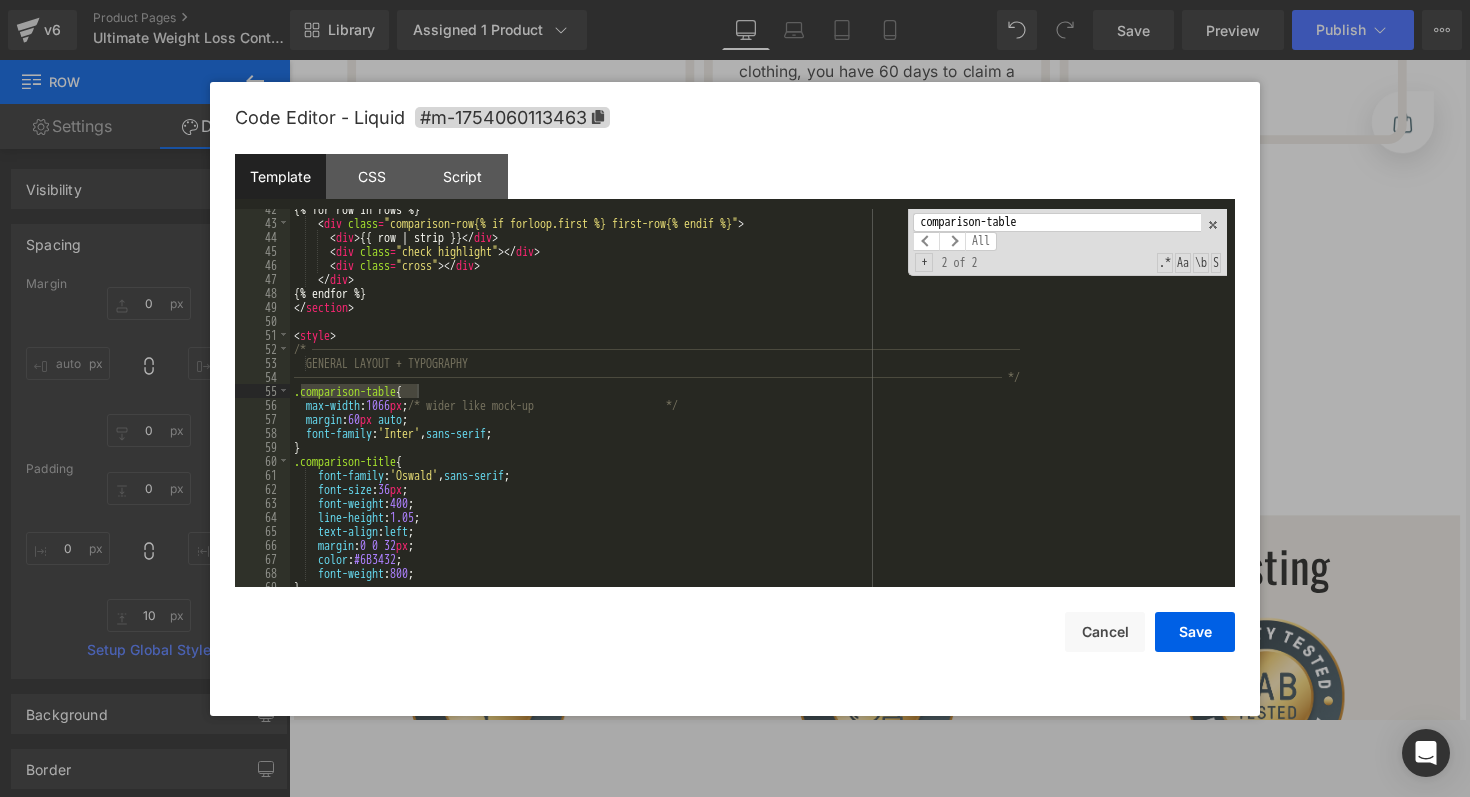 type on "comparison-table" 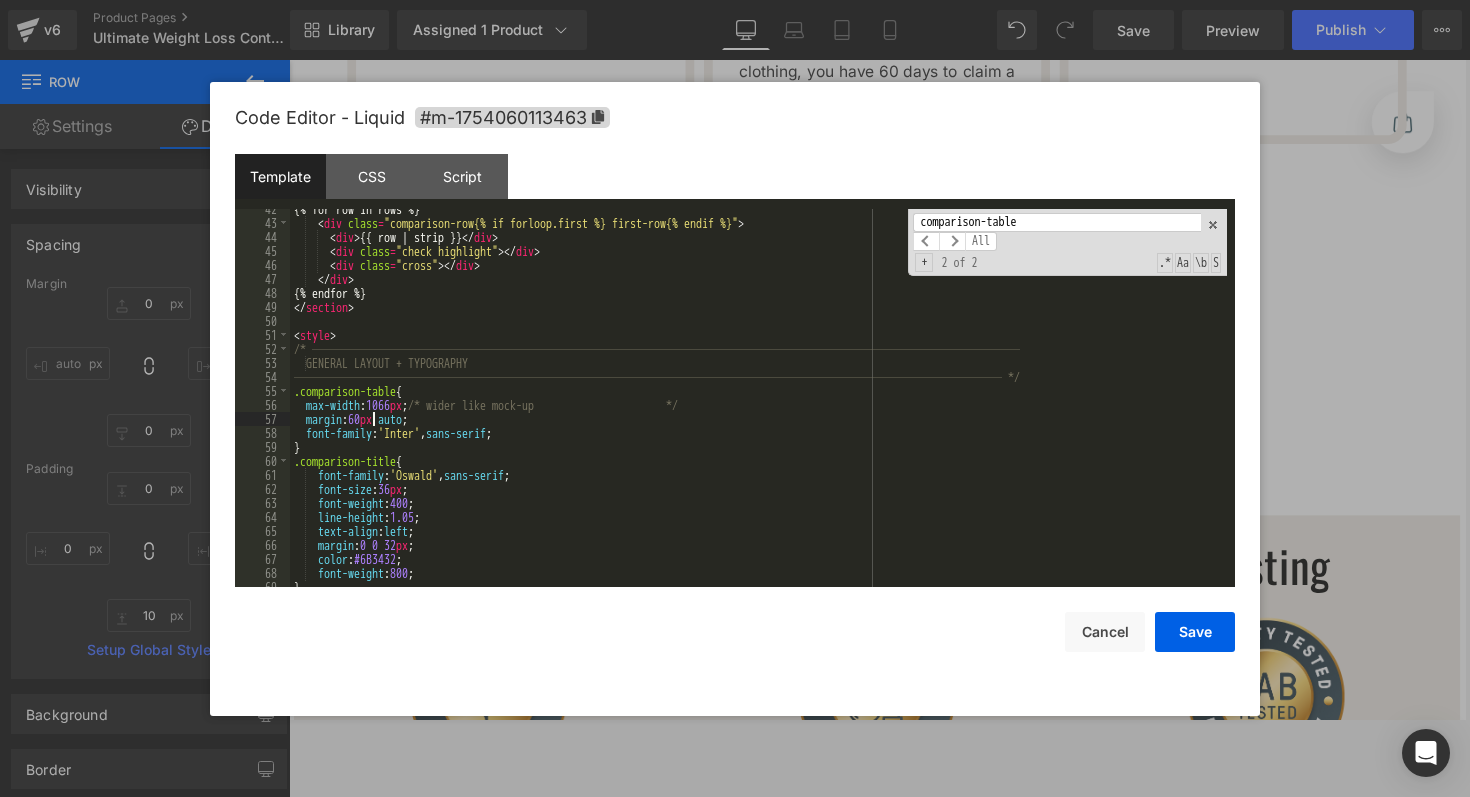 click on "{% for row in rows %}       < div   class = "comparison-row{% if forloop.first %} first-row{% endif %}" >          < div > {{ row | strip }} </ div >          < div   class = "check highlight" > </ div >          < div   class = "cross" > </ div >       </ div >   {% endfor %} </ section > < style > /* ───────────────────────────────────────────────────────────     GENERAL LAYOUT + TYPOGRAPHY ─────────────────────────────────────────────────────────── */ .comparison-table {    max-width :  1066 px ;        /* wider like mock-up                      */    margin :  60 px   auto ;    font-family :  ' Inter ' ,  sans-serif ; } .comparison-title {       font-family :  ' Oswald ' ,  sans-serif ;       font-size :  36 px ;       font-weight :  400 ;       line-height :  1.05 ;    ;" at bounding box center (758, 405) 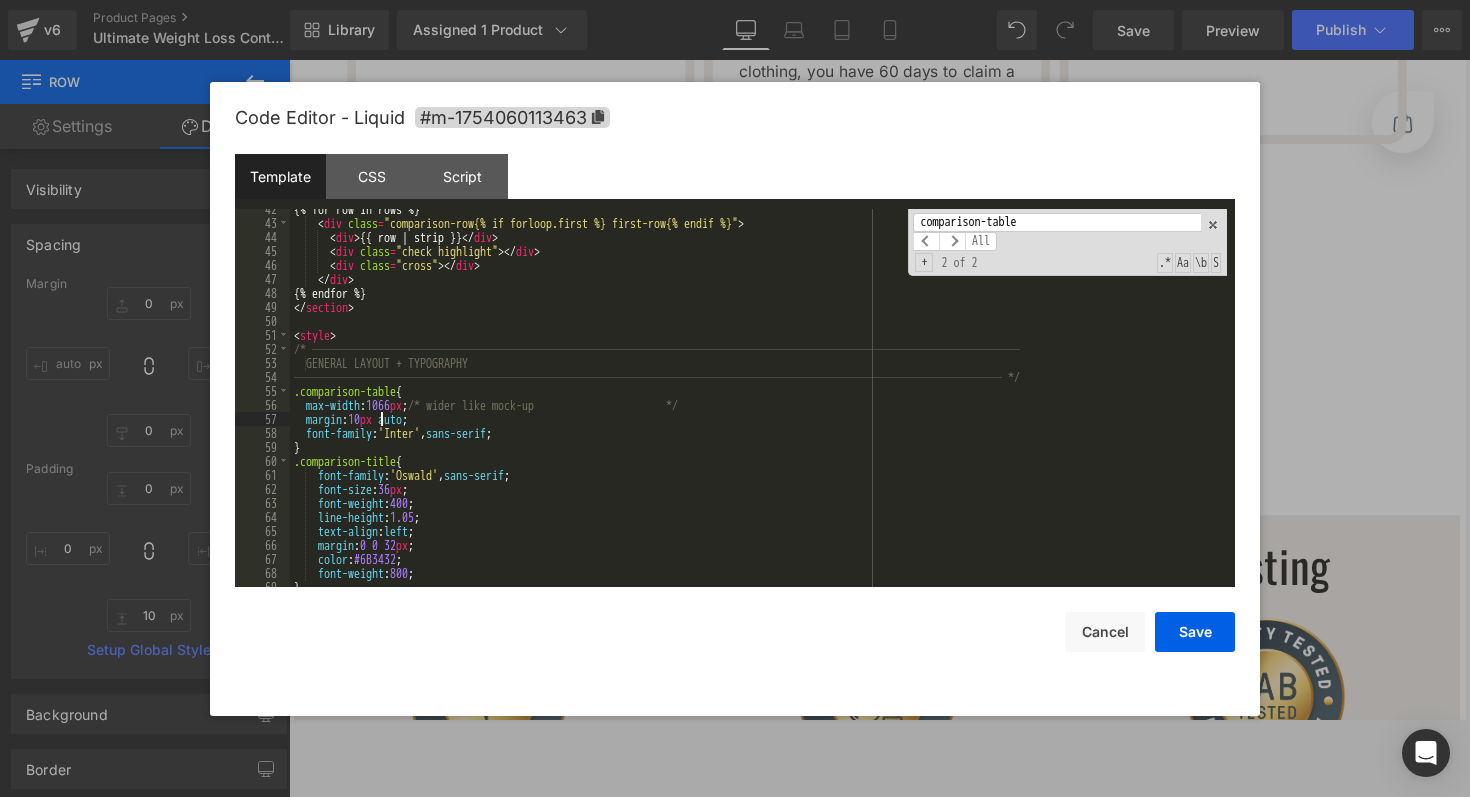 type 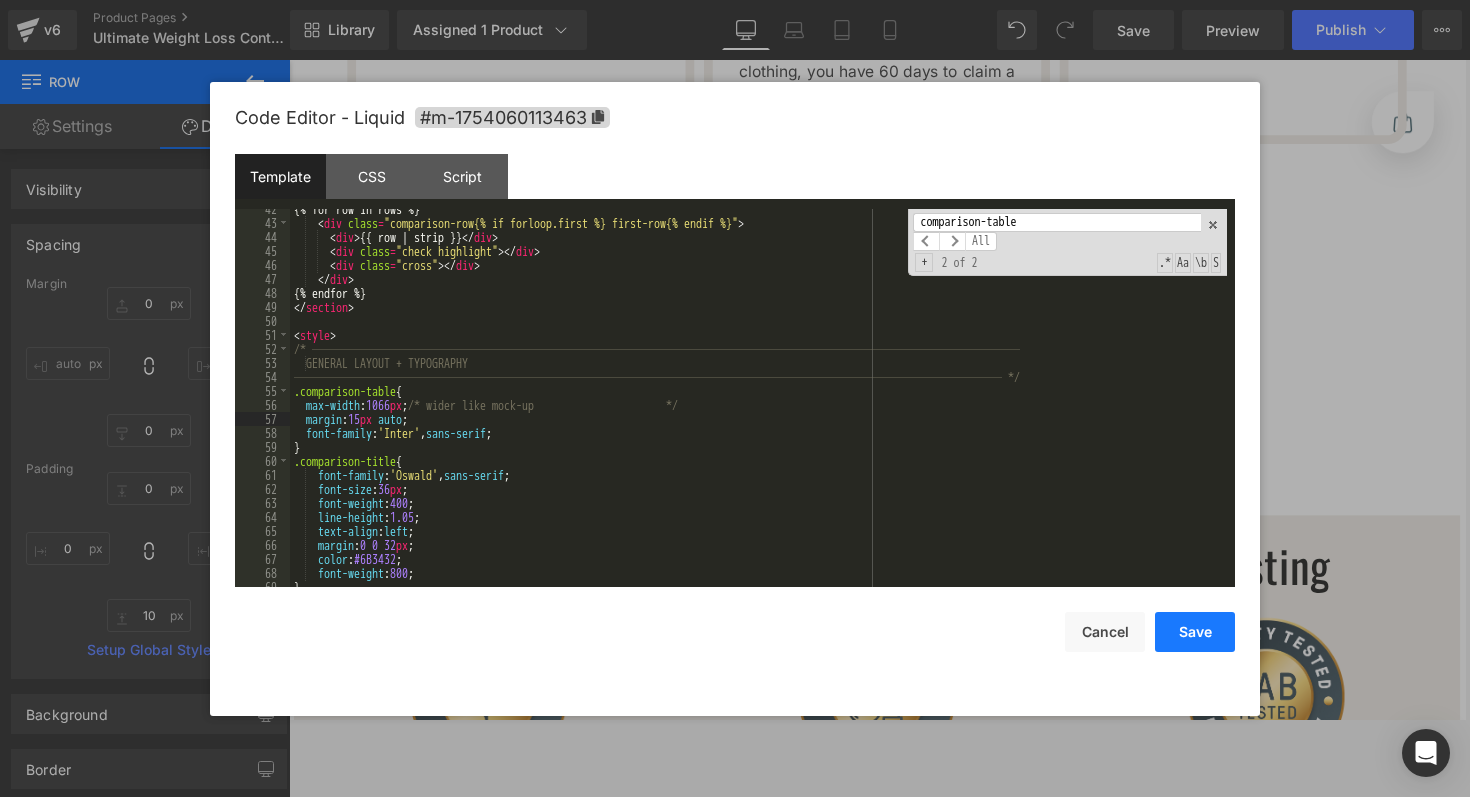 click on "Save" at bounding box center (1195, 632) 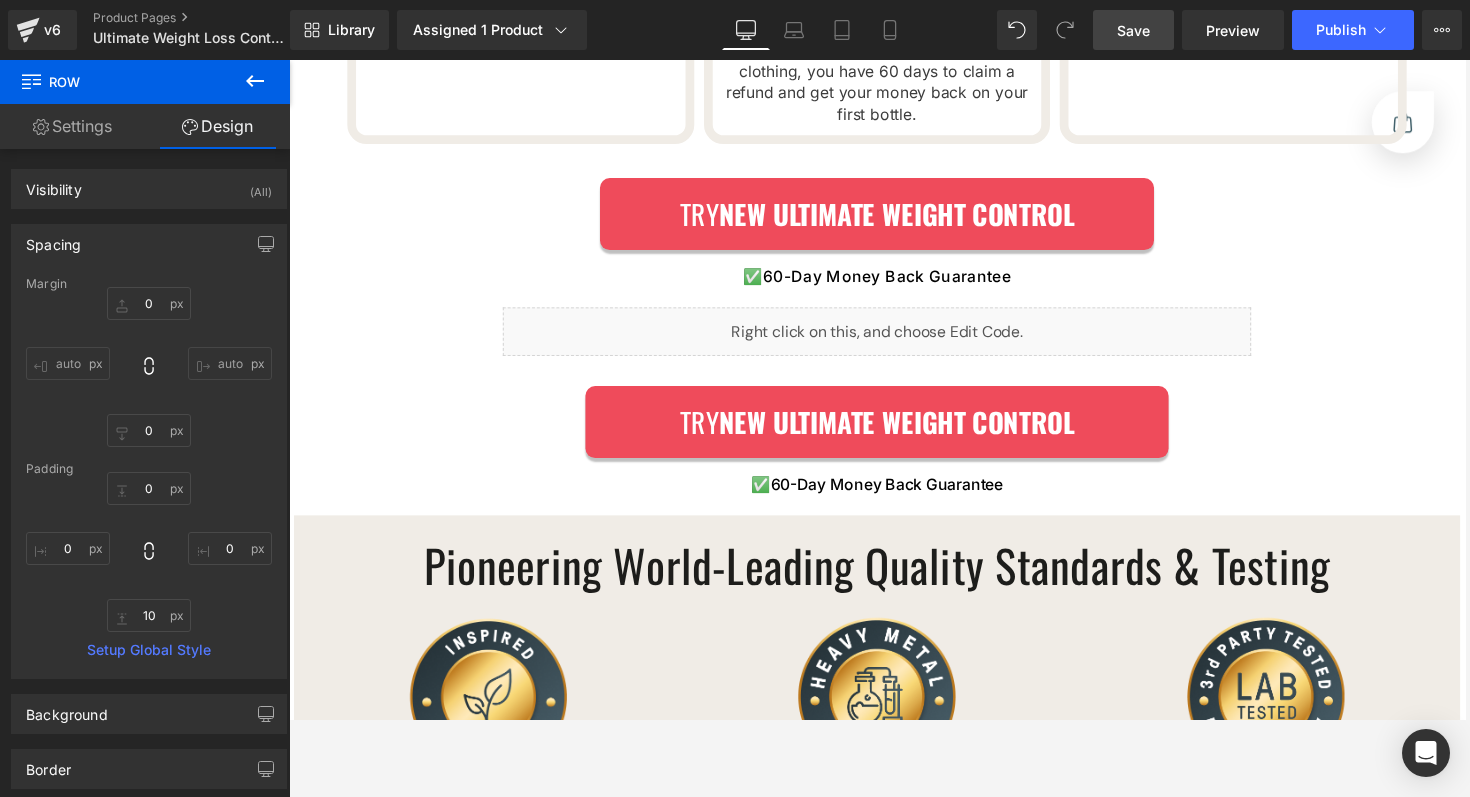 click on "Save" at bounding box center [1133, 30] 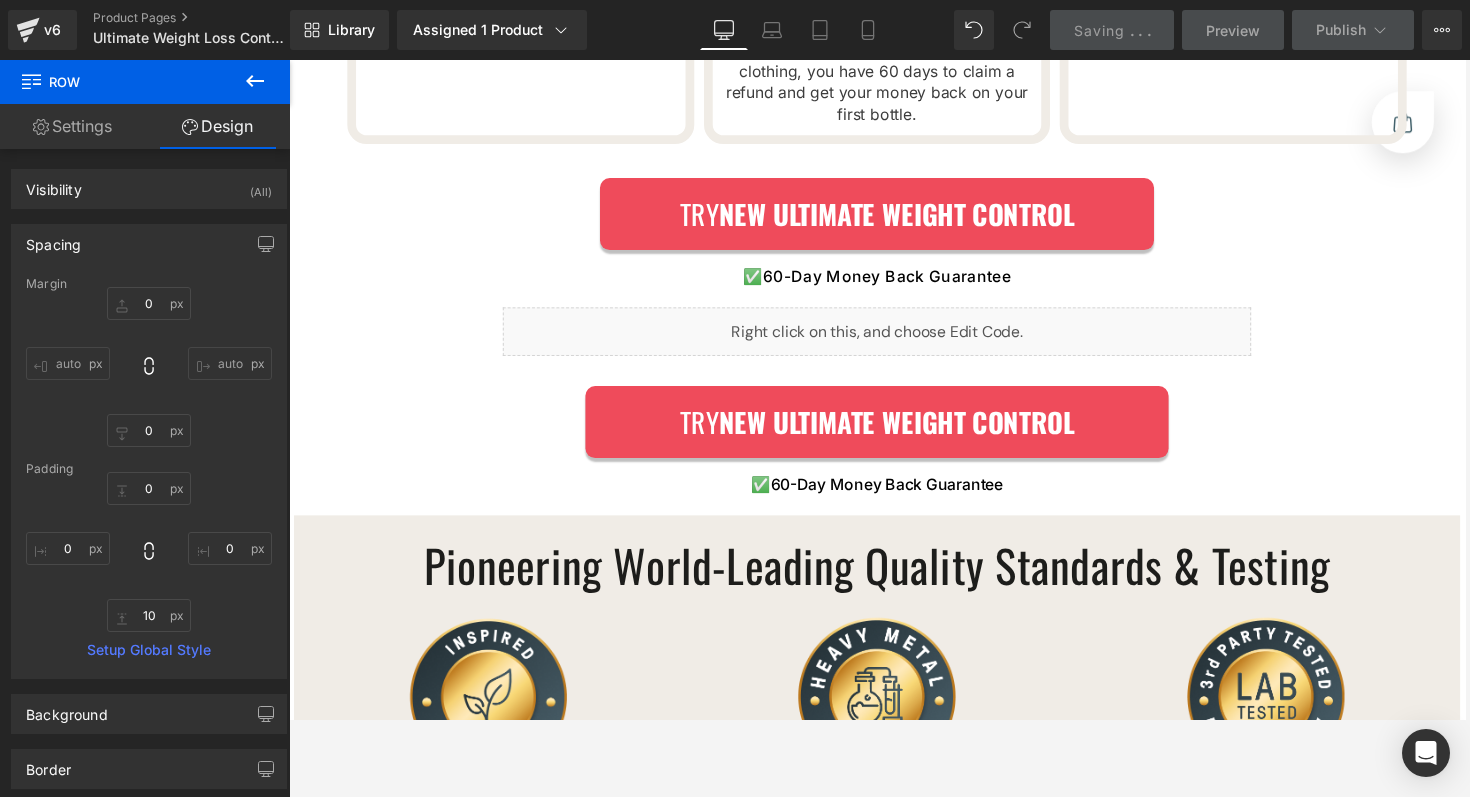 click on "Preview" at bounding box center (1233, 30) 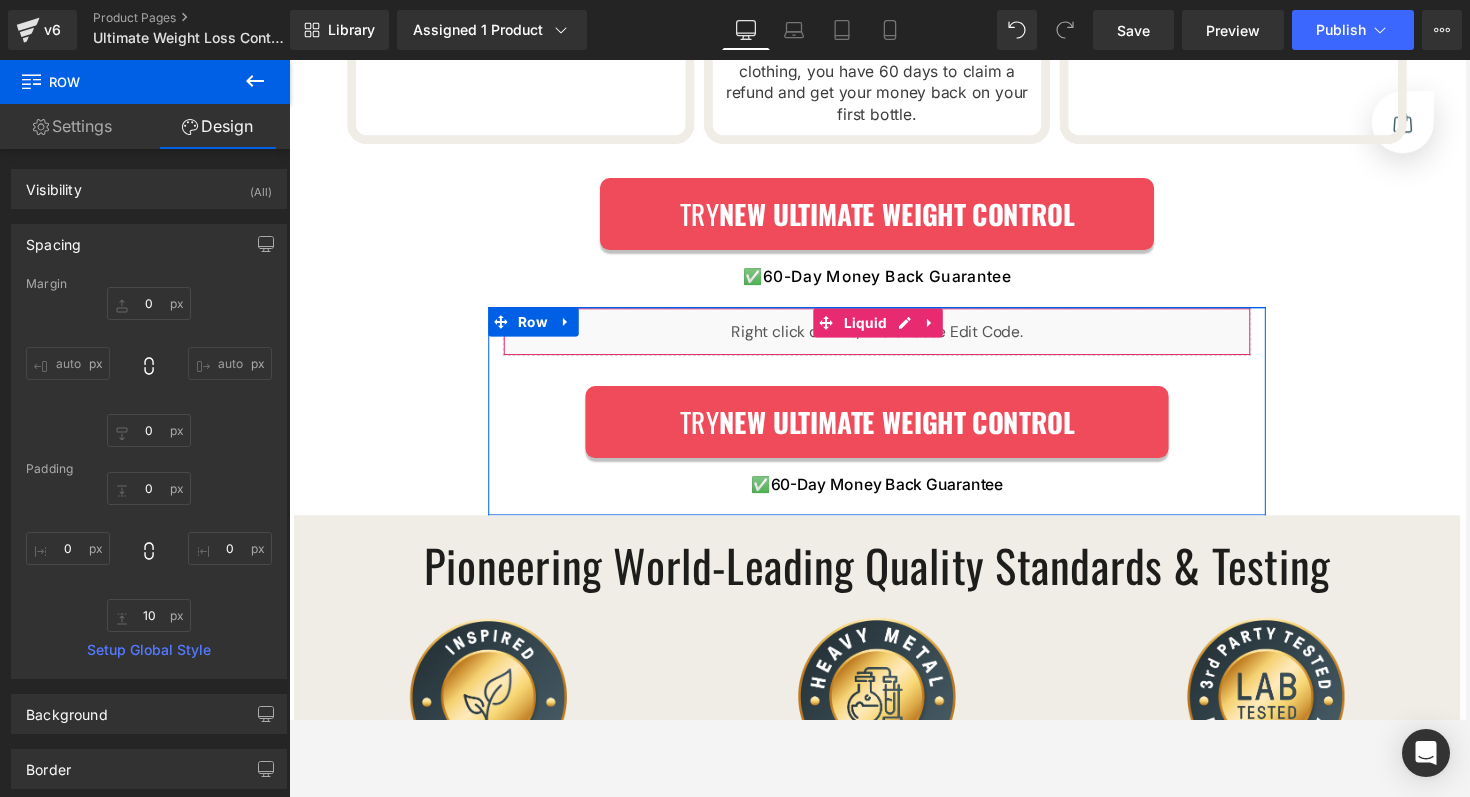 click on "Liquid" at bounding box center (894, 340) 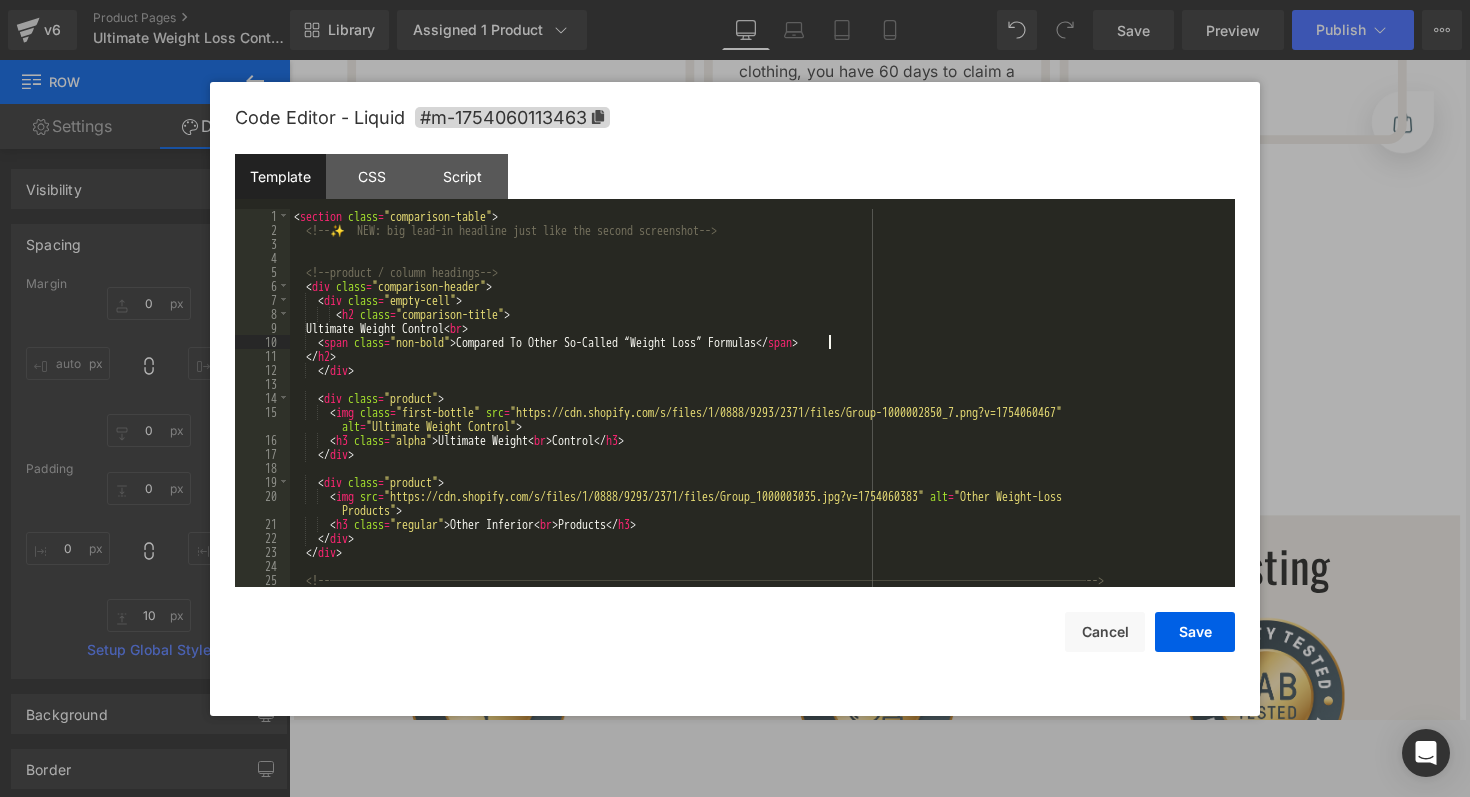 click on "< section   class = "comparison-table" >    <!--  ✨  NEW: big lead-in headline just like the second screenshot  -->      <!--  product / column headings  -->    < div   class = "comparison-header" >       < div   class = "empty-cell" >            < h2   class = "comparison-title" >      Ultimate Weight Control < br >       < span   class = "non-bold" > Compared To Other So-Called “Weight Loss” Formulas </ span >    </ h2 >       </ div >       < div   class = "product" >          < img   class = "first-bottle"   src = "https://cdn.shopify.com/s/files/1/0888/9293/2371/files/Group-1000002850_7.png?v=1754060467"            alt = "Ultimate Weight Control" >          < h3   class = "alpha" > Ultimate Weight < br > Control </ h3 >       </ div >       < div   class = "product" >          < img   src = "https://cdn.shopify.com/s/files/1/0888/9293/2371/files/Group_1000003035.jpg?v=1754060383"   alt = "Other Weight-Loss           Products" >          < h3   class = "regular" > Other Inferior < br" at bounding box center [758, 412] 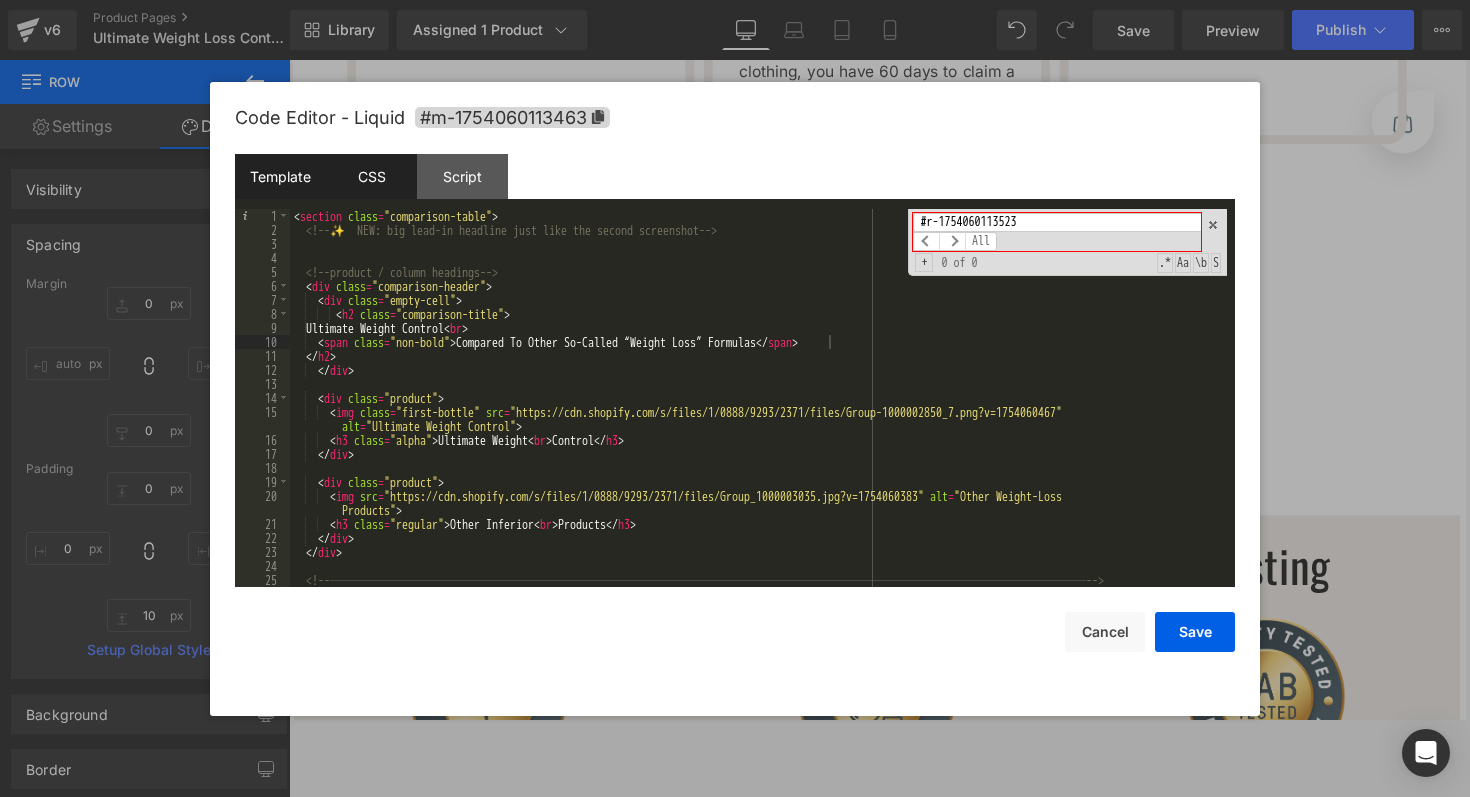 type on "#r-1754060113523" 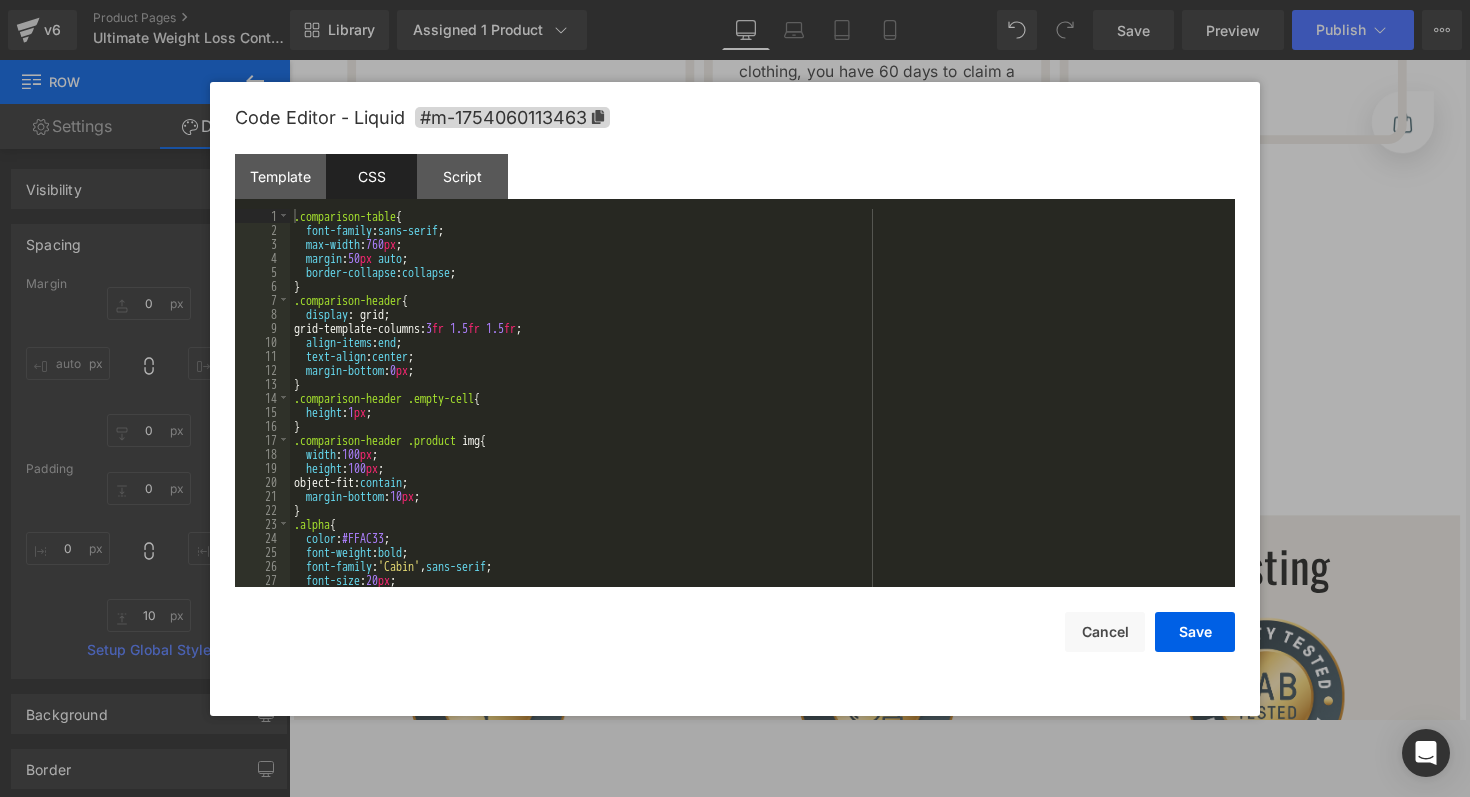 click on ".comparison-table {    font-family :  sans-serif ;    max-width :  760 px ;    margin :  50 px   auto ;    border-collapse :  collapse ; } .comparison-header {    display : grid;   grid-template-columns:  3 fr   1.5 fr   1.5 fr ;    align-items :  end ;    text-align :  center ;    margin-bottom :  0 px ; } .comparison-header   .empty-cell {    height :  1 px ; } .comparison-header   .product   img {    width :  100 px ;    height :  100 px ;   object-fit: contain ;    margin-bottom :  10 px ; } .alpha {    color :  #FFAC33 ;    font-weight :  bold ;    font-family : ' Cabin ' , sans-serif ;    font-size : 20 px ; }" at bounding box center [758, 412] 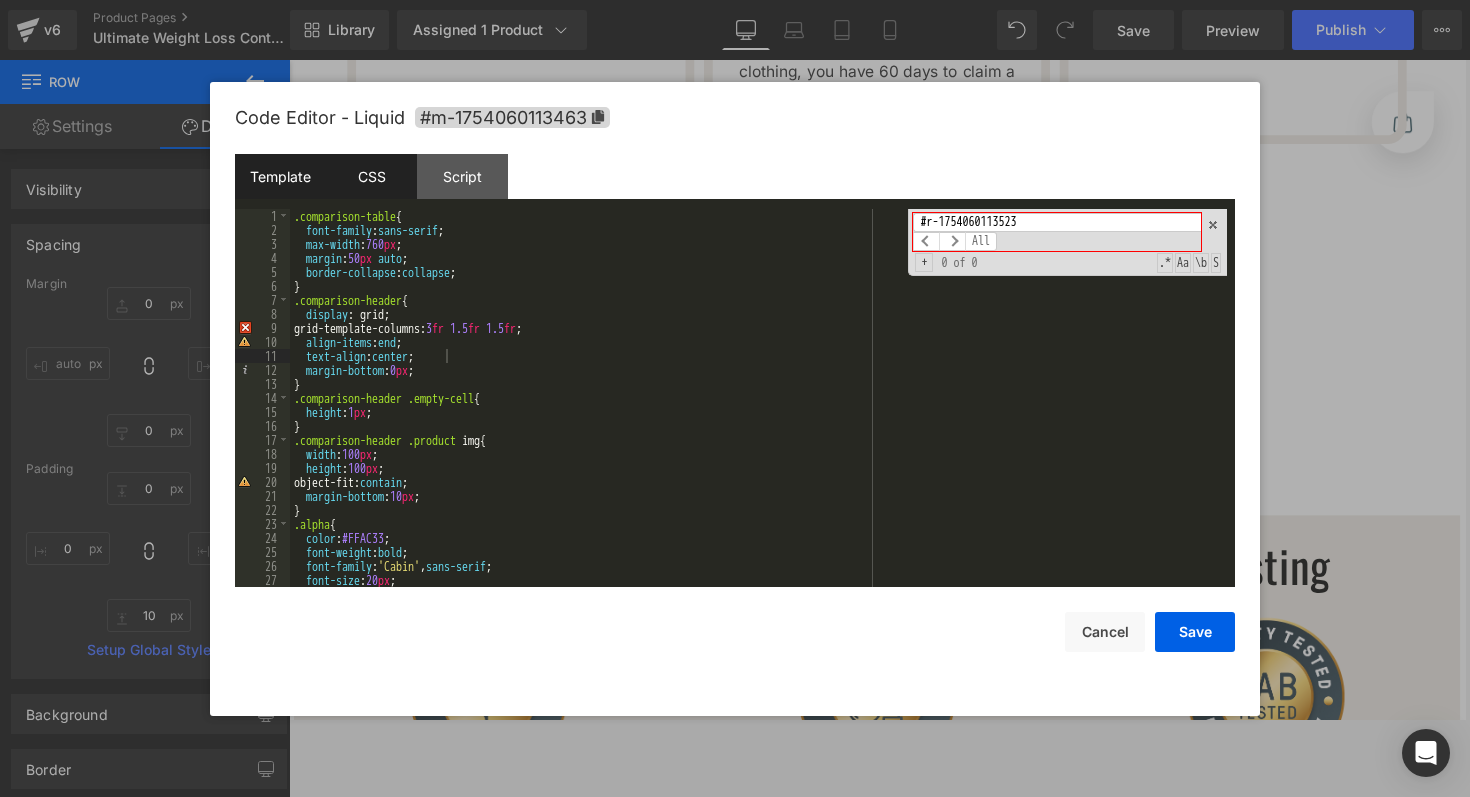 type on "#r-1754060113523" 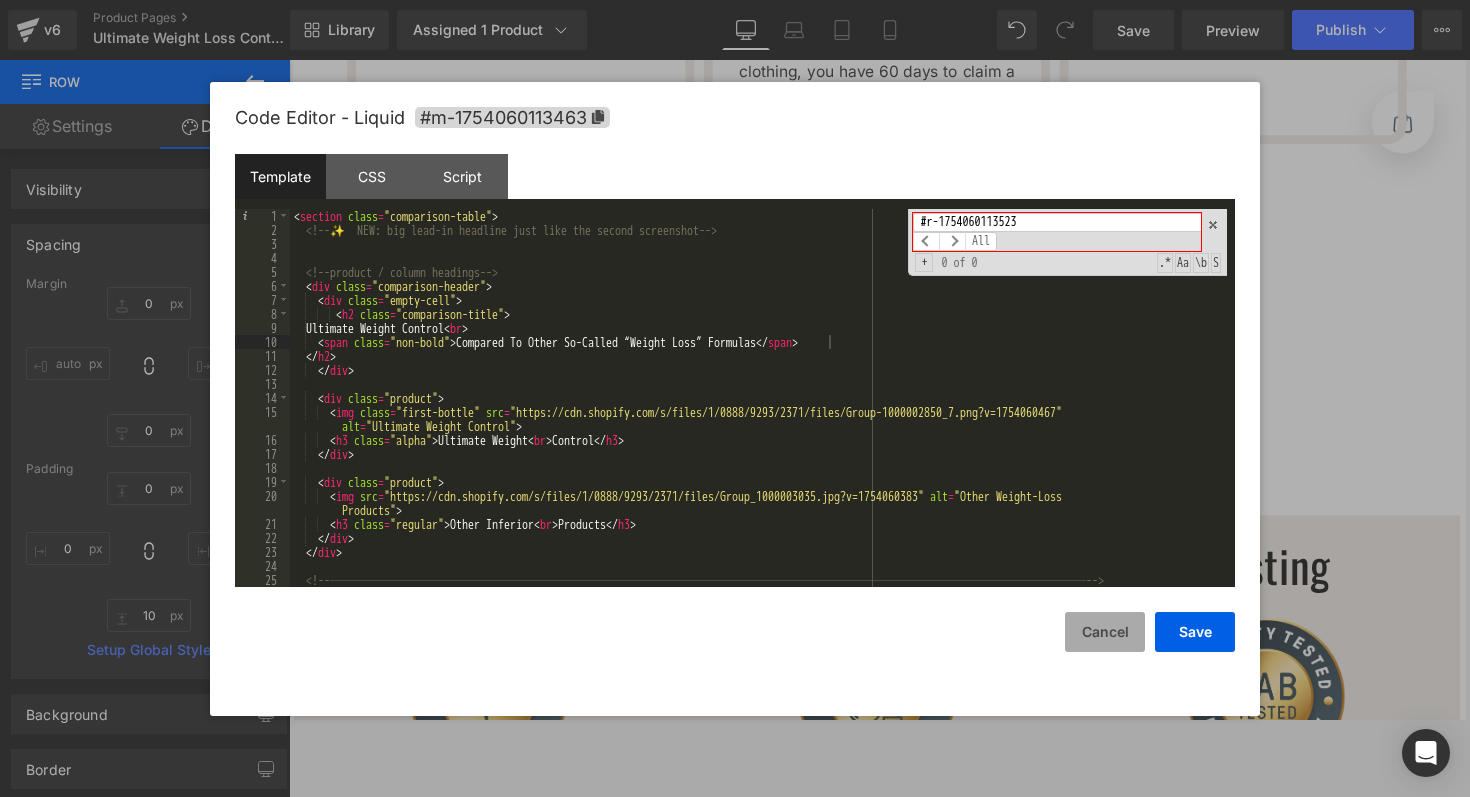 click on "Cancel" at bounding box center (1105, 632) 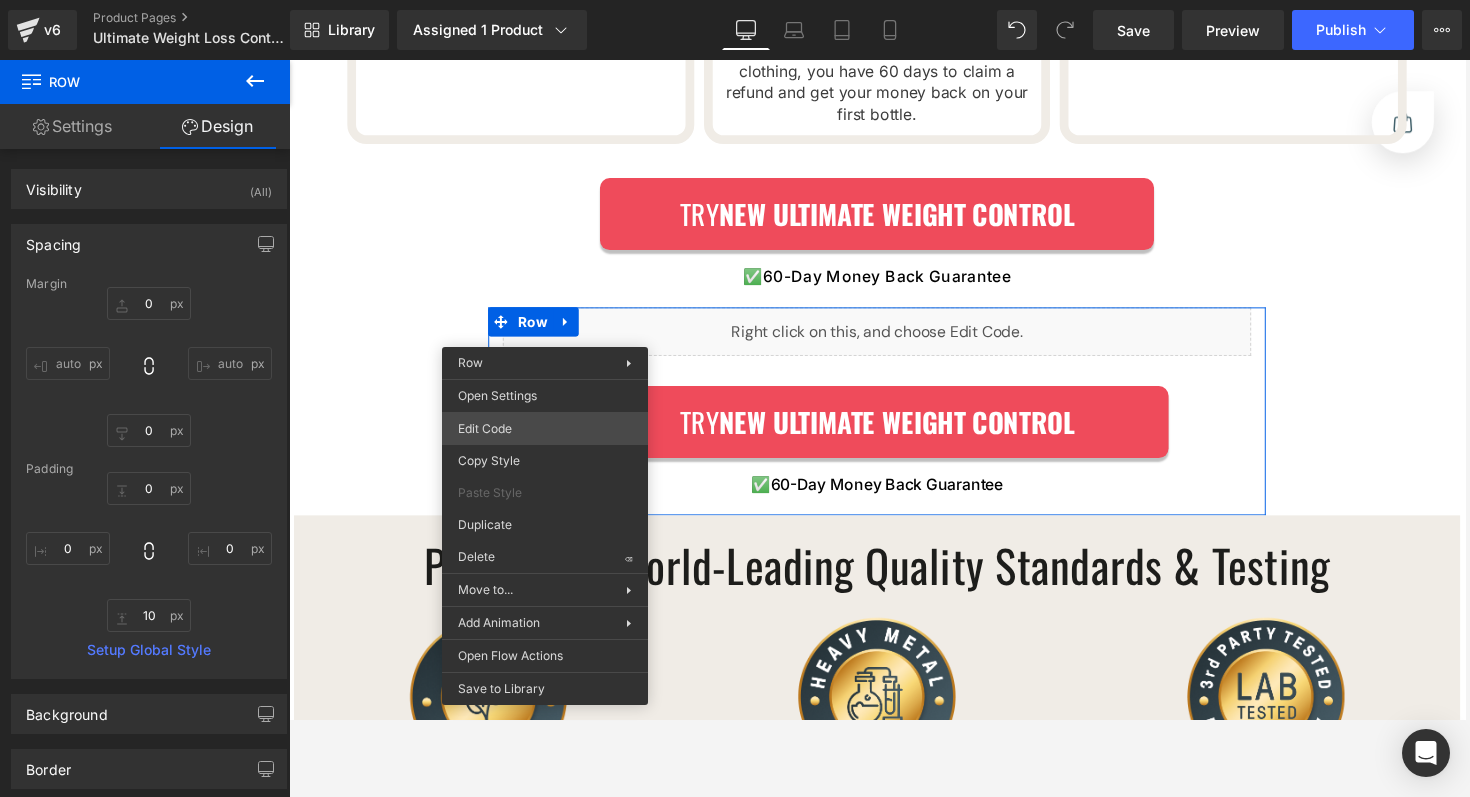 click on "Row  You are previewing how the   will restyle your page. You can not edit Elements in Preset Preview Mode.  v6 Product Pages Ultimate Weight Loss Control Product Library Assigned 1 Product  Product Preview
Ultimate Weight Control Manage assigned products Desktop Desktop Laptop Tablet Mobile Save Preview Publish Scheduled View Live Page View with current Template Save Template to Library Schedule Publish  Optimize  Publish Settings Shortcuts  Your page can’t be published   You've reached the maximum number of published pages on your plan  (14/999999).  You need to upgrade your plan or unpublish all your pages to get 1 publish slot.   Unpublish pages   Upgrade plan  Elements Global Style Base Row  rows, columns, layouts, div Heading  headings, titles, h1,h2,h3,h4,h5,h6 Text Block  texts, paragraphs, contents, blocks Image  images, photos, alts, uploads Icon  icons, symbols Button  button, call to action, cta Separator  separators, dividers, horizontal lines Liquid  Banner Parallax  Hero Banner" at bounding box center [735, 0] 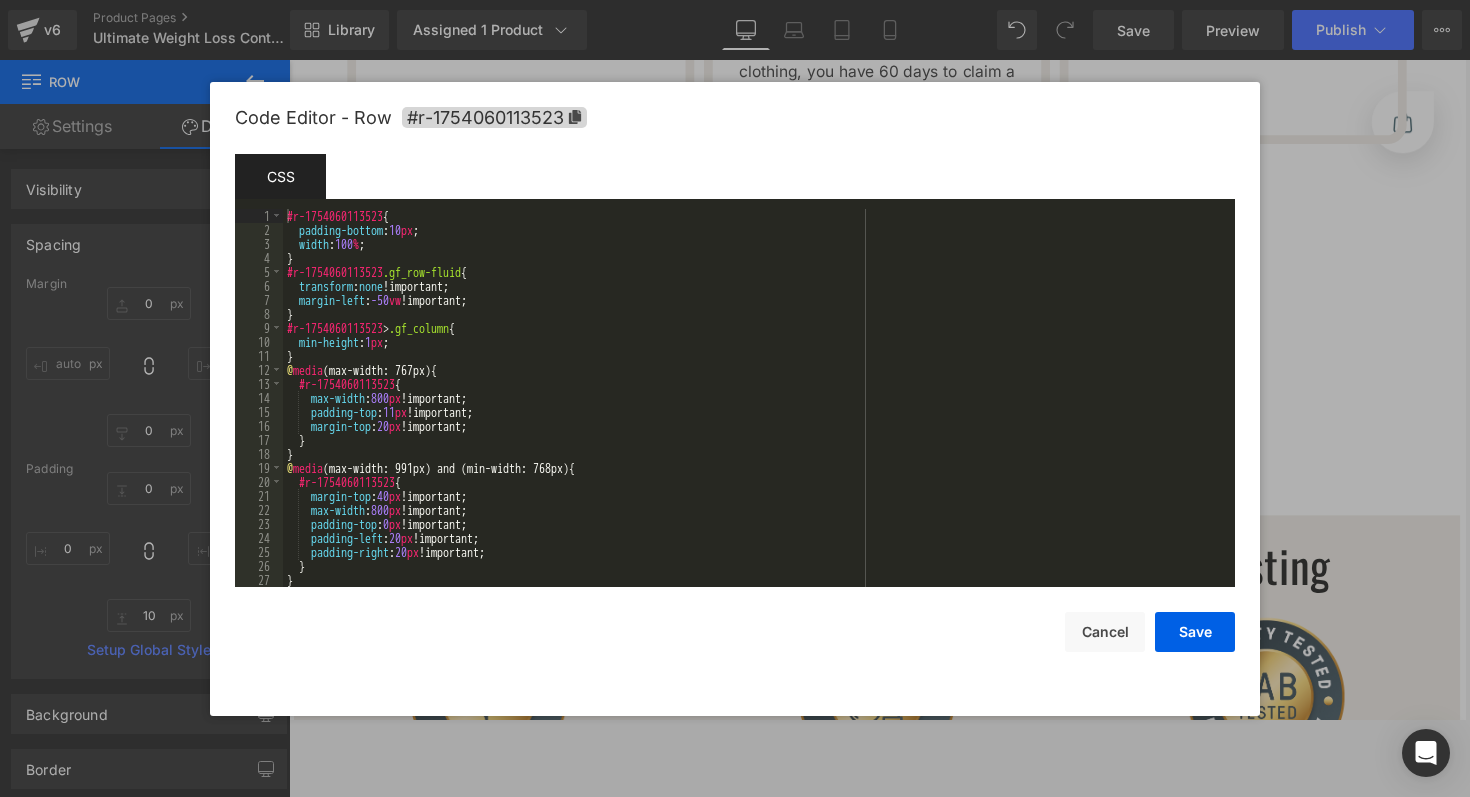 click on "#r-1754060113523 {    padding-bottom :  10 px ;    width :  100 % ; } #r-1754060113523 .gf_row-fluid {    transform :  none  !important;    margin-left :  -50 vw  !important; } #r-1754060113523  >  .gf_column {    min-height :  1 px ; } @ media  (max-width: 767px) {    #r-1754060113523 {       max-width :  800 px !important;       padding-top :  11 px !important;       margin-top :  20 px !important;    } } @ media  (max-width: 991px) and (min-width: 768px) {    #r-1754060113523 {       margin-top :  40 px !important;       max-width :  800 px !important;       padding-top :  0 px !important;       padding-left :  20 px !important;       padding-right :  20 px !important;    } } @ media  (max-width: 1199px) and (min-width: 992px) {" at bounding box center (755, 412) 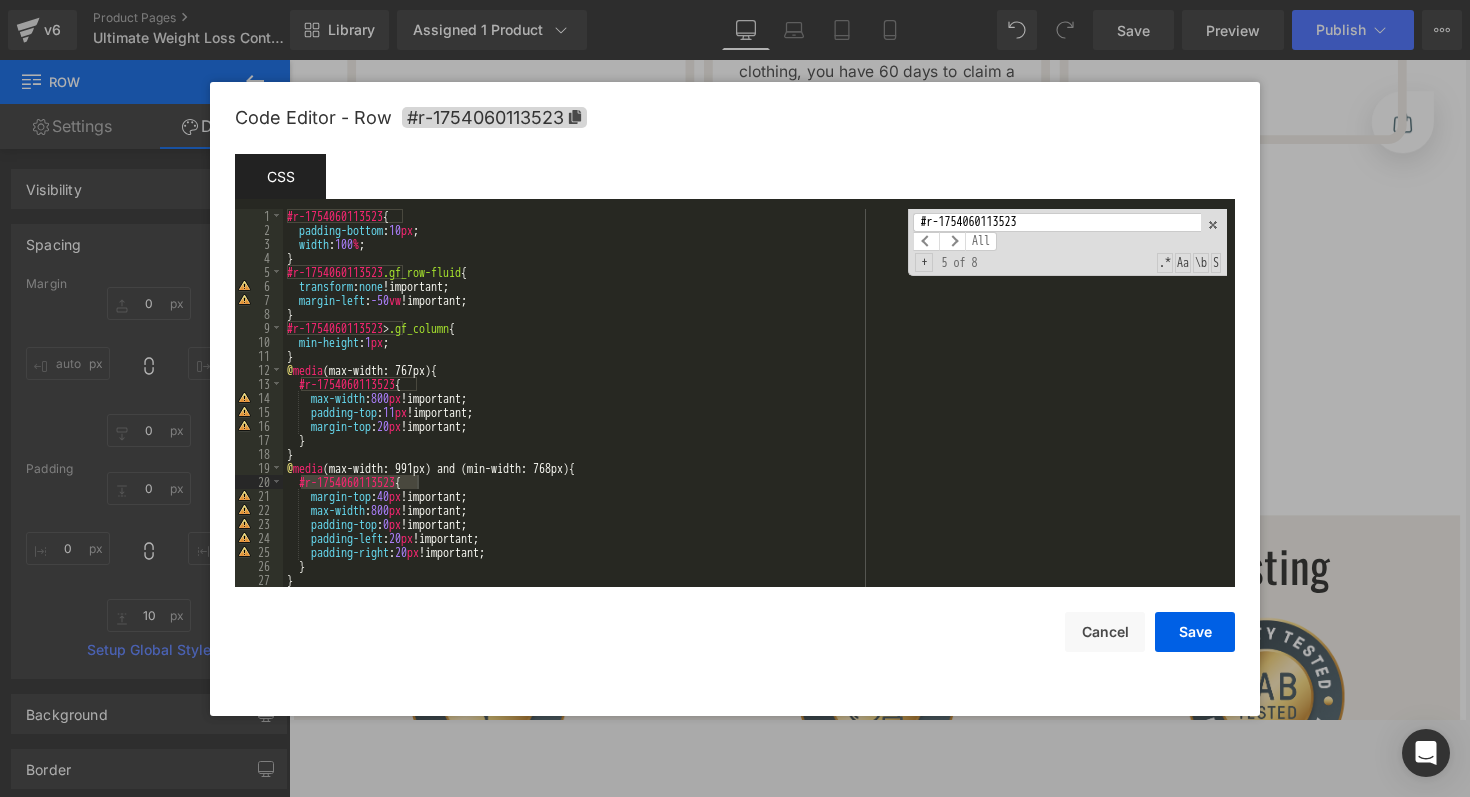type on "#r-1754060113523" 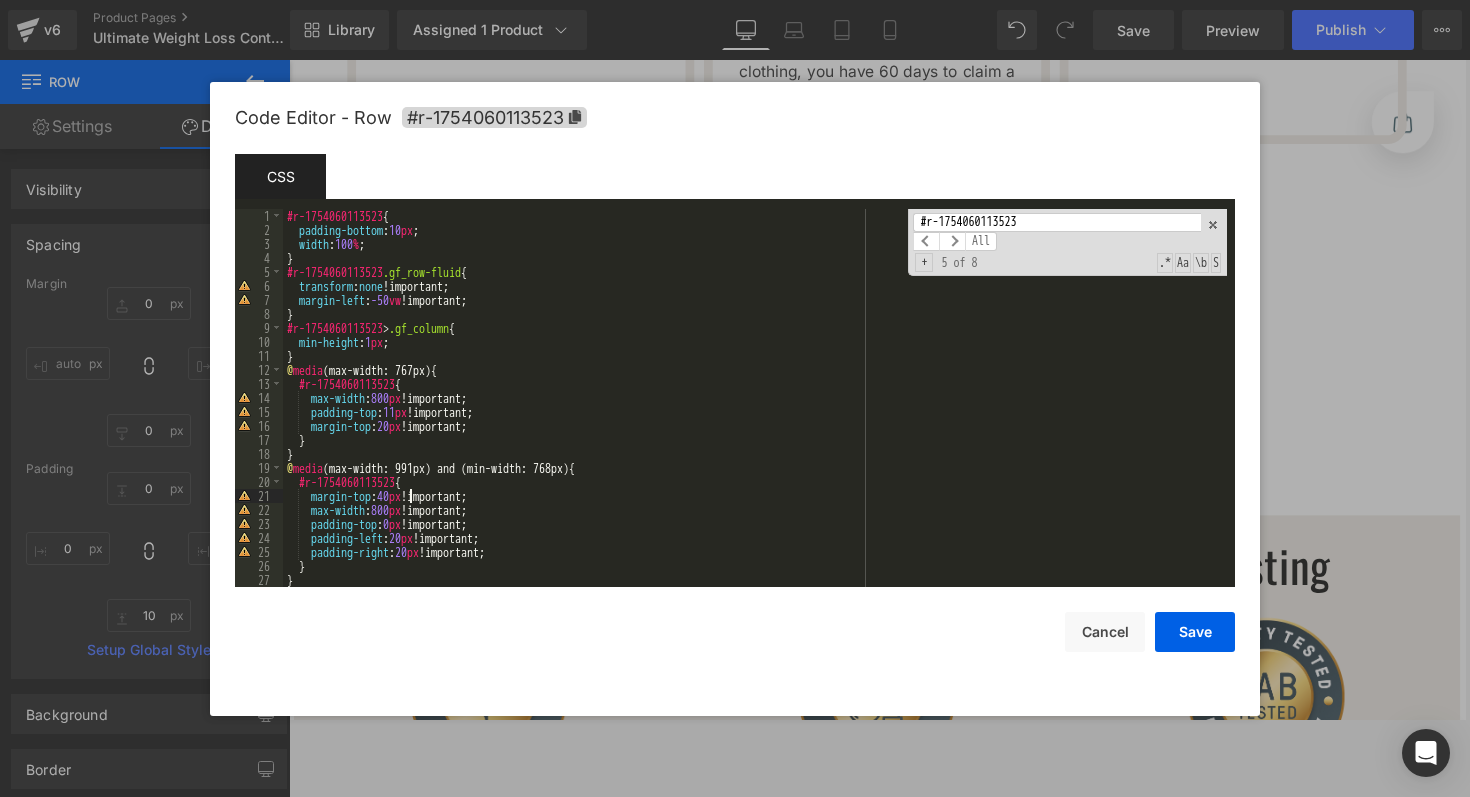 click on "#r-1754060113523 {    padding-bottom :  10 px ;    width :  100 % ; } #r-1754060113523 .gf_row-fluid {    transform :  none  !important;    margin-left :  -50 vw  !important; } #r-1754060113523  >  .gf_column {    min-height :  1 px ; } @ media  (max-width: 767px) {    #r-1754060113523 {       max-width :  800 px !important;       padding-top :  11 px !important;       margin-top :  20 px !important;    } } @ media  (max-width: 991px) and (min-width: 768px) {    #r-1754060113523 {       margin-top :  40 px !important;       max-width :  800 px !important;       padding-top :  0 px !important;       padding-left :  20 px !important;       padding-right :  20 px !important;    } } @ media  (max-width: 1199px) and (min-width: 992px) {" at bounding box center (755, 412) 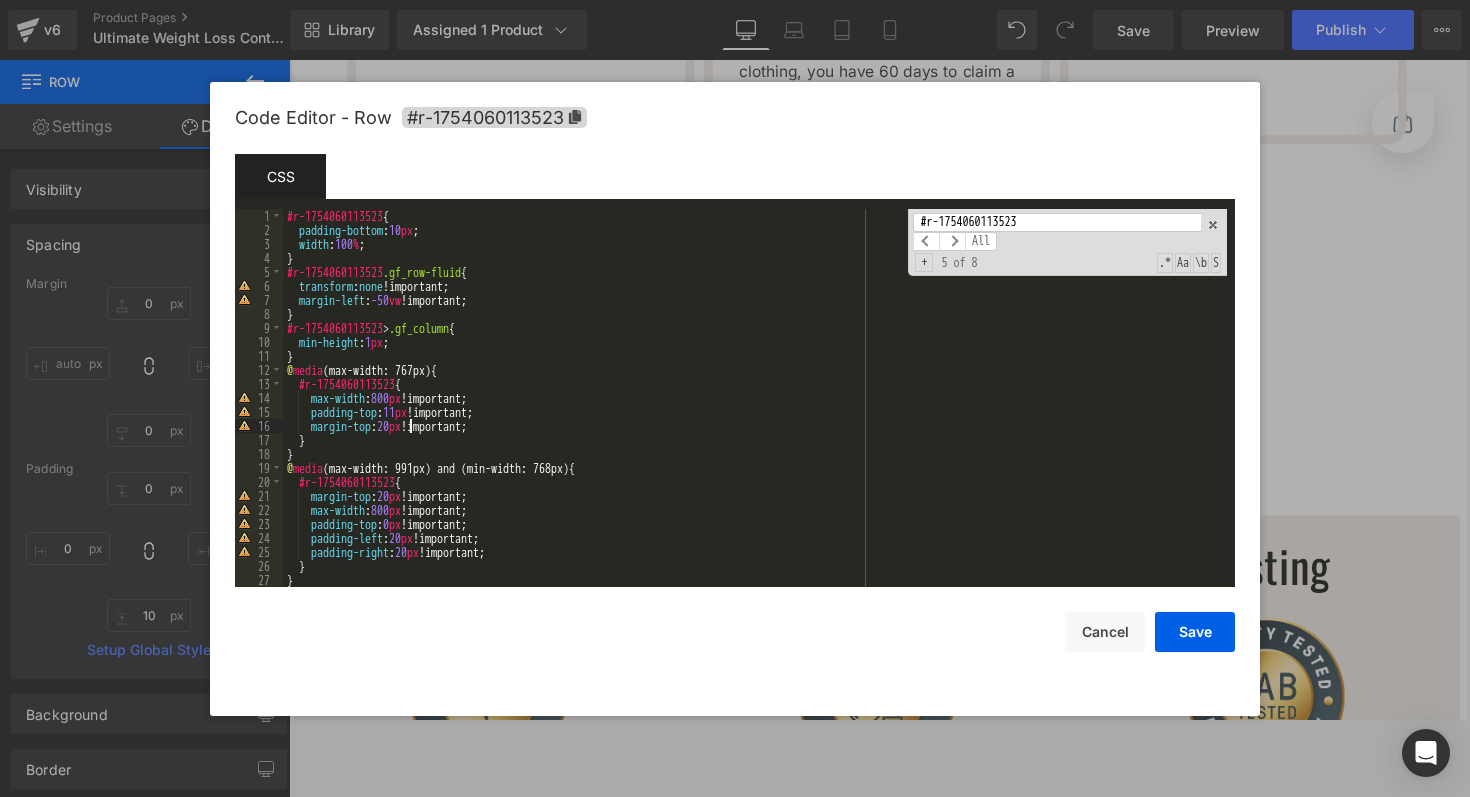 click on "#r-1754060113523 {    padding-bottom :  10 px ;    width :  100 % ; } #r-1754060113523 .gf_row-fluid {    transform :  none  !important;    margin-left :  -50 vw  !important; } #r-1754060113523  >  .gf_column {    min-height :  1 px ; } @ media  (max-width: 767px) {    #r-1754060113523 {       max-width :  800 px !important;       padding-top :  11 px !important;       margin-top :  20 px !important;    } } @ media  (max-width: 991px) and (min-width: 768px) {    #r-1754060113523 {       margin-top :  20 px !important;       max-width :  800 px !important;       padding-top :  0 px !important;       padding-left :  20 px !important;       padding-right :  20 px !important;    } } @ media  (max-width: 1199px) and (min-width: 992px) {" at bounding box center [755, 412] 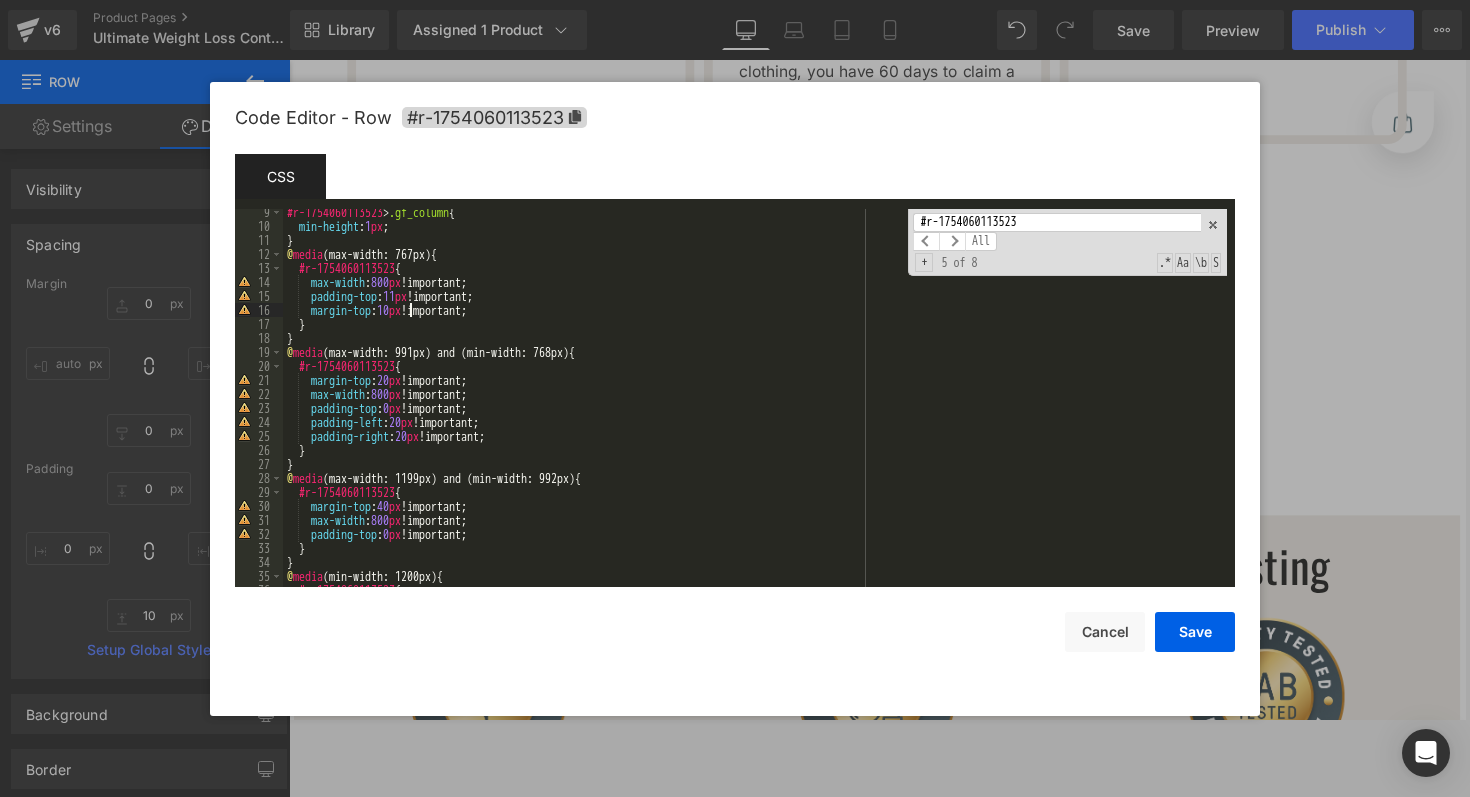 scroll, scrollTop: 118, scrollLeft: 0, axis: vertical 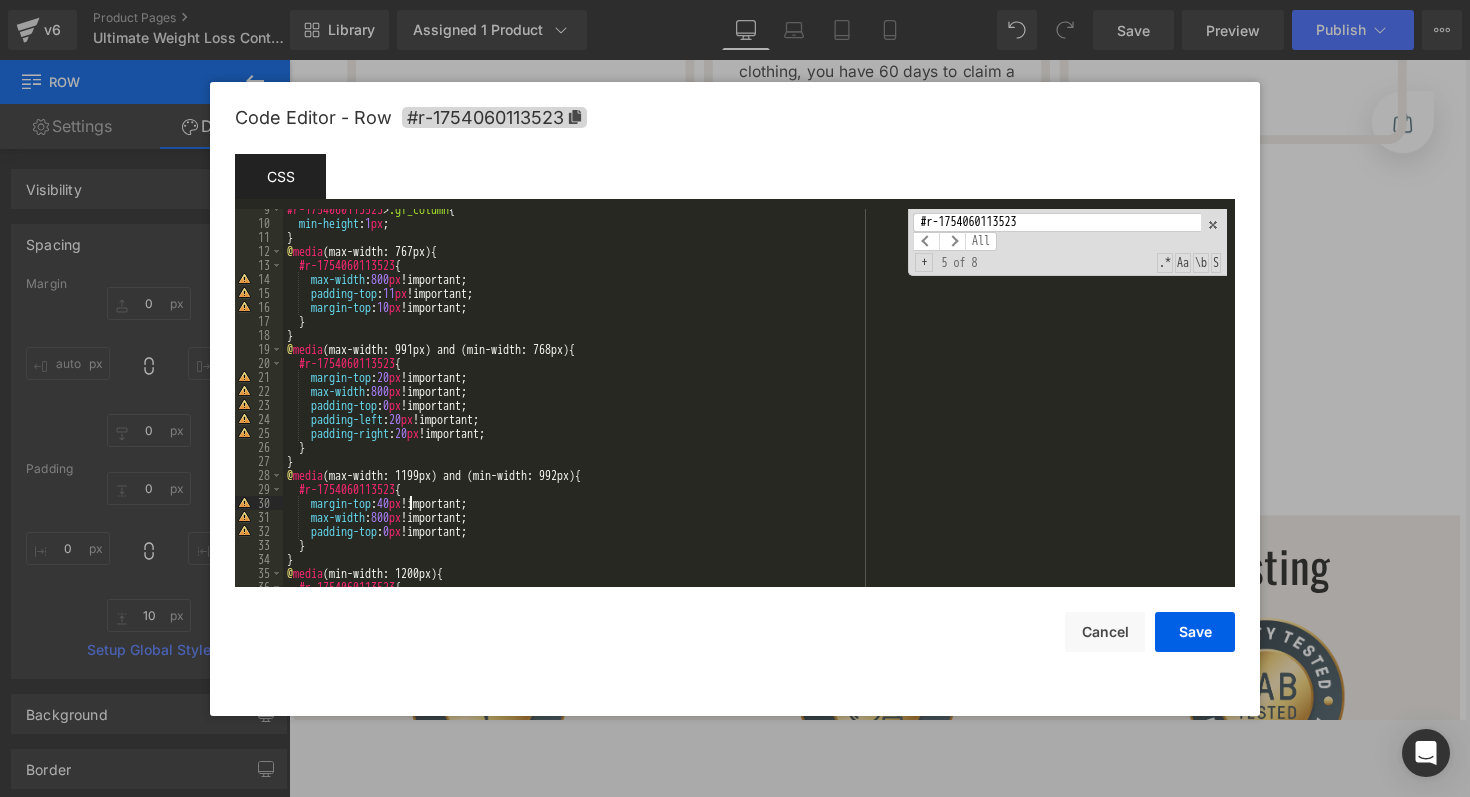 click on "#r-1754060113523  >  .gf_column {    min-height :  1 px ; } @ media  (max-width: 767px) {    #r-1754060113523 {       max-width :  800 px !important;       padding-top :  11 px !important;       margin-top :  10 px !important;    } } @ media  (max-width: 991px) and (min-width: 768px) {    #r-1754060113523 {       margin-top :  20 px !important;       max-width :  800 px !important;       padding-top :  0 px !important;       padding-left :  20 px !important;       padding-right :  20 px !important;    } } @ media  (max-width: 1199px) and (min-width: 992px) {    #r-1754060113523 {       margin-top :  40 px !important;       max-width :  800 px !important;       padding-top :  0 px !important;    } } @ media  (min-width: 1200px) {    #r-1754060113523 {" at bounding box center (755, 405) 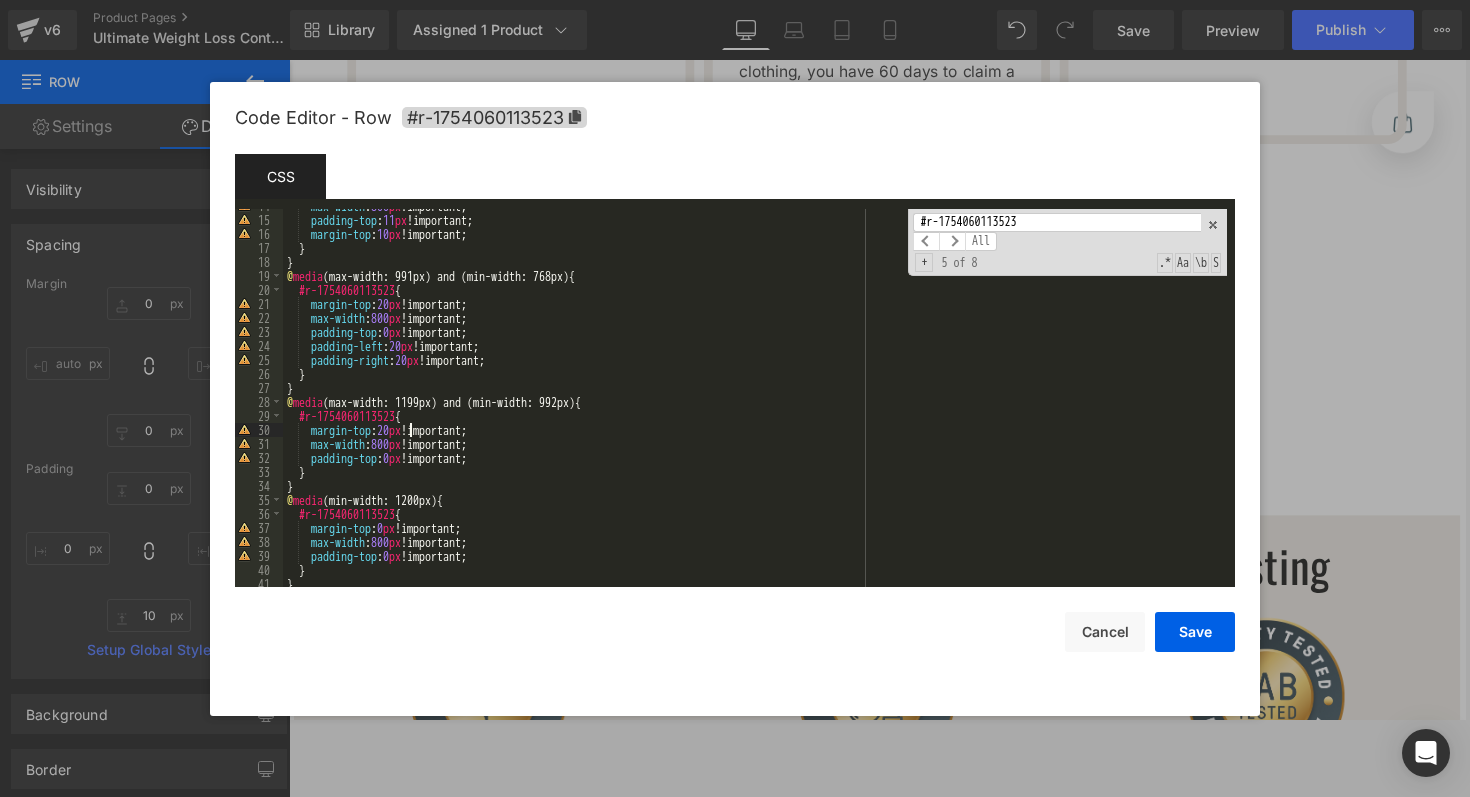 scroll, scrollTop: 308, scrollLeft: 0, axis: vertical 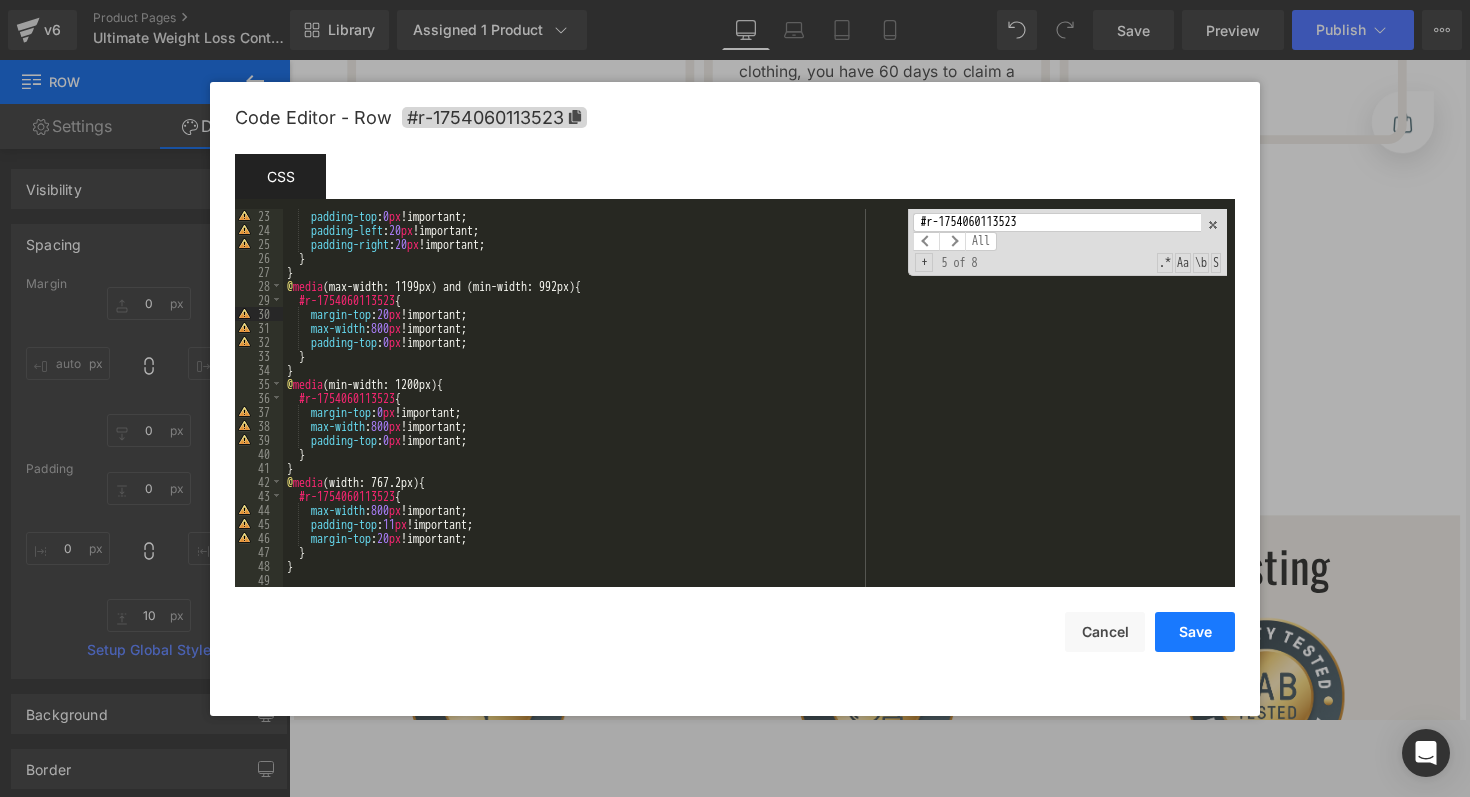 click on "Save" at bounding box center [1195, 632] 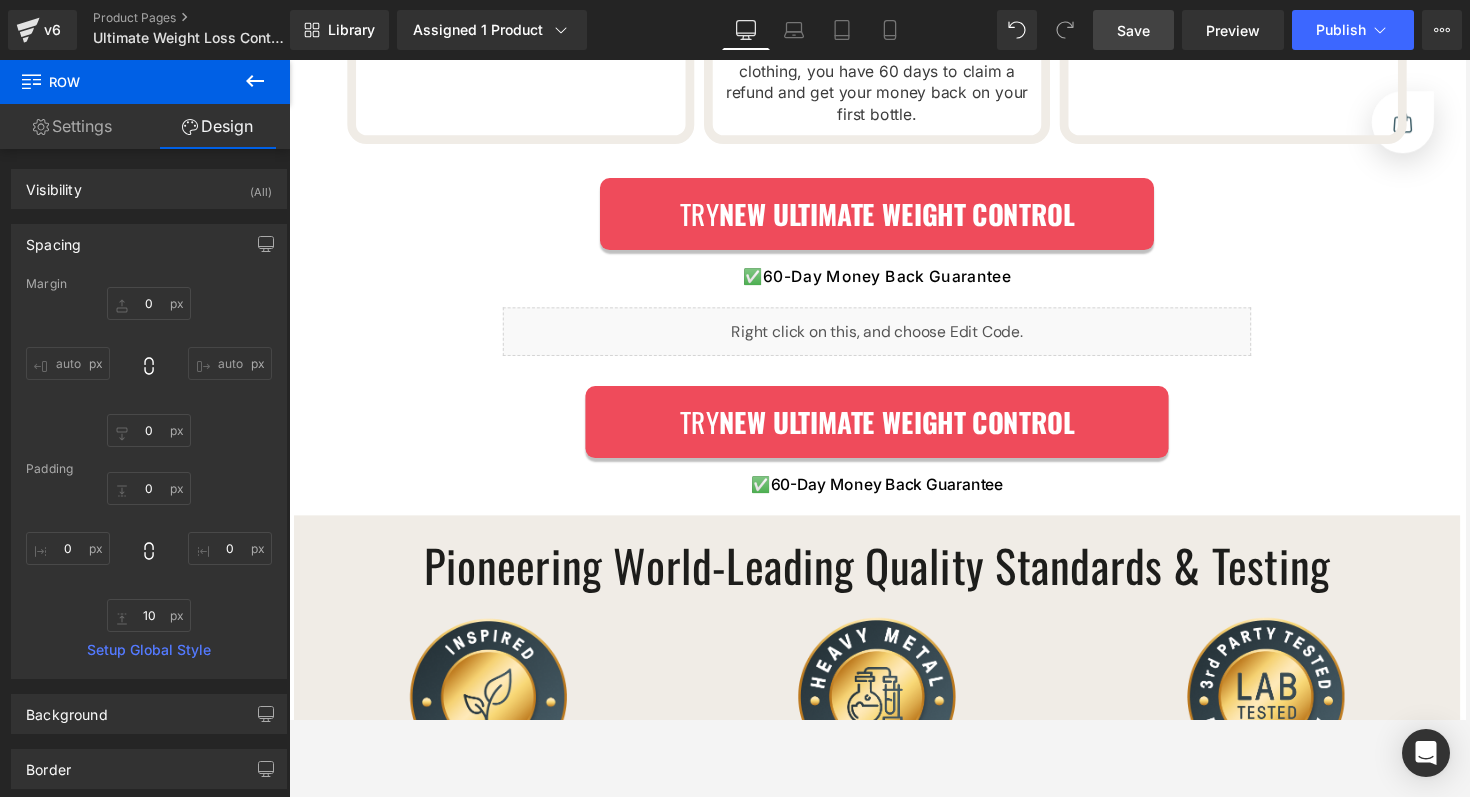 click on "Save" at bounding box center (1133, 30) 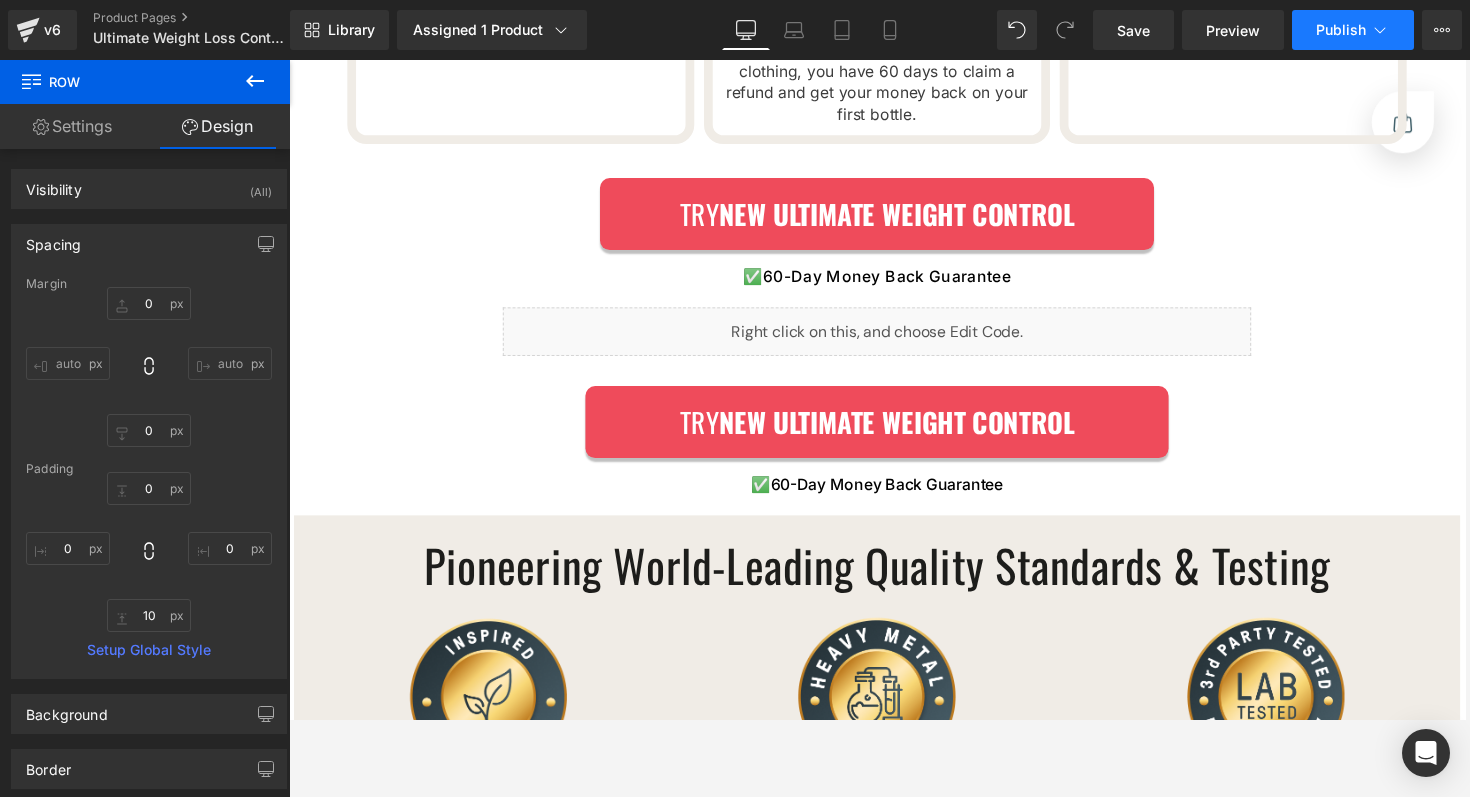 click on "Publish" at bounding box center [1353, 30] 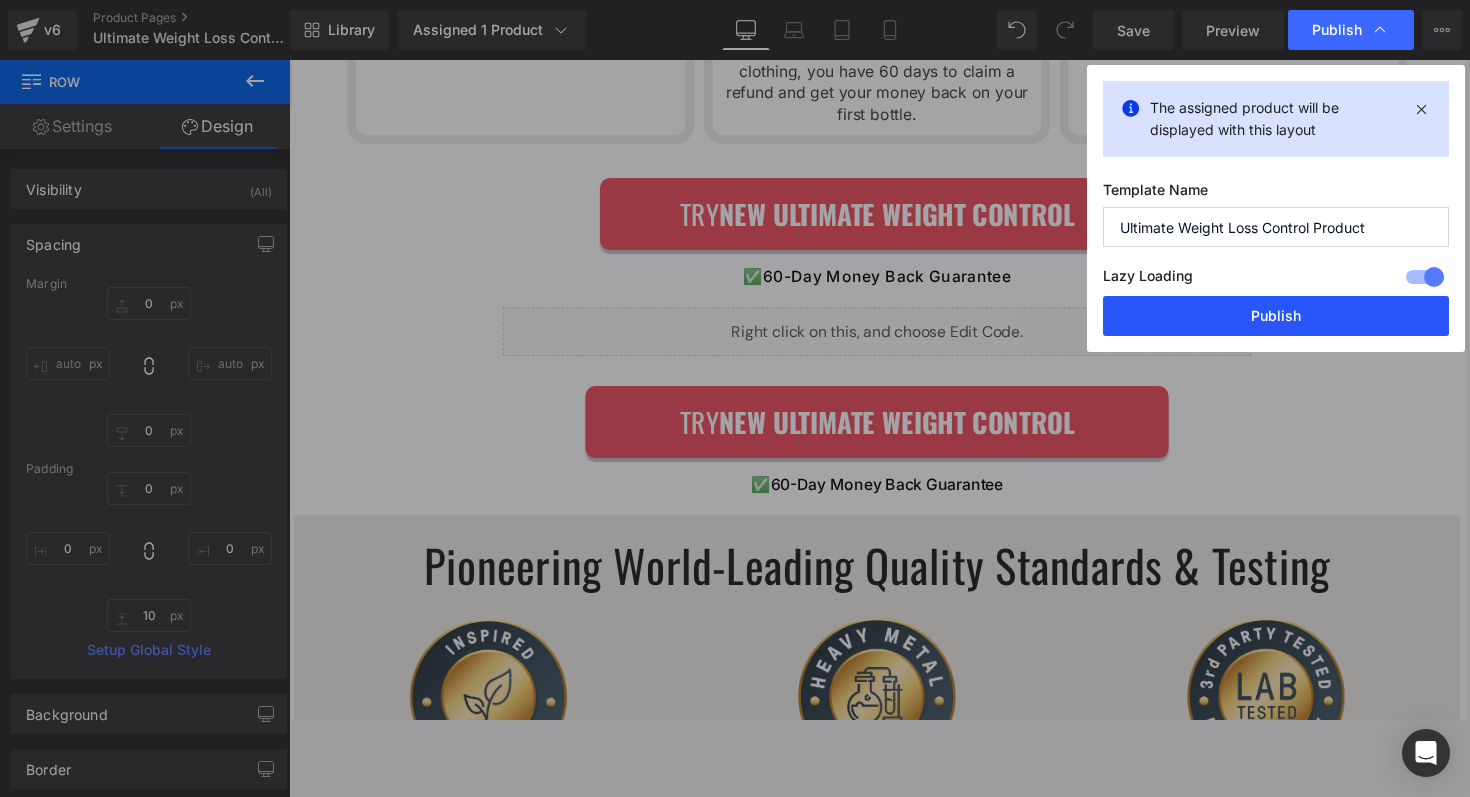 click on "Publish" at bounding box center (1276, 316) 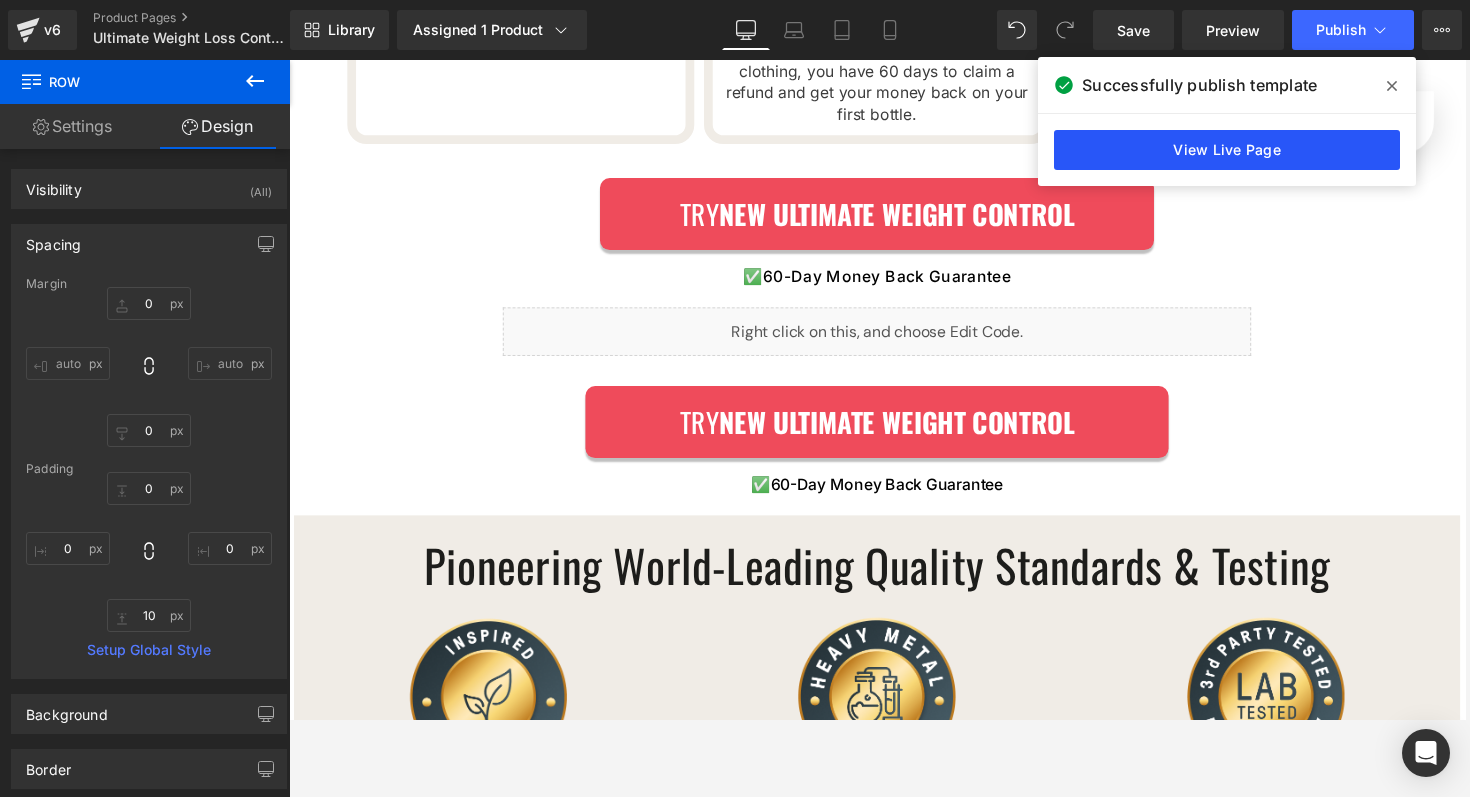 click on "View Live Page" at bounding box center [1227, 150] 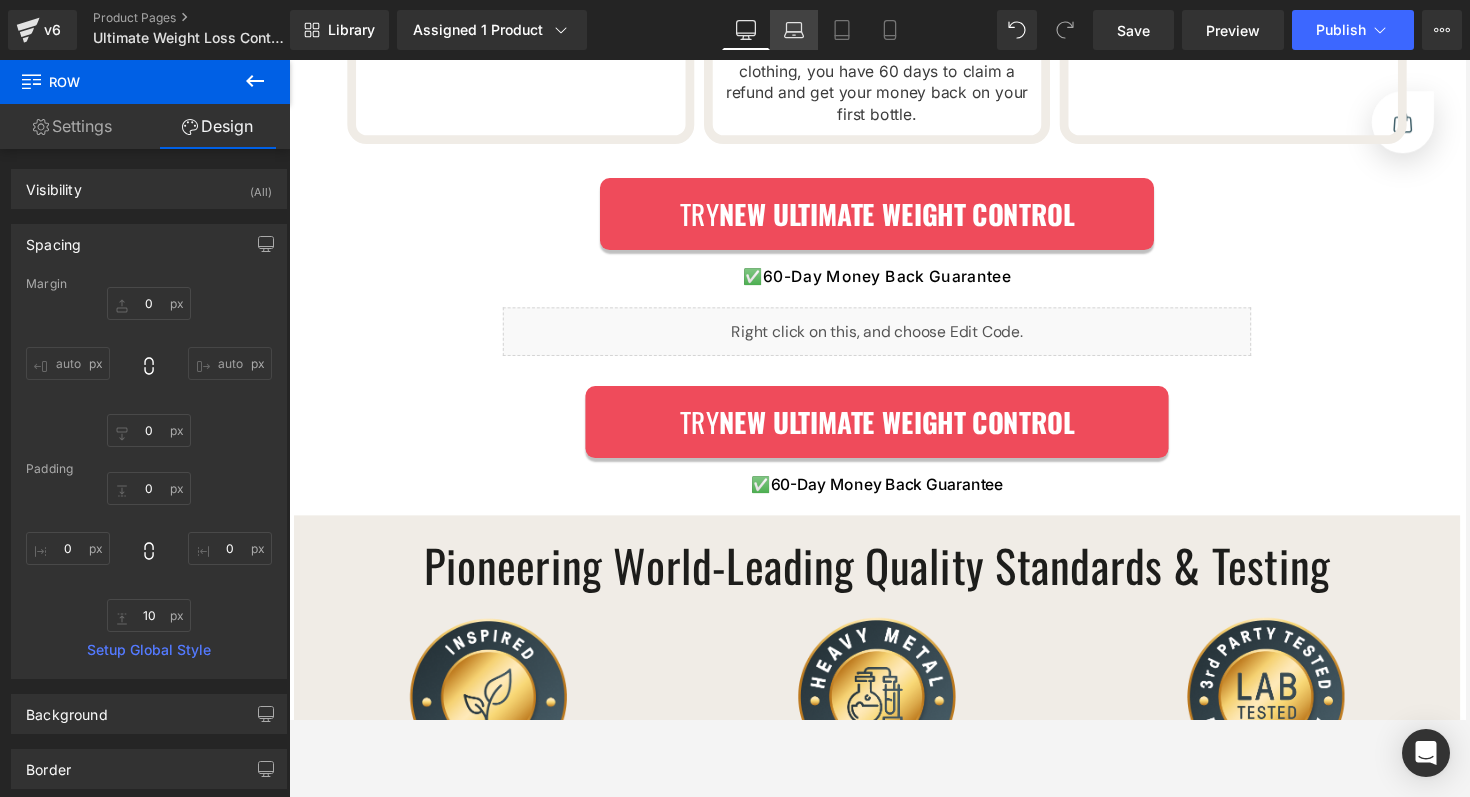 click on "Laptop" at bounding box center [794, 30] 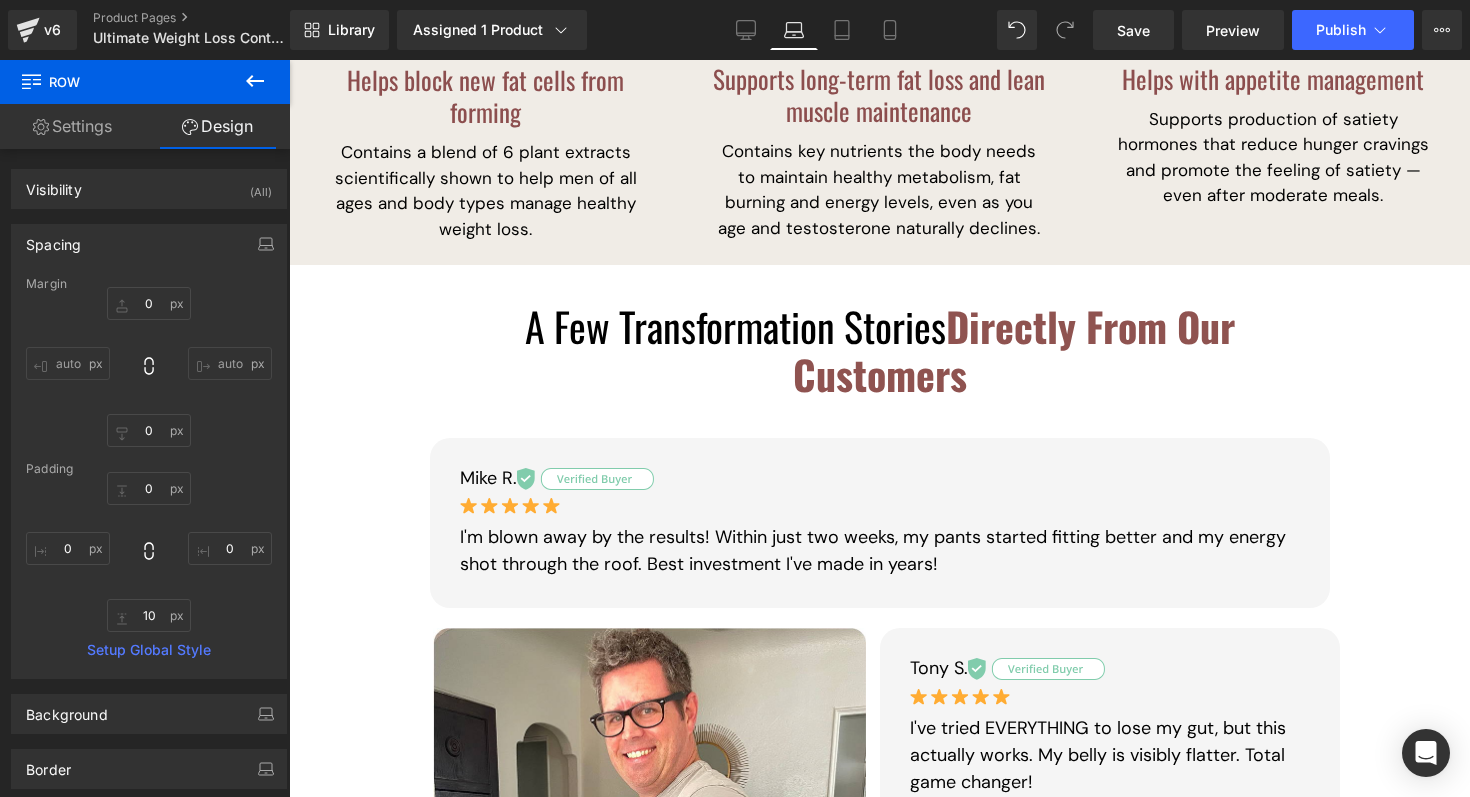 scroll, scrollTop: 638, scrollLeft: 0, axis: vertical 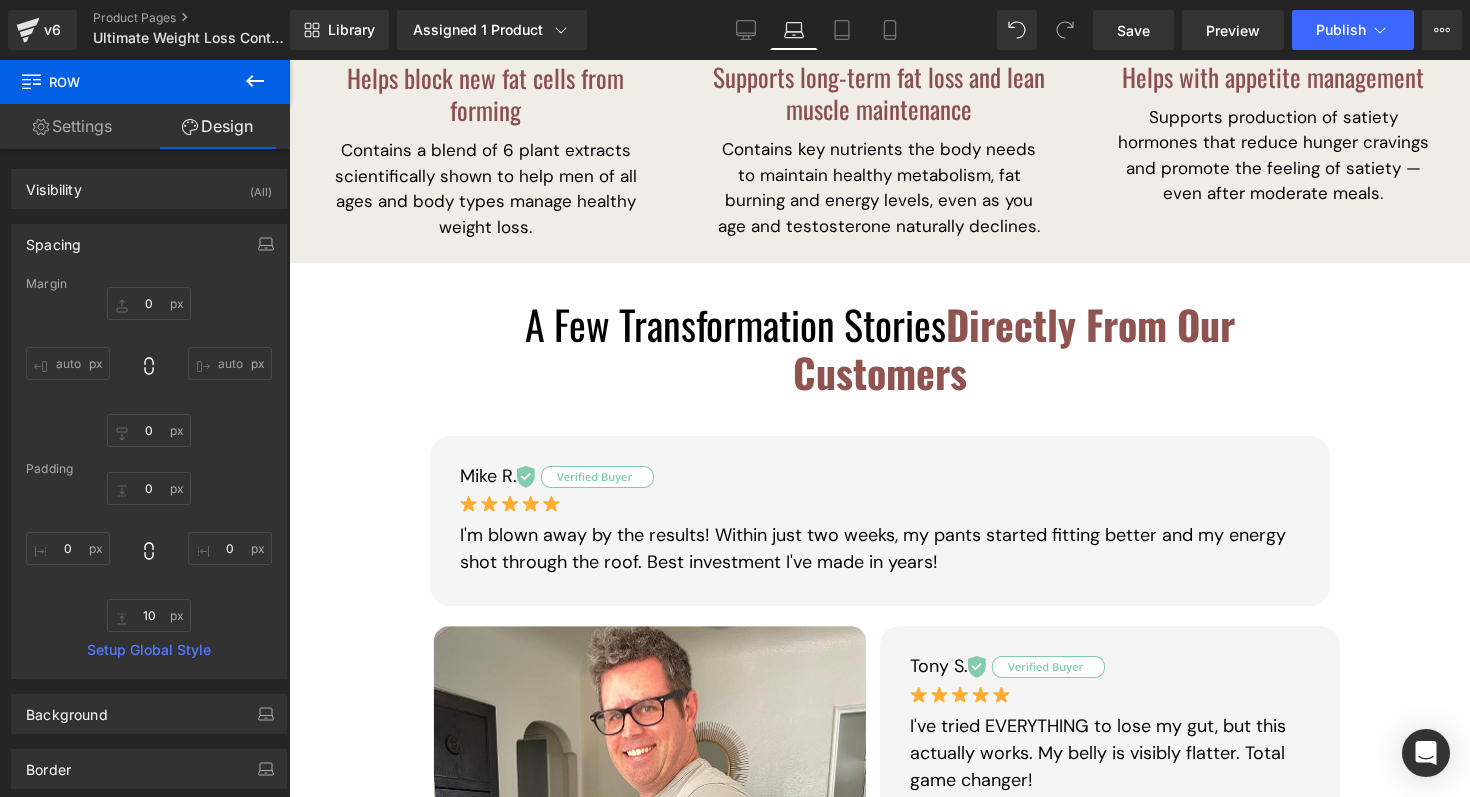 click on "A Few Transformation Stories  Directly From Our Customers Heading         Row" at bounding box center (880, 366) 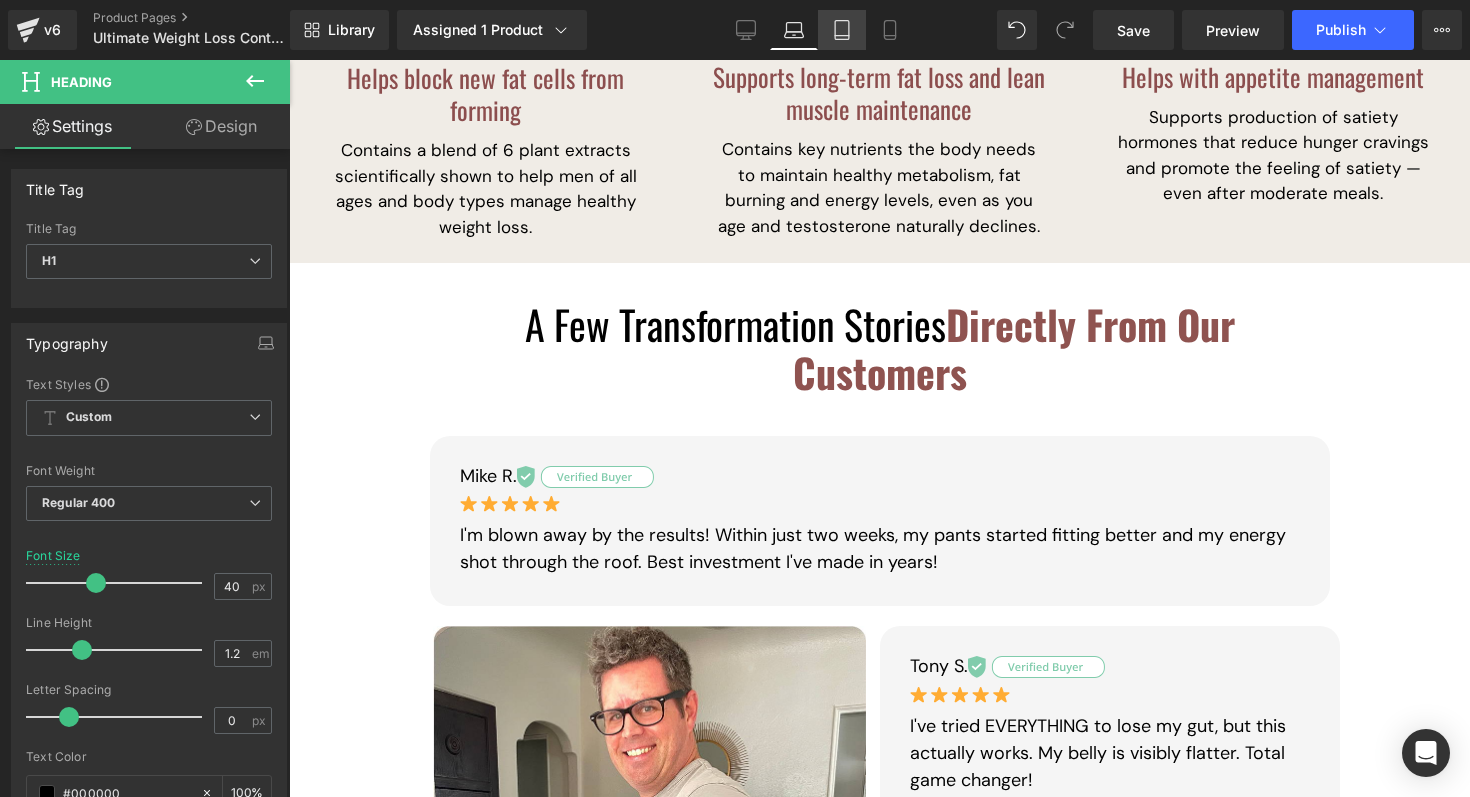 click on "Tablet" at bounding box center [842, 30] 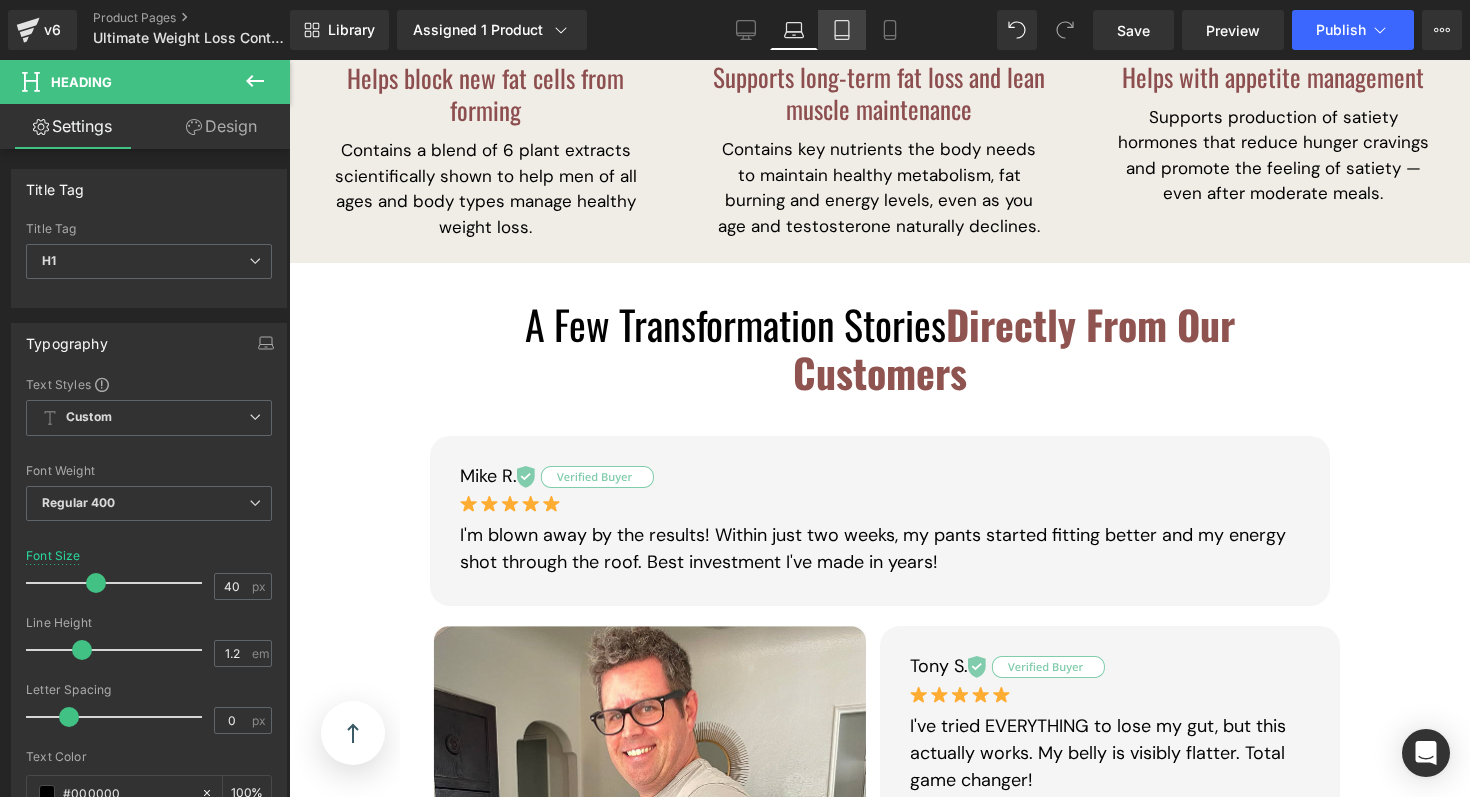 scroll, scrollTop: 1166, scrollLeft: 0, axis: vertical 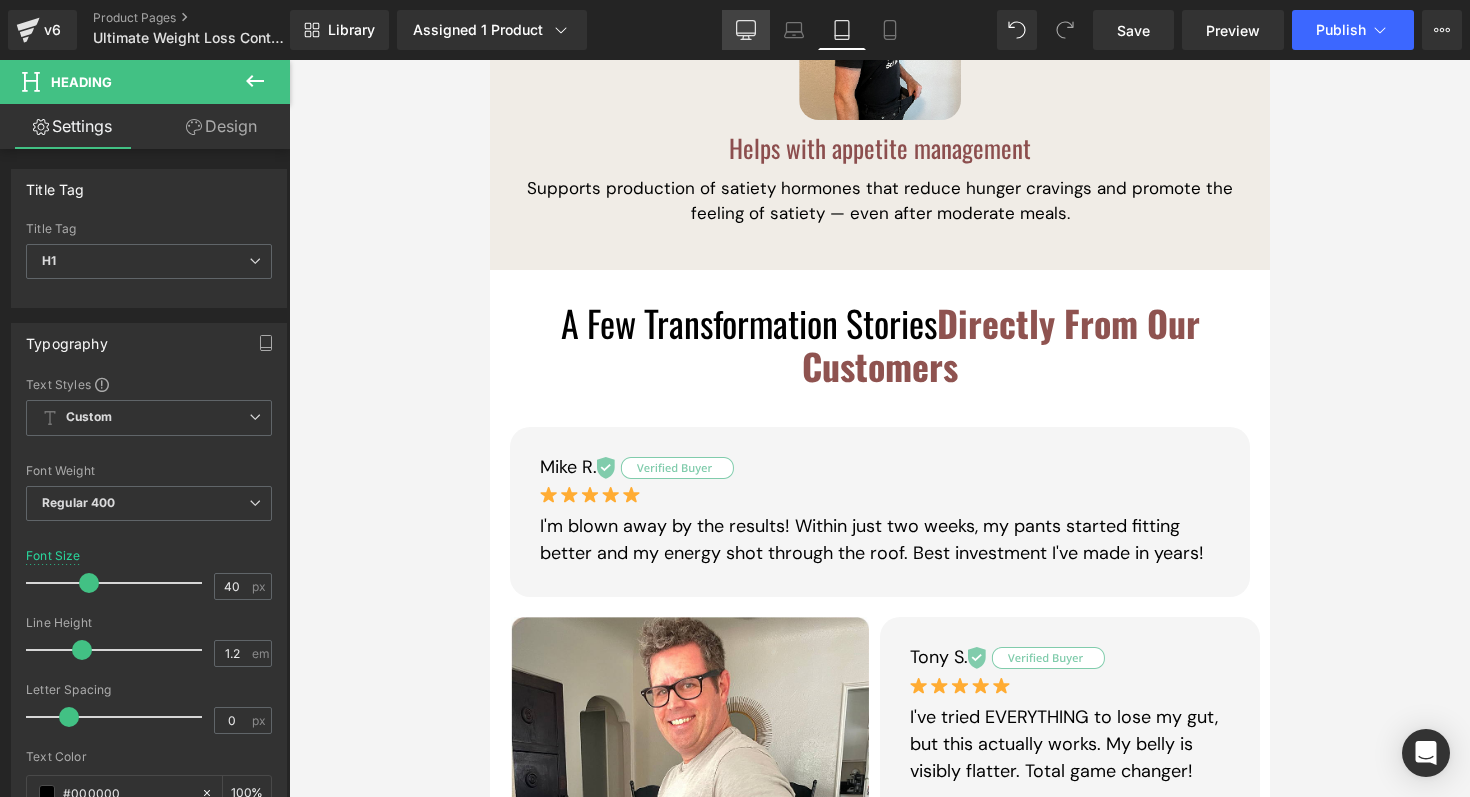 click on "Desktop" at bounding box center (746, 30) 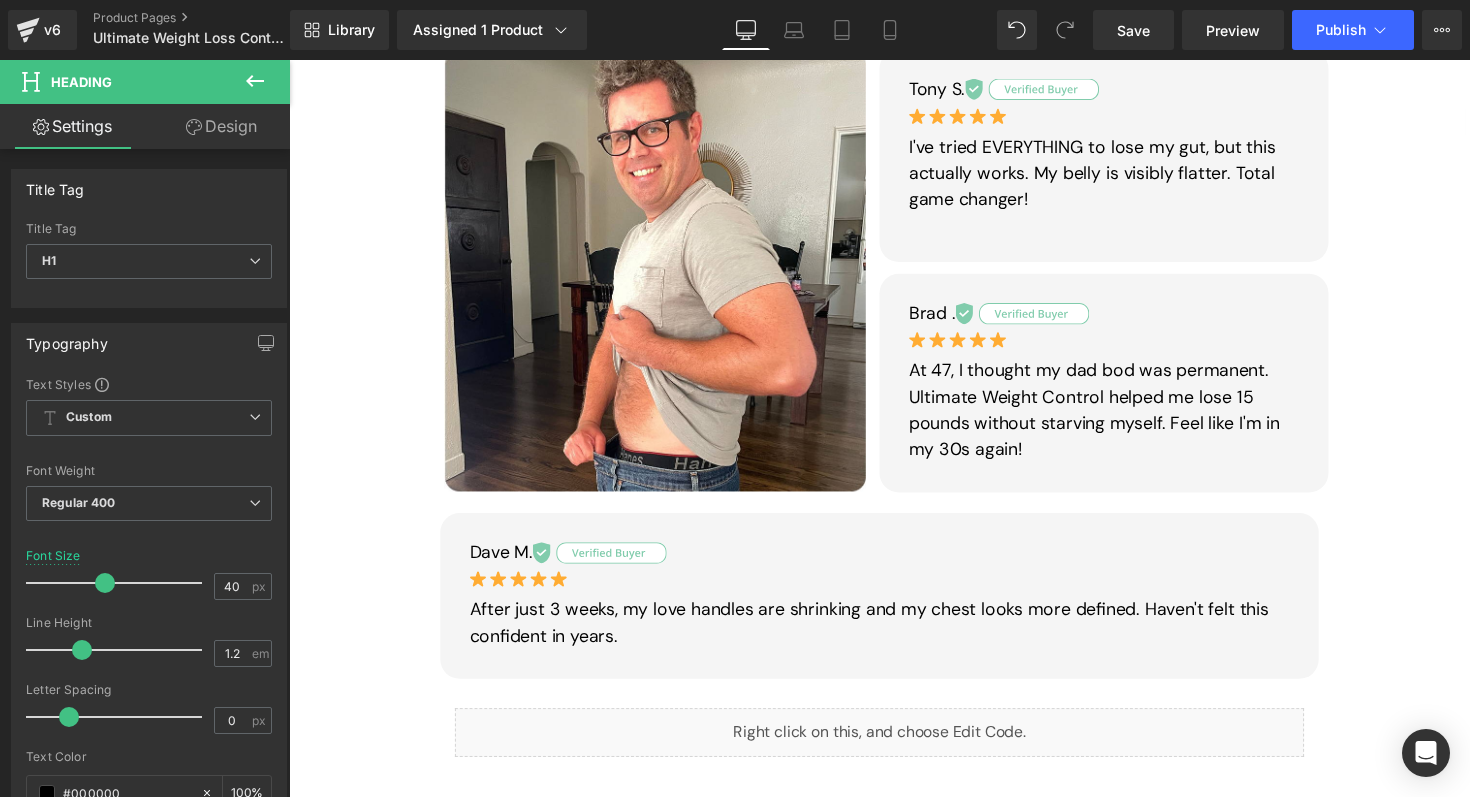scroll, scrollTop: 594, scrollLeft: 0, axis: vertical 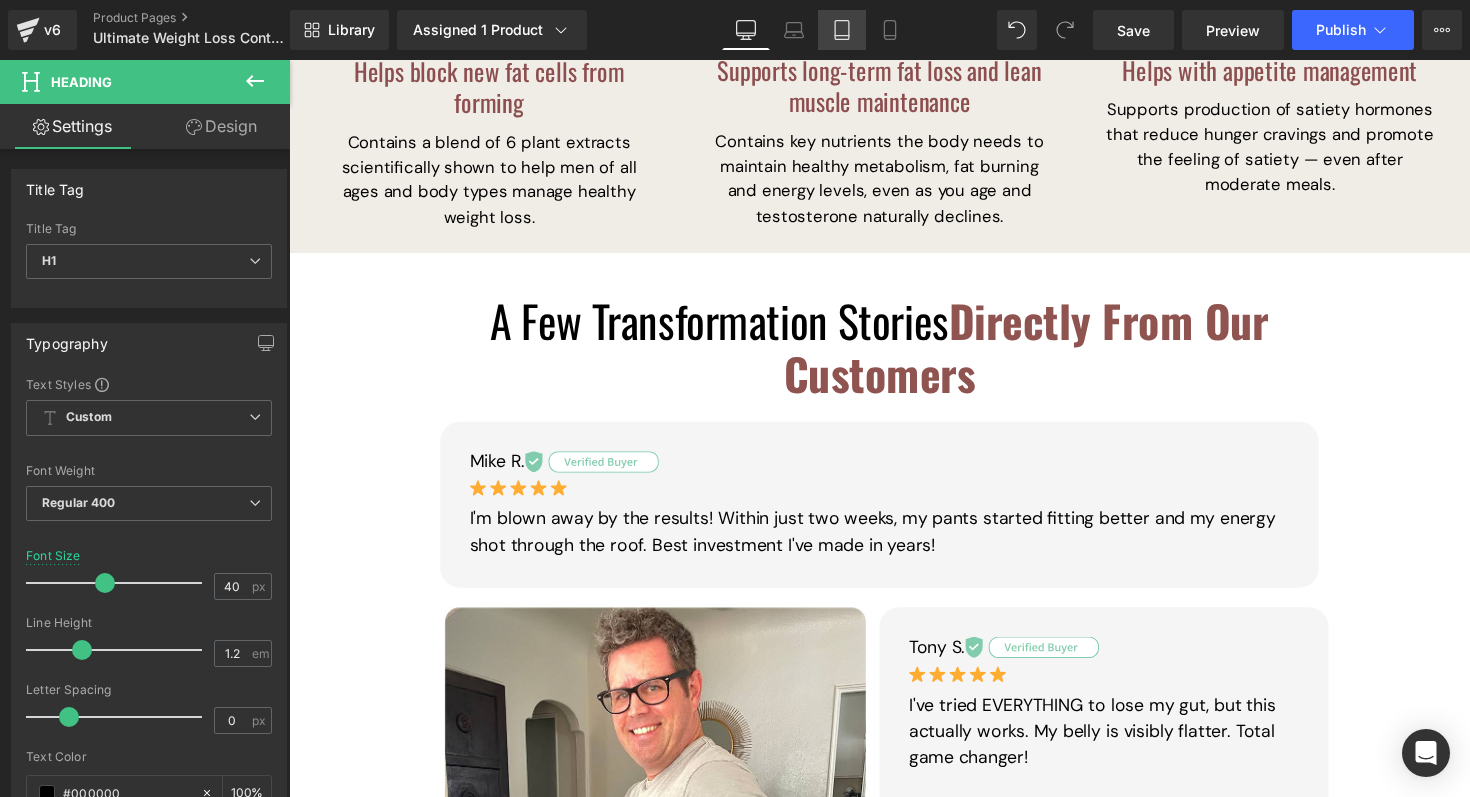 click on "Tablet" at bounding box center [842, 30] 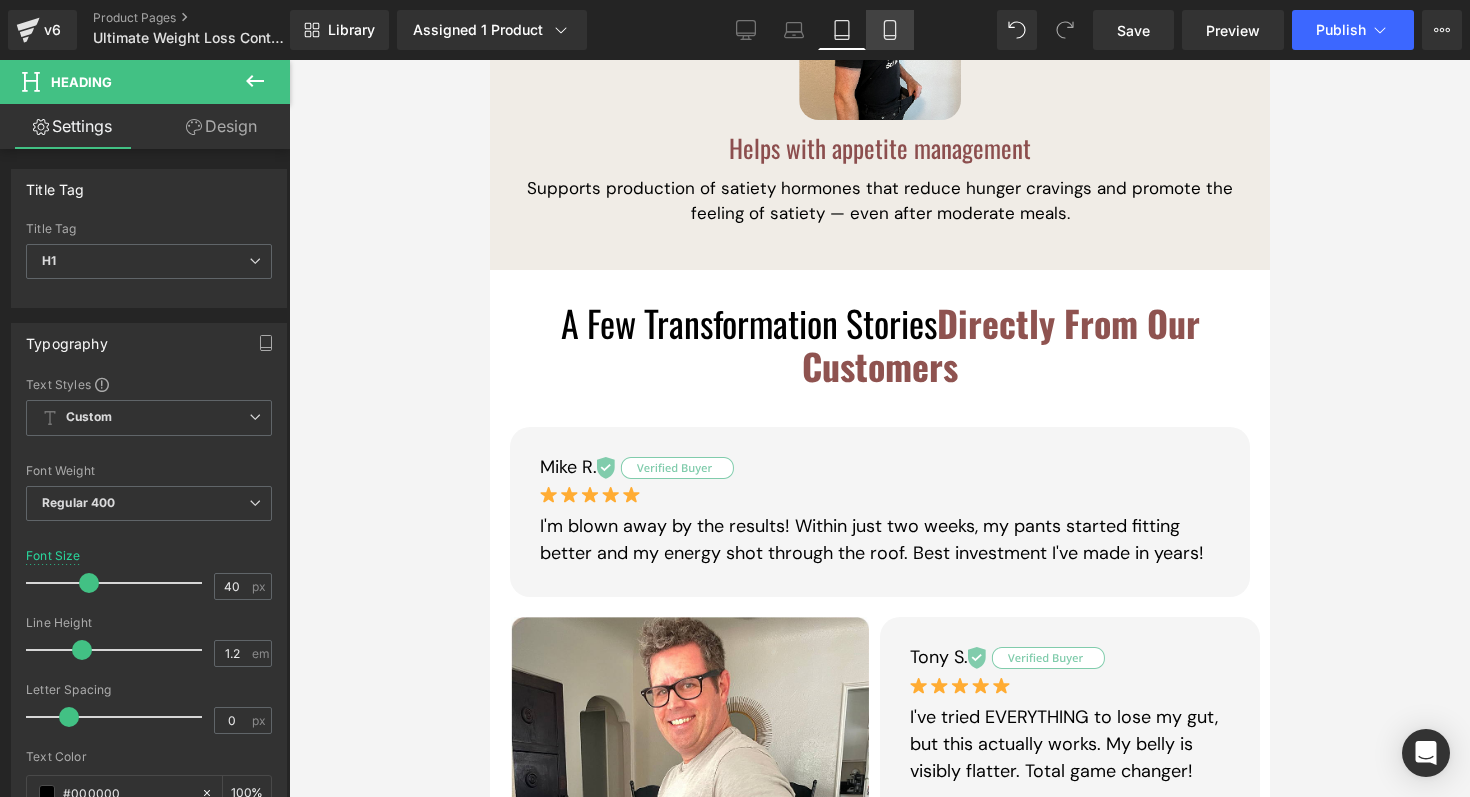 click 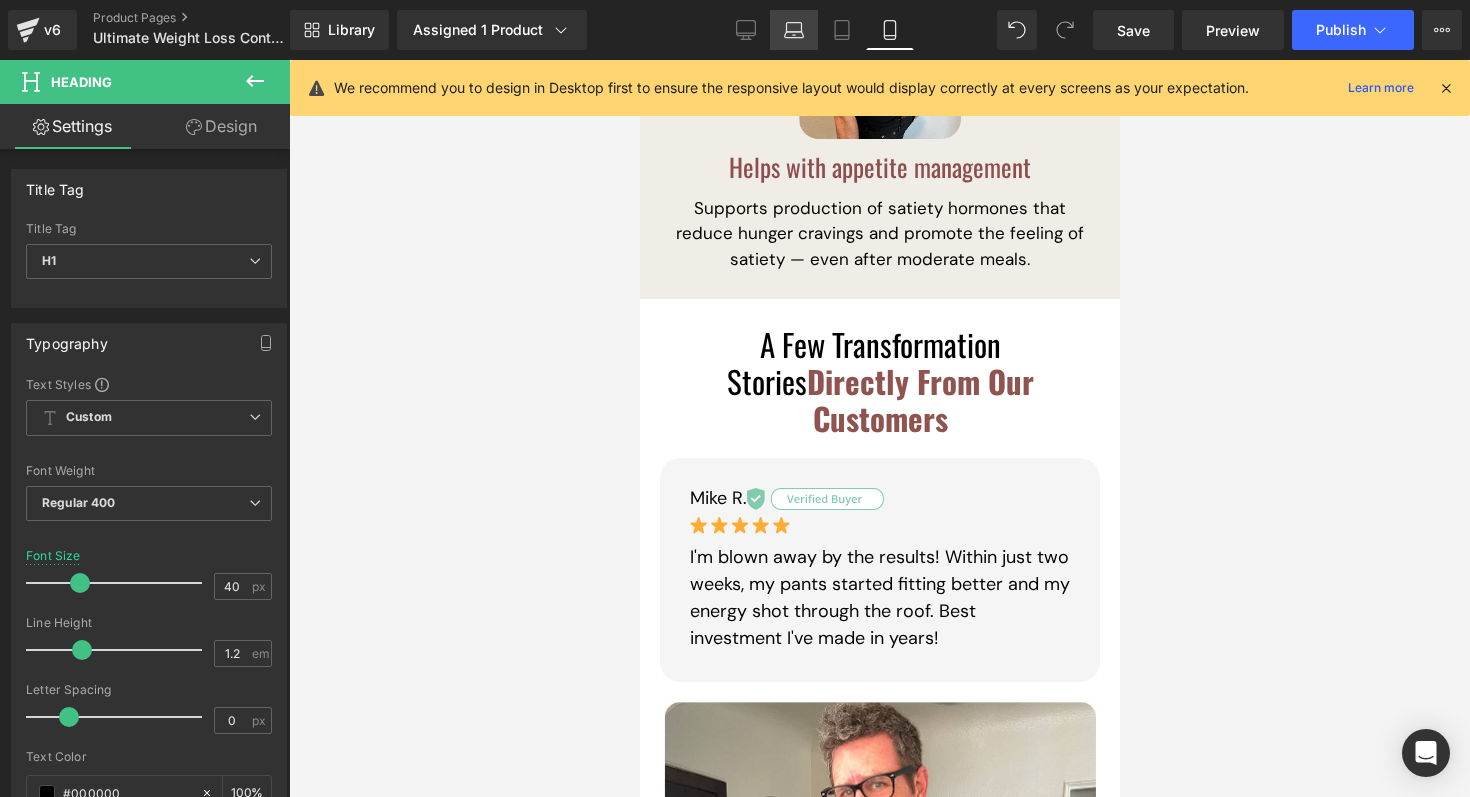 click on "Laptop" at bounding box center [794, 30] 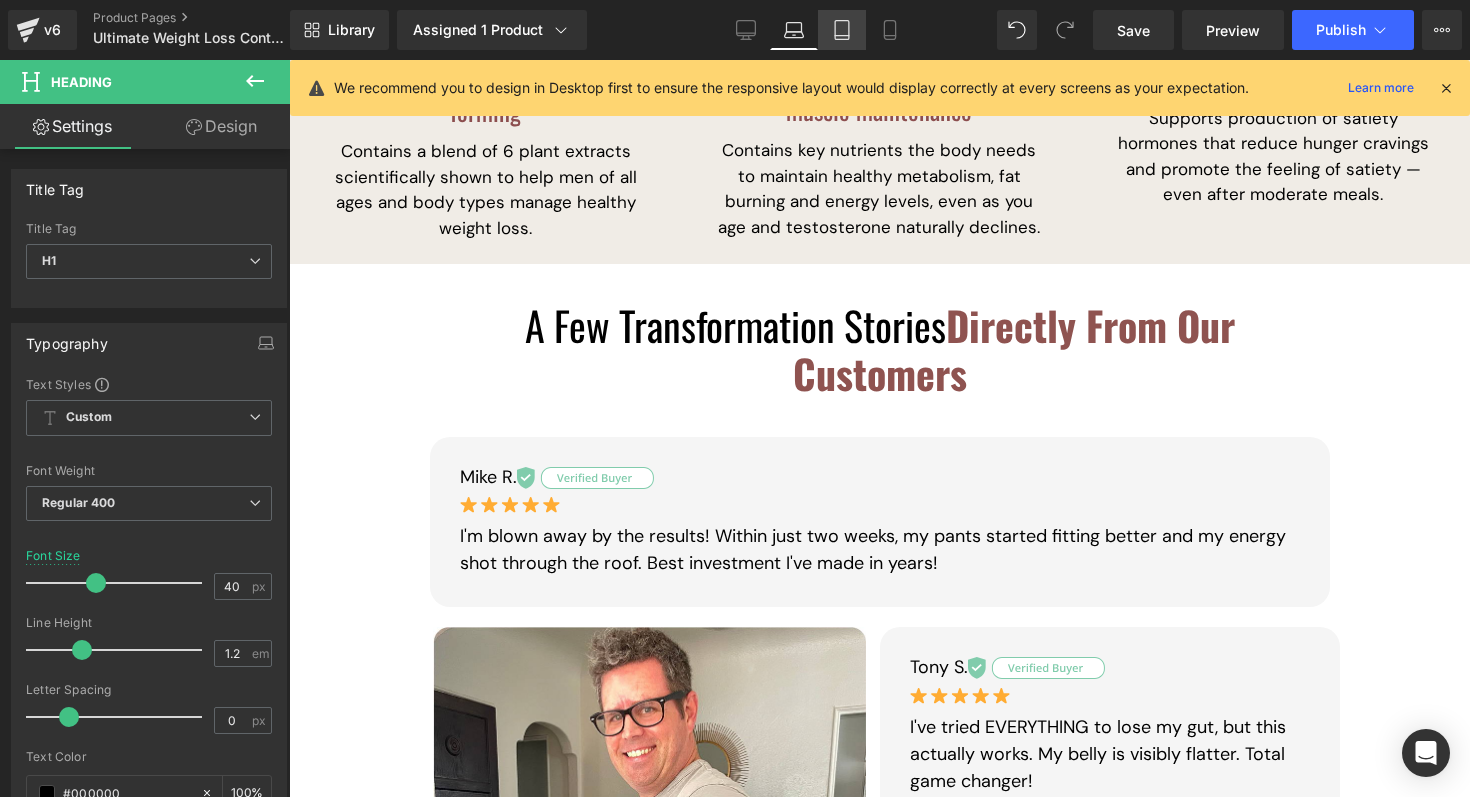 click 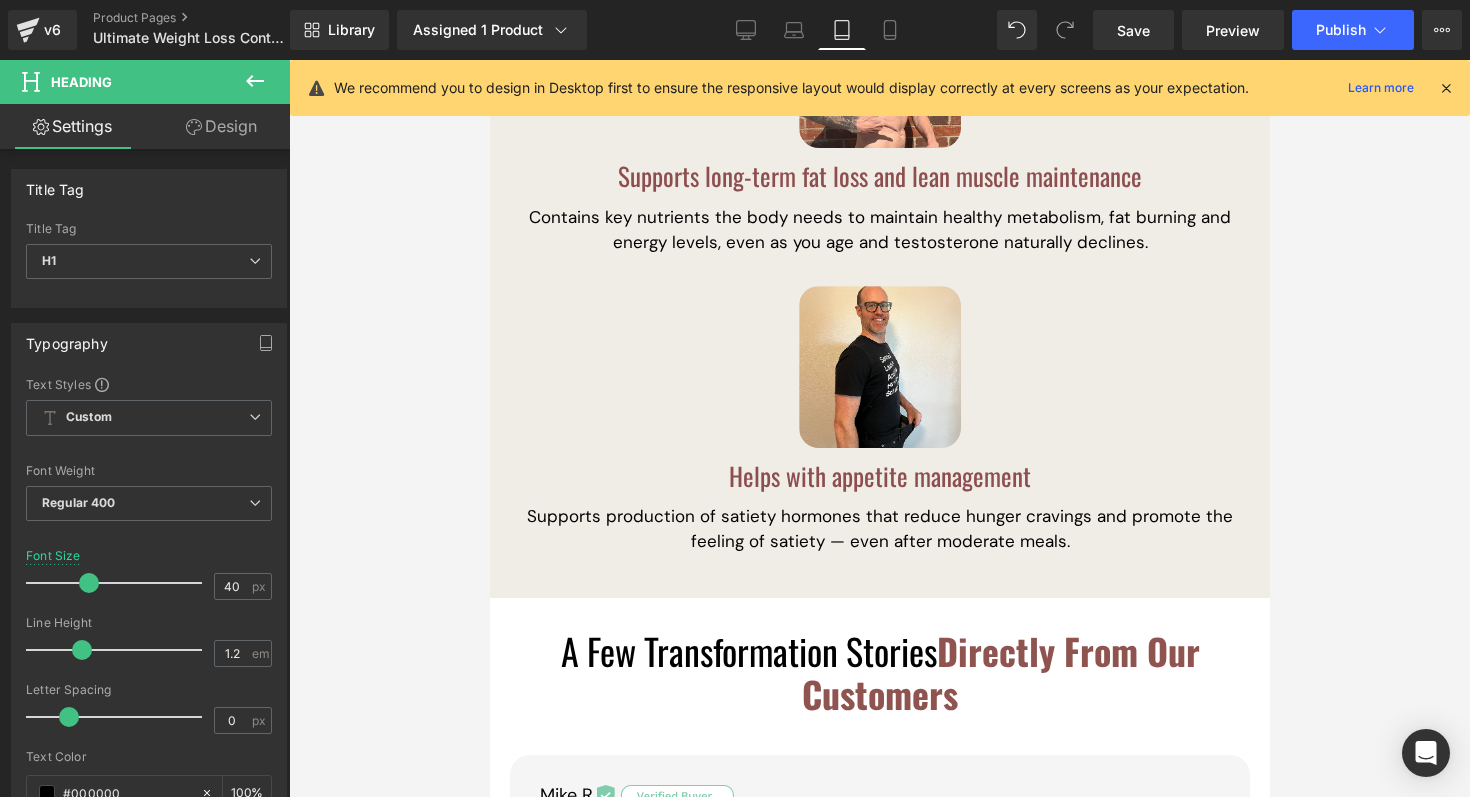 scroll, scrollTop: 709, scrollLeft: 0, axis: vertical 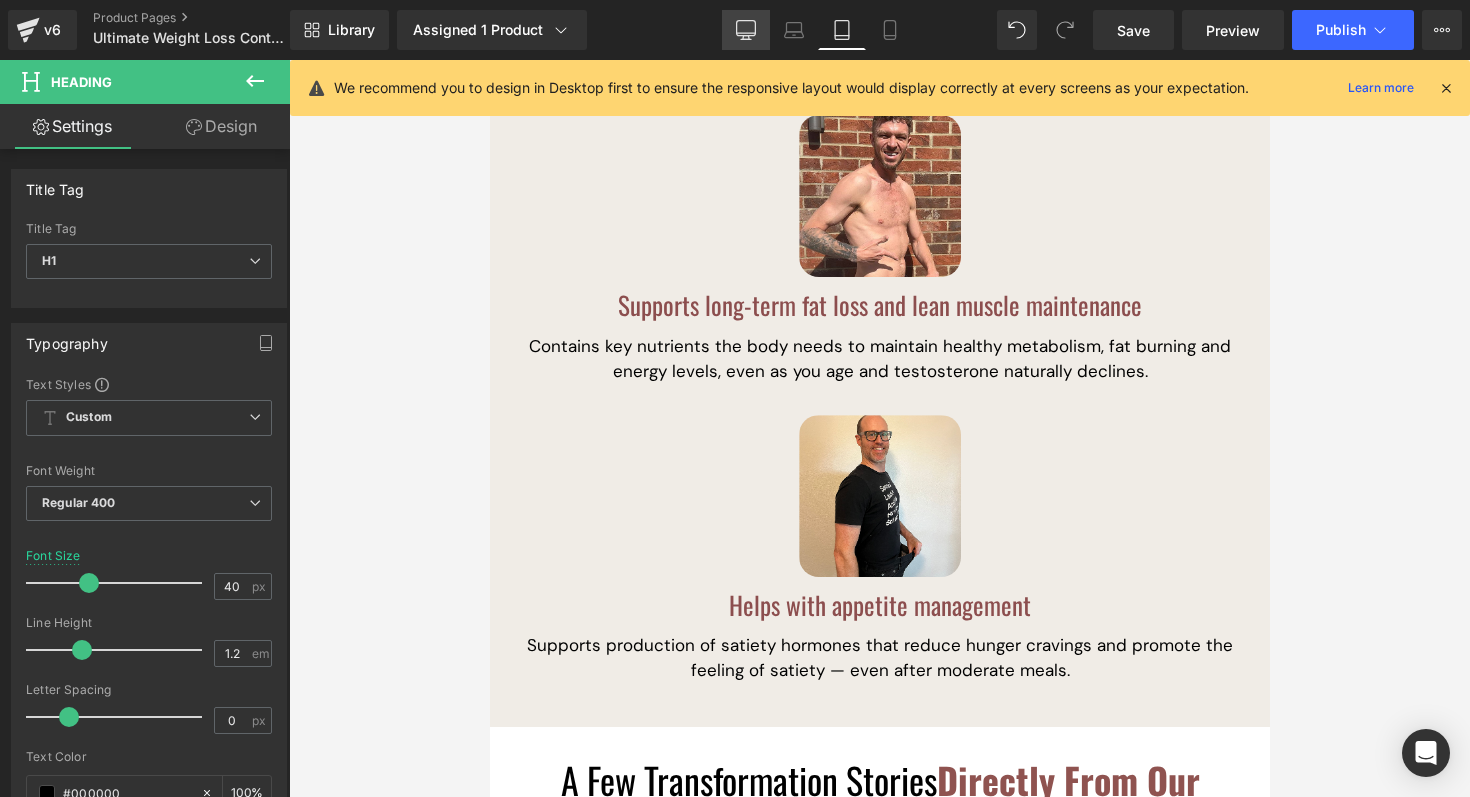 click on "Desktop" at bounding box center (746, 30) 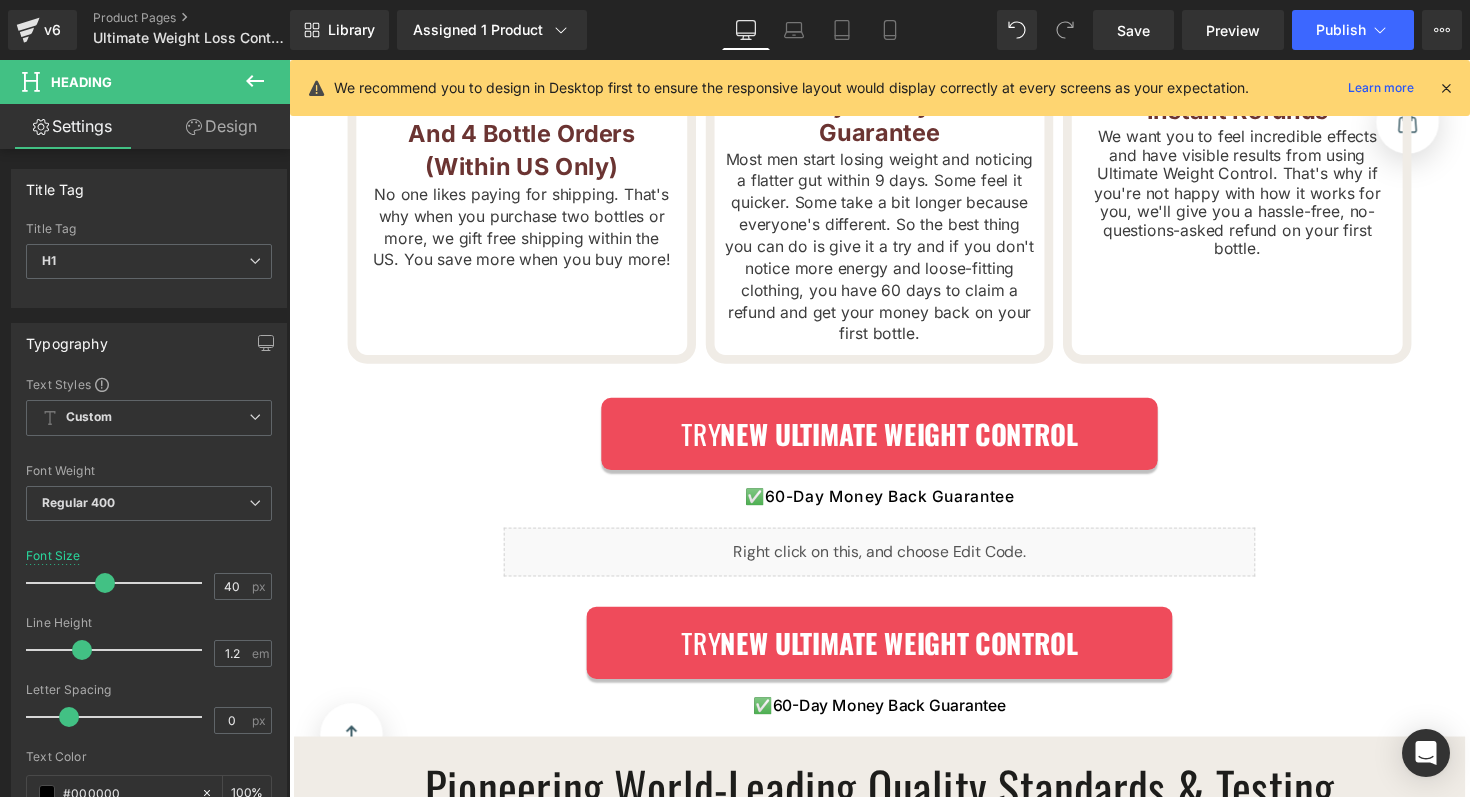 scroll, scrollTop: 3461, scrollLeft: 0, axis: vertical 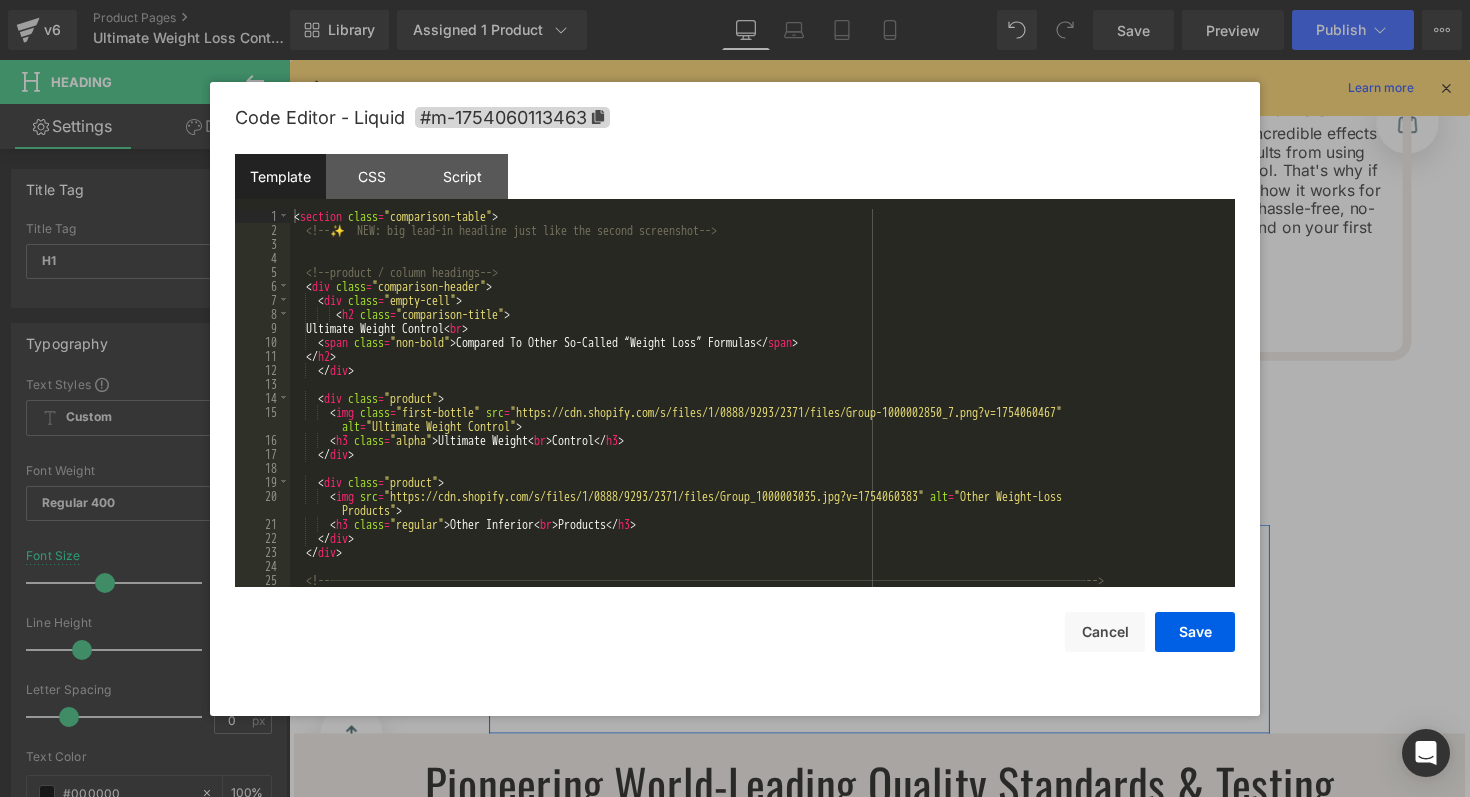 click on "Liquid" at bounding box center (894, 561) 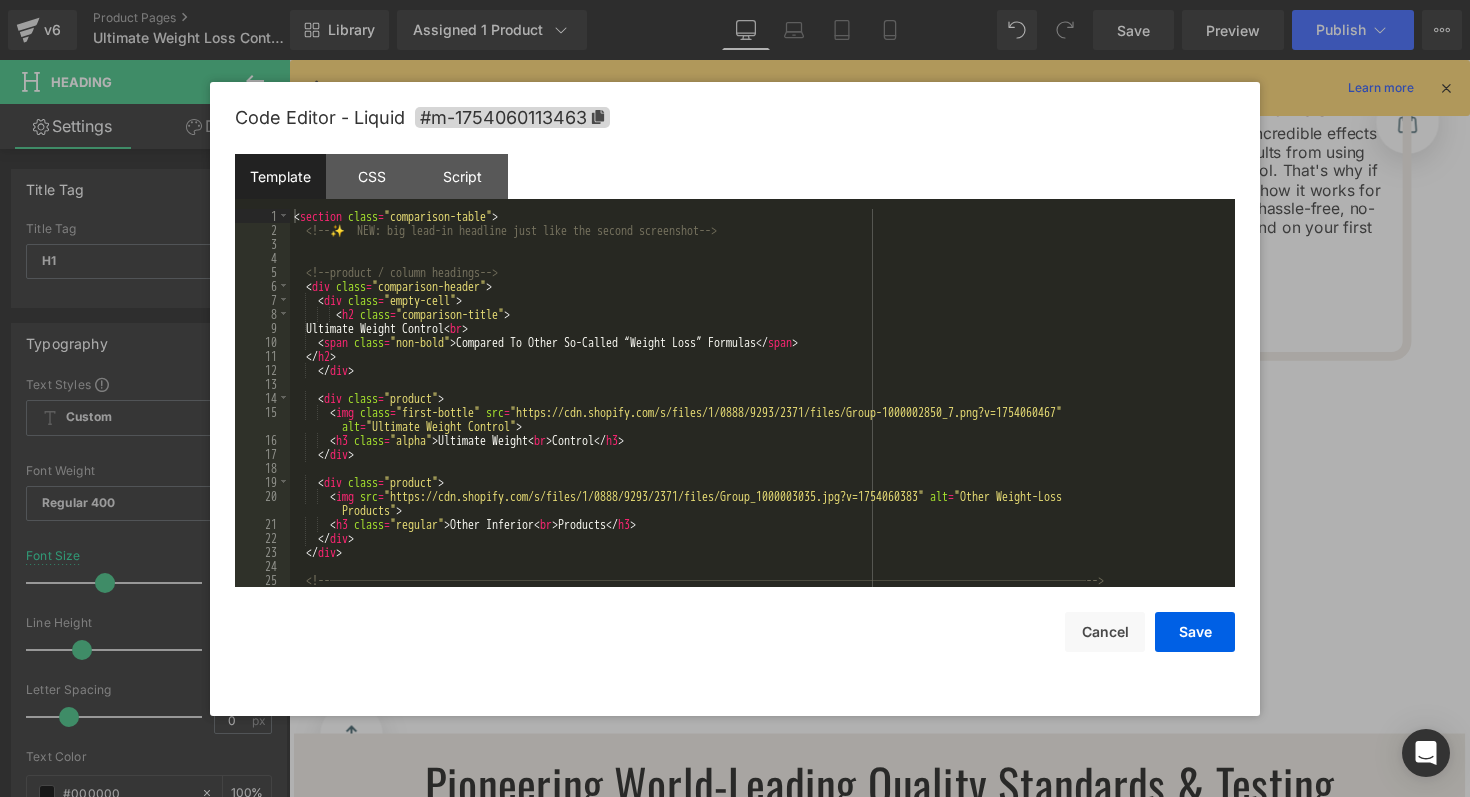 click on "< section   class = "comparison-table" >    <!--  ✨  NEW: big lead-in headline just like the second screenshot  -->      <!--  product / column headings  -->    < div   class = "comparison-header" >       < div   class = "empty-cell" >            < h2   class = "comparison-title" >      Ultimate Weight Control < br >       < span   class = "non-bold" > Compared To Other So-Called “Weight Loss” Formulas </ span >    </ h2 >       </ div >       < div   class = "product" >          < img   class = "first-bottle"   src = "https://cdn.shopify.com/s/files/1/0888/9293/2371/files/Group-1000002850_7.png?v=1754060467"            alt = "Ultimate Weight Control" >          < h3   class = "alpha" > Ultimate Weight < br > Control </ h3 >       </ div >       < div   class = "product" >          < img   src = "https://cdn.shopify.com/s/files/1/0888/9293/2371/files/Group_1000003035.jpg?v=1754060383"   alt = "Other Weight-Loss           Products" >          < h3   class = "regular" > Other Inferior < br" at bounding box center (758, 412) 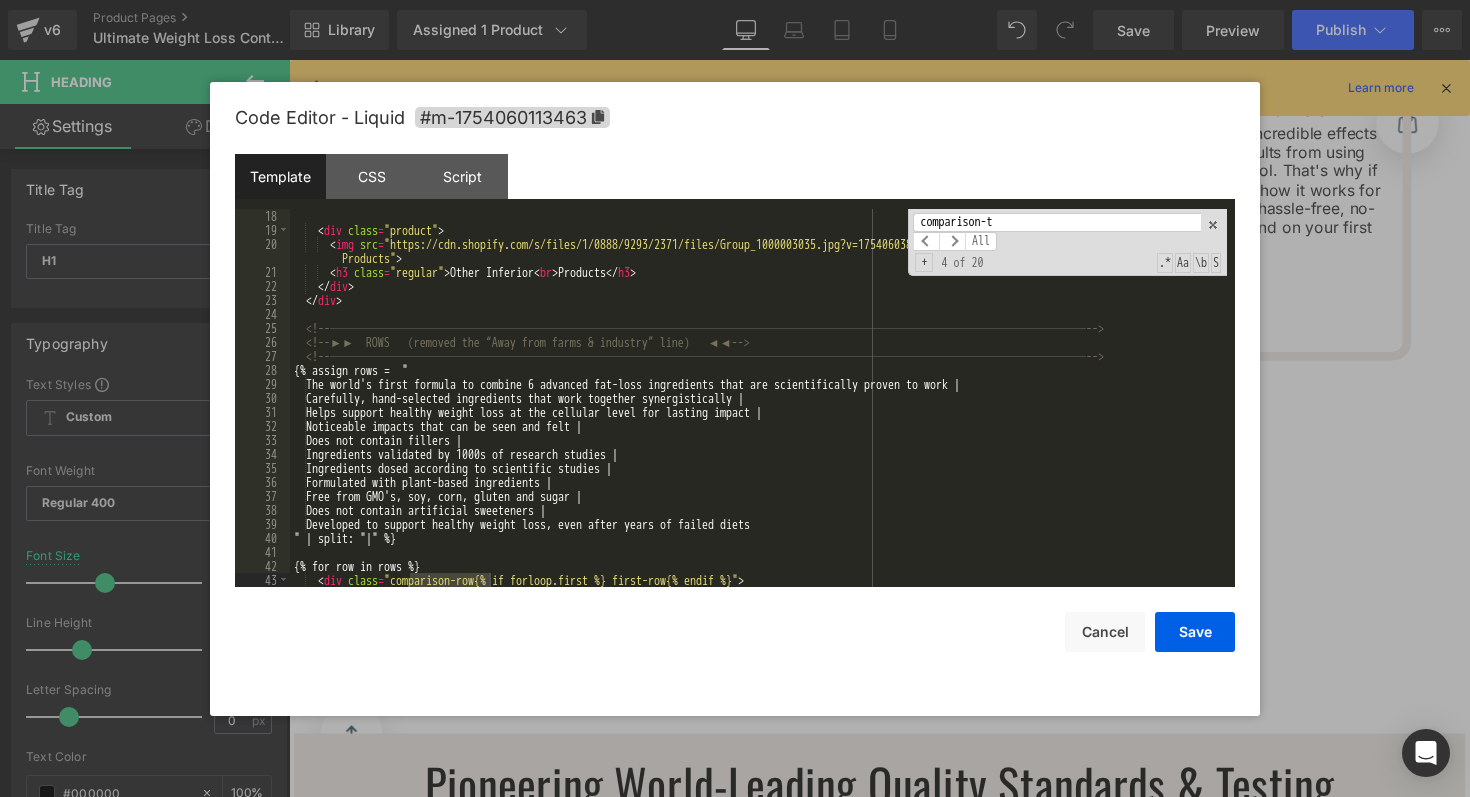 scroll, scrollTop: 609, scrollLeft: 0, axis: vertical 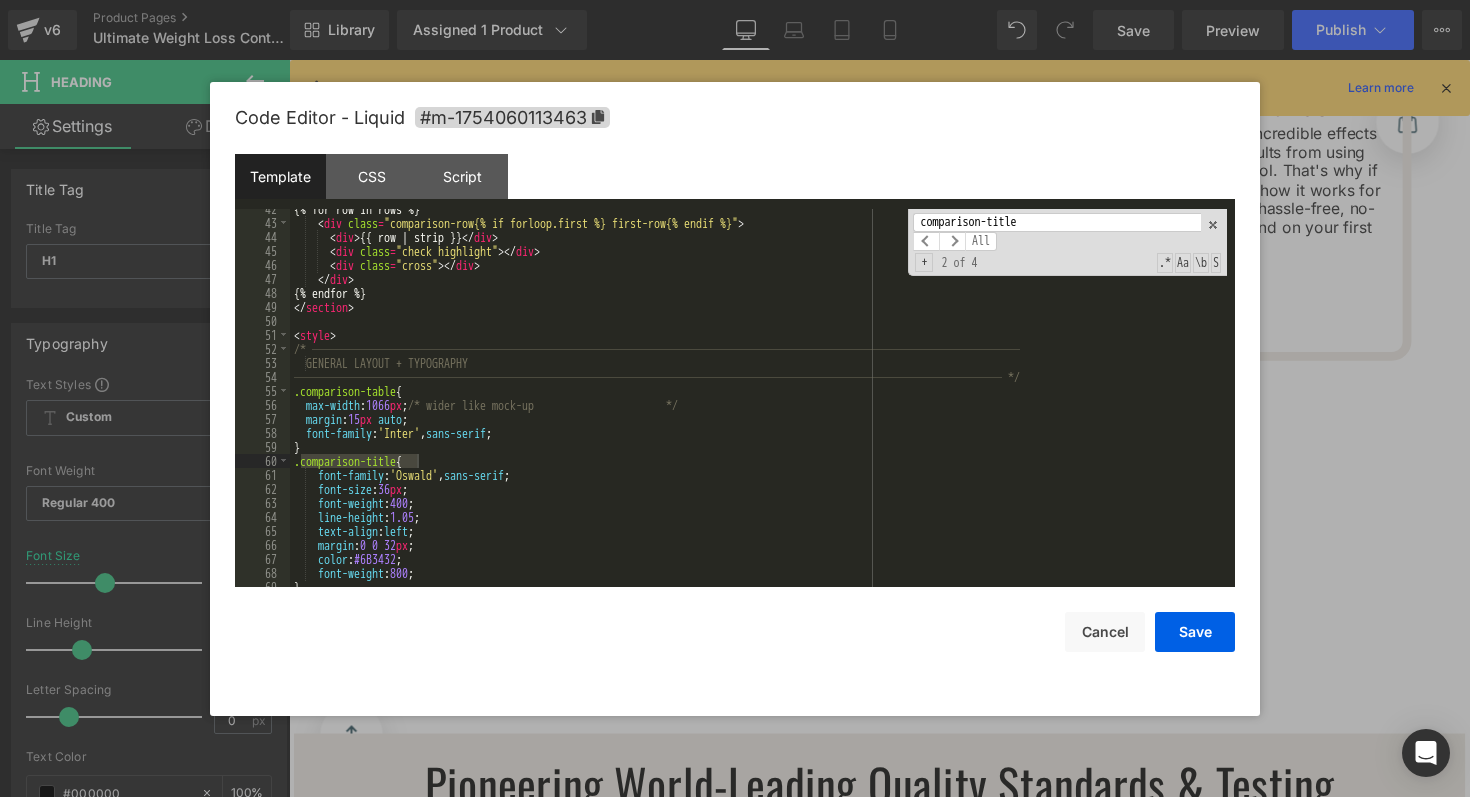 type on "comparison-title" 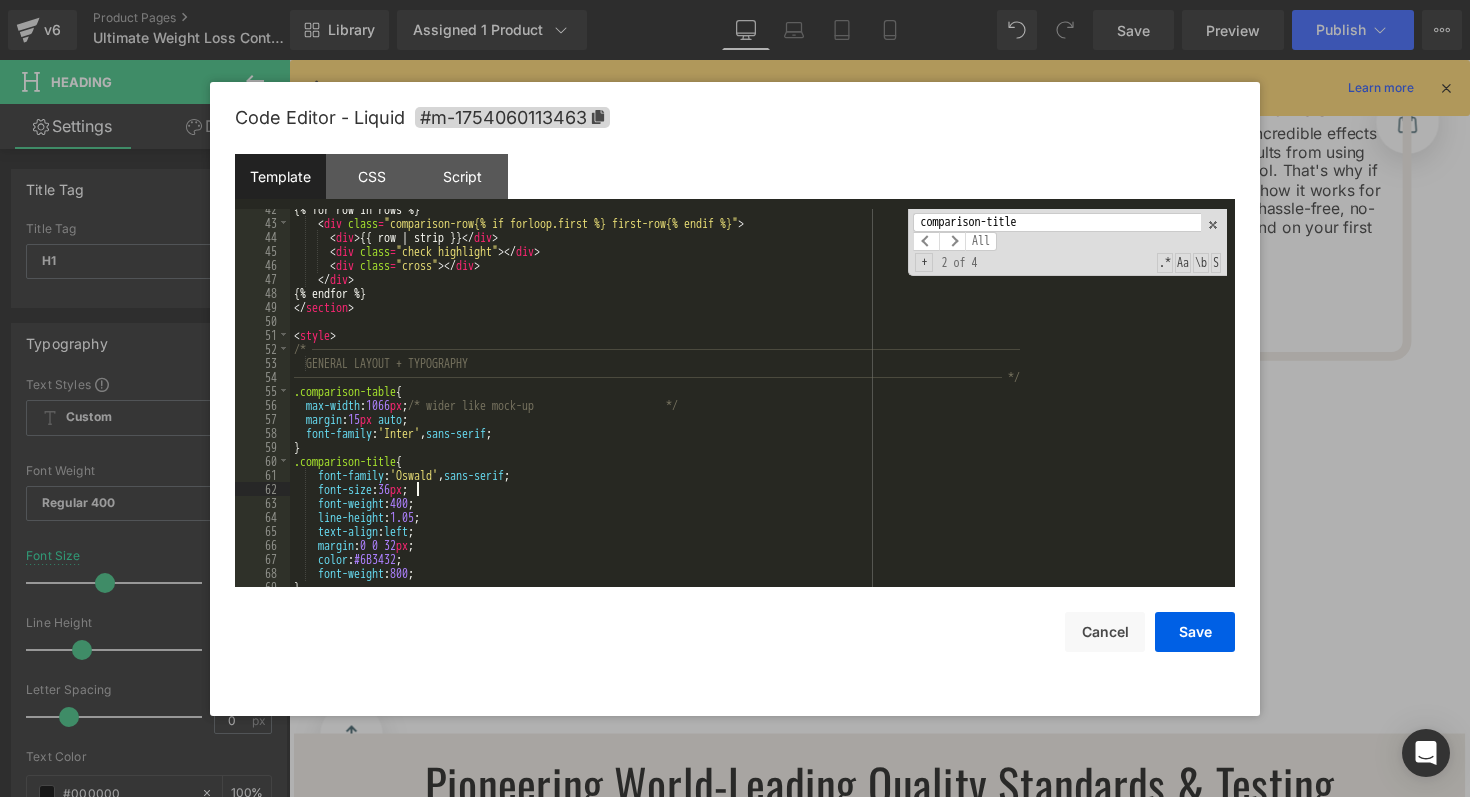 click on "{% for row in rows %}       < div   class = "comparison-row{% if forloop.first %} first-row{% endif %}" >          < div > {{ row | strip }} </ div >          < div   class = "check highlight" > </ div >          < div   class = "cross" > </ div >       </ div >   {% endfor %} </ section > < style > /* ───────────────────────────────────────────────────────────     GENERAL LAYOUT + TYPOGRAPHY ─────────────────────────────────────────────────────────── */ .comparison-table {    max-width :  1066 px ;        /* wider like mock-up                      */    margin :  15 px   auto ;    font-family :  ' Inter ' ,  sans-serif ; } .comparison-title {       font-family :  ' Oswald ' ,  sans-serif ;       font-size :  36 px ;       font-weight :  400 ;       line-height :  1.05 ;    ;" at bounding box center [758, 405] 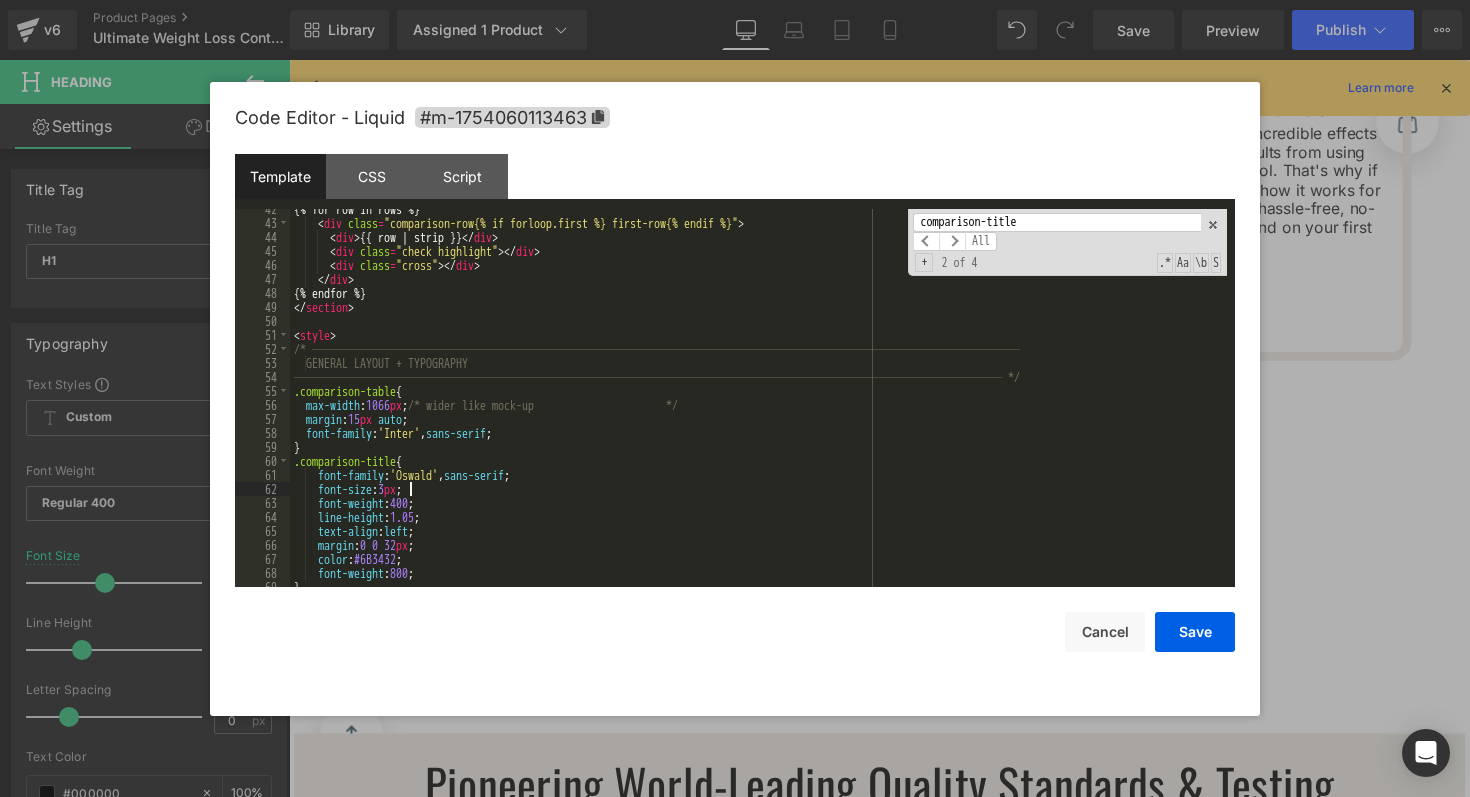 type 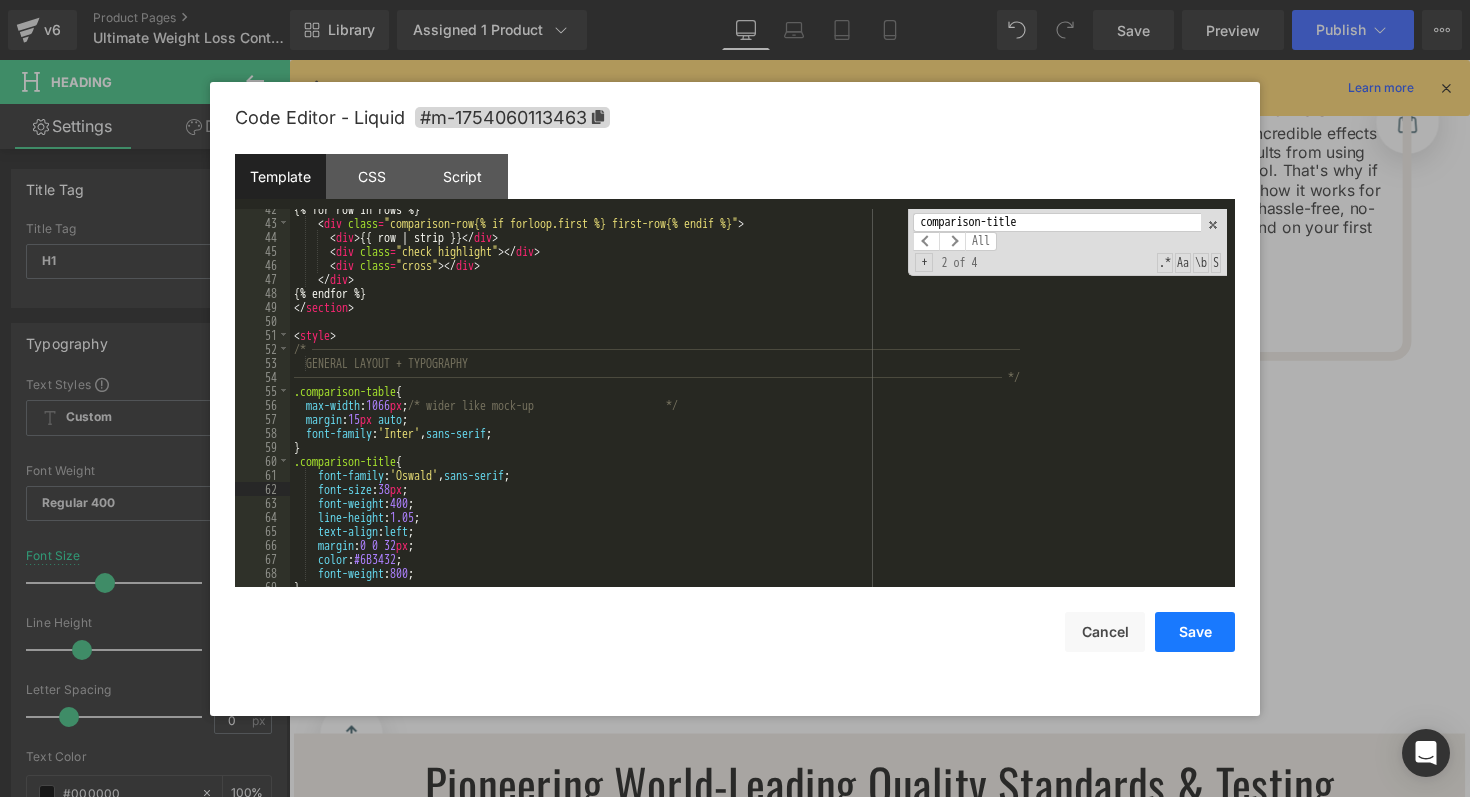 click on "Save" at bounding box center [1195, 632] 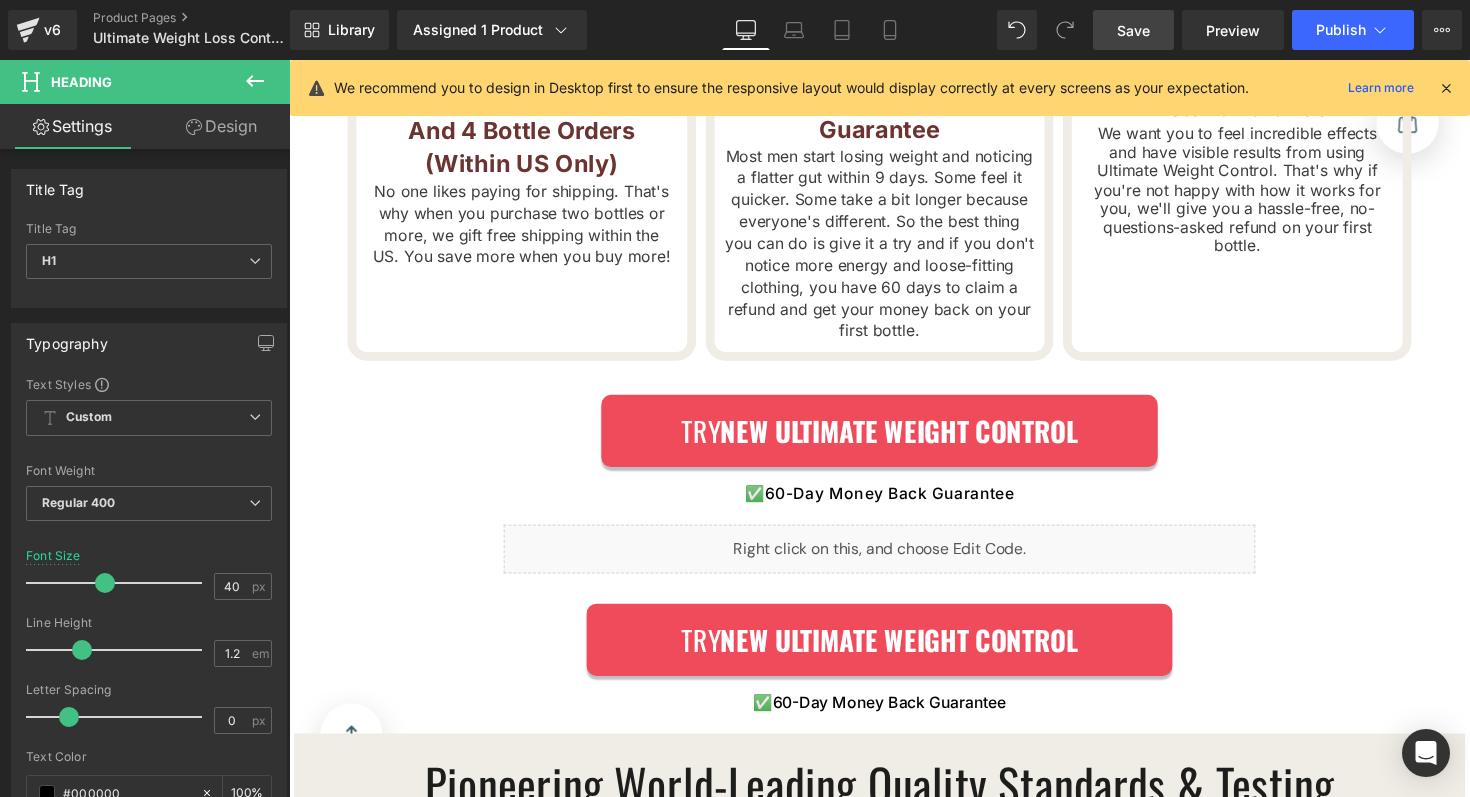 click on "Save" at bounding box center (1133, 30) 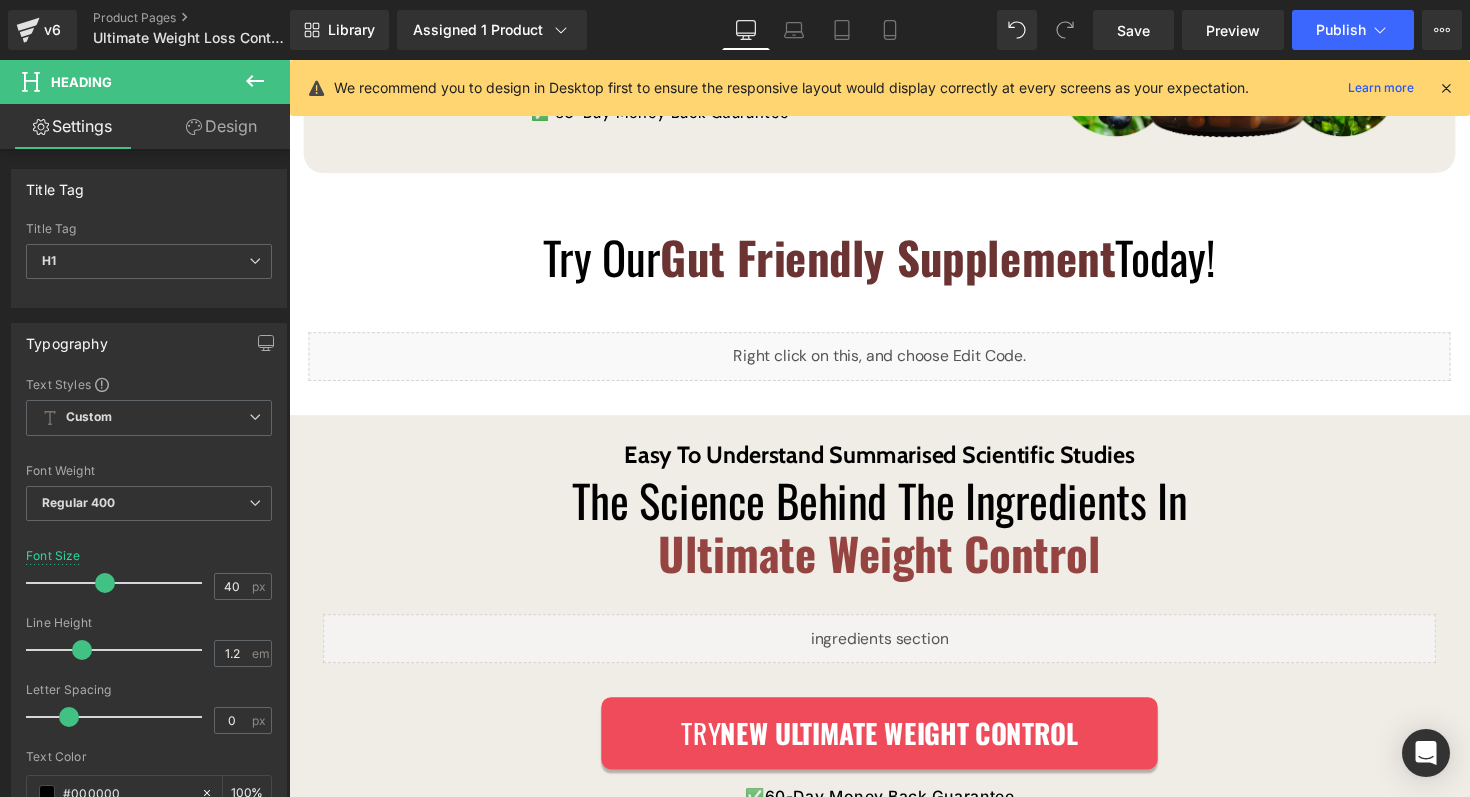 scroll, scrollTop: 2215, scrollLeft: 0, axis: vertical 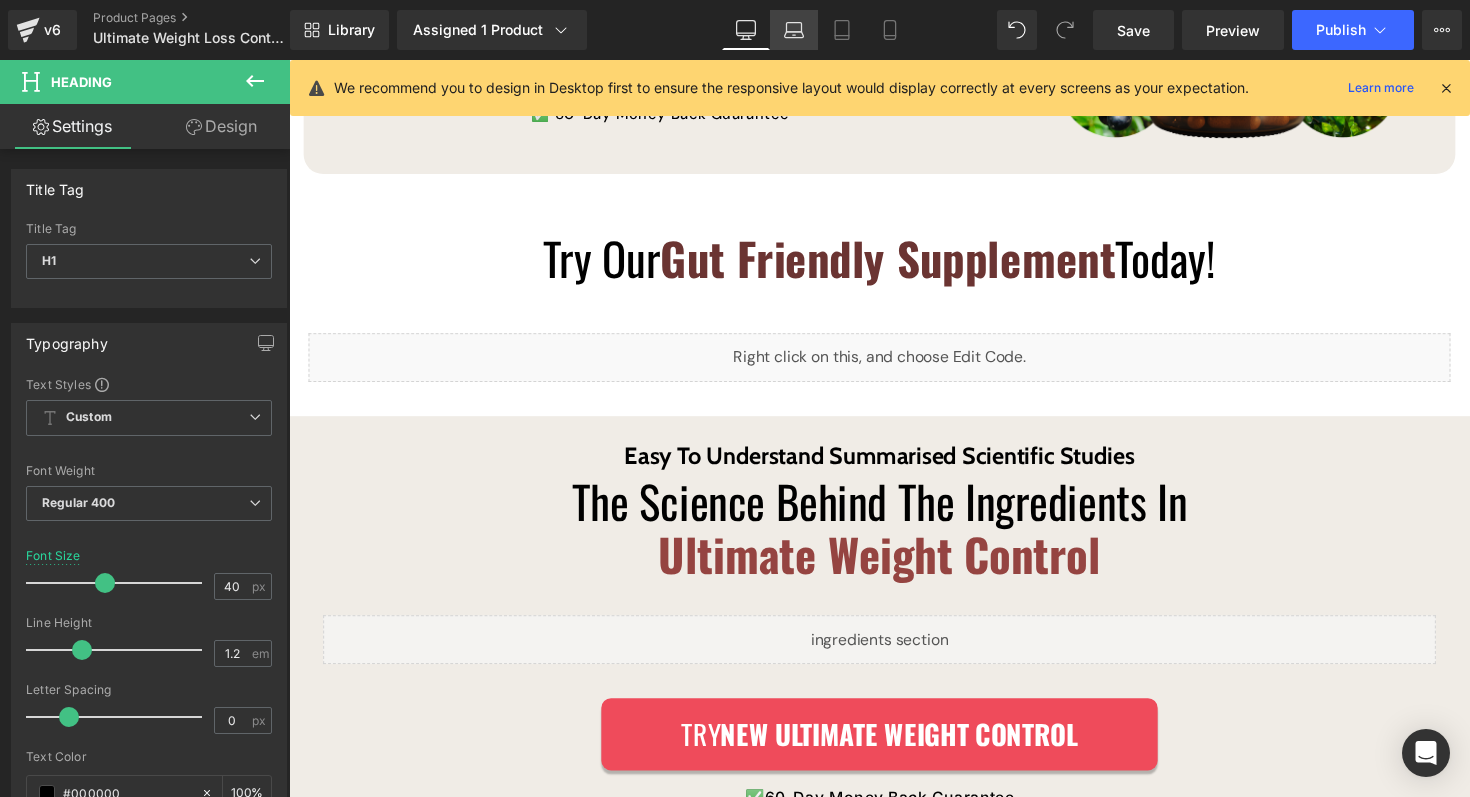 click 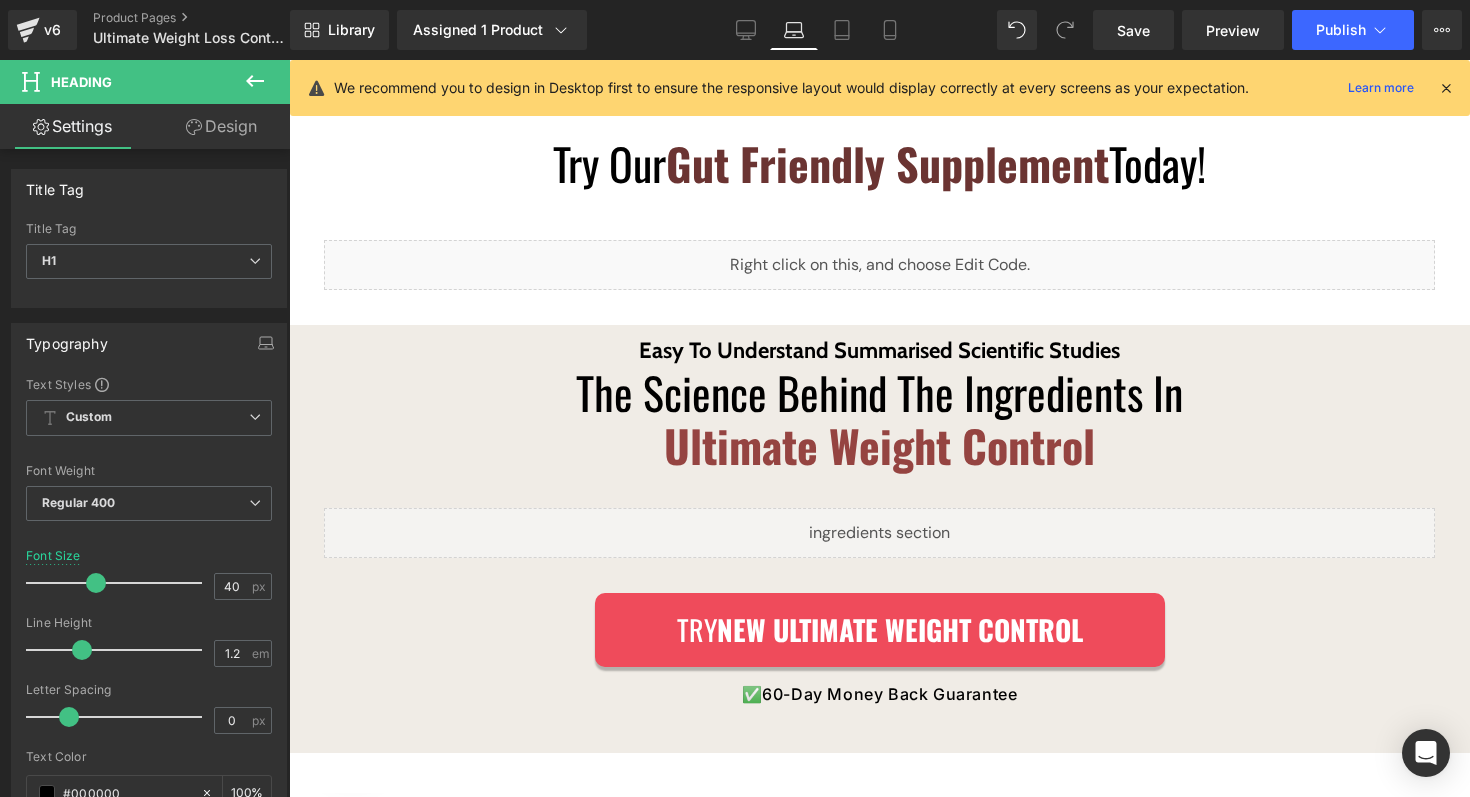 scroll, scrollTop: 2346, scrollLeft: 0, axis: vertical 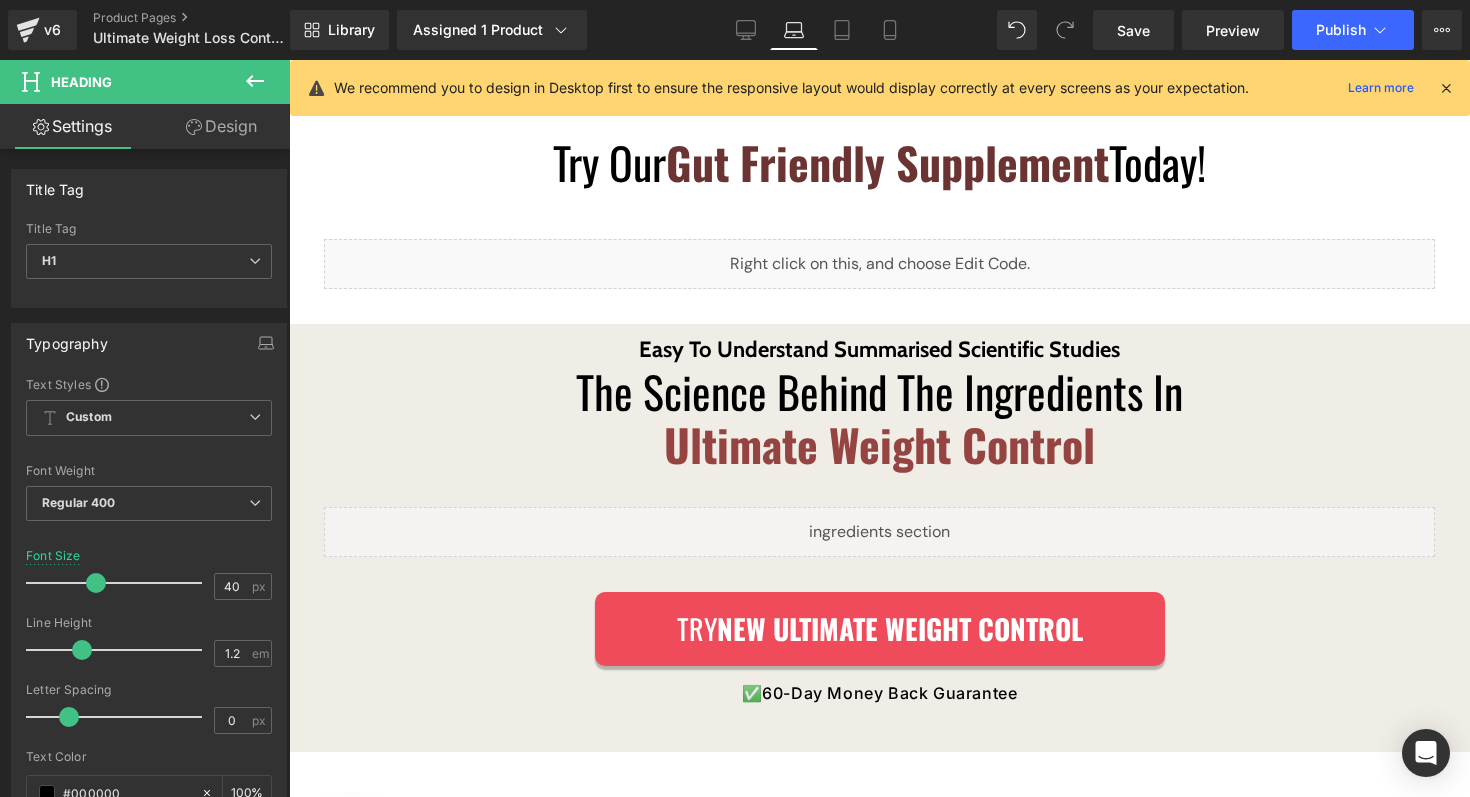 click on "Easy To Understand Summarised Scientific Studies Text Block" at bounding box center [880, 349] 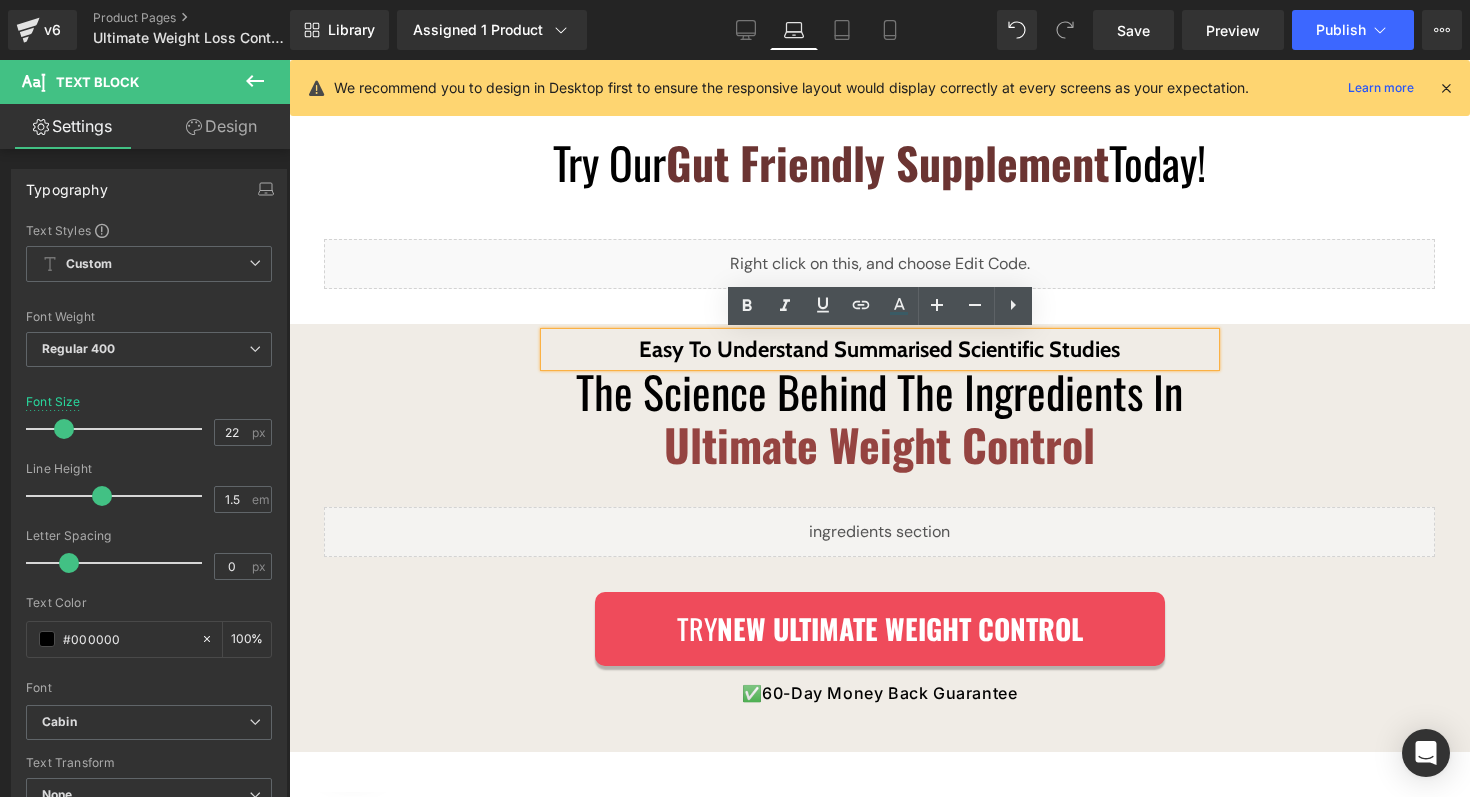 click on "Easy To Understand Summarised Scientific Studies Text Block         The Science Behind The Ingredients In  Ultimate Weight Control Heading" at bounding box center [880, 402] 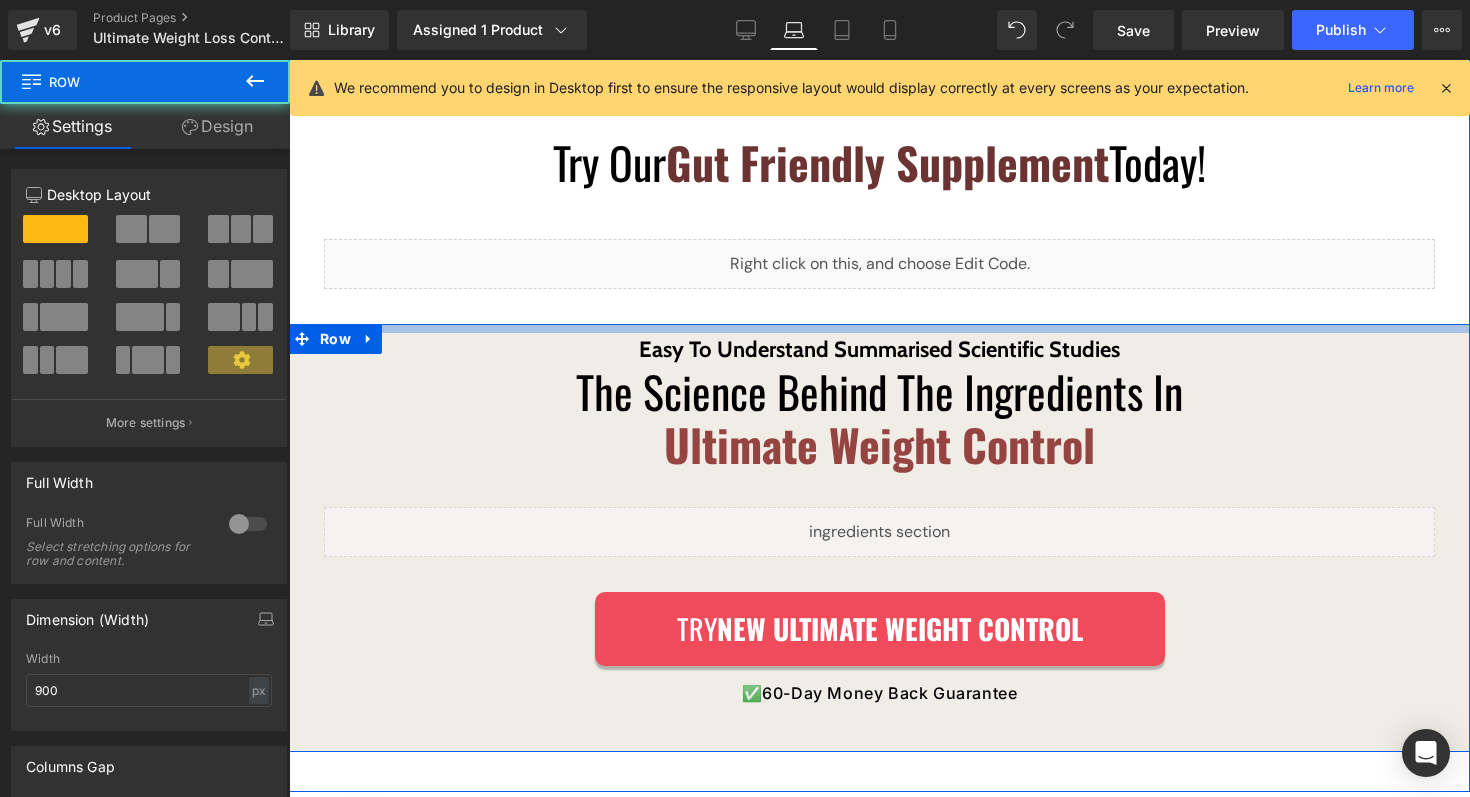 click on "Easy To Understand Summarised Scientific Studies Text Block         The Science Behind The Ingredients In  Ultimate Weight Control Heading         Row         Liquid         Row         Try   NEW ULTIMATE WEIGHT CONTROL Button         ✅  60-Day Money Back Guarantee Text Block         Row         Row" at bounding box center (879, 538) 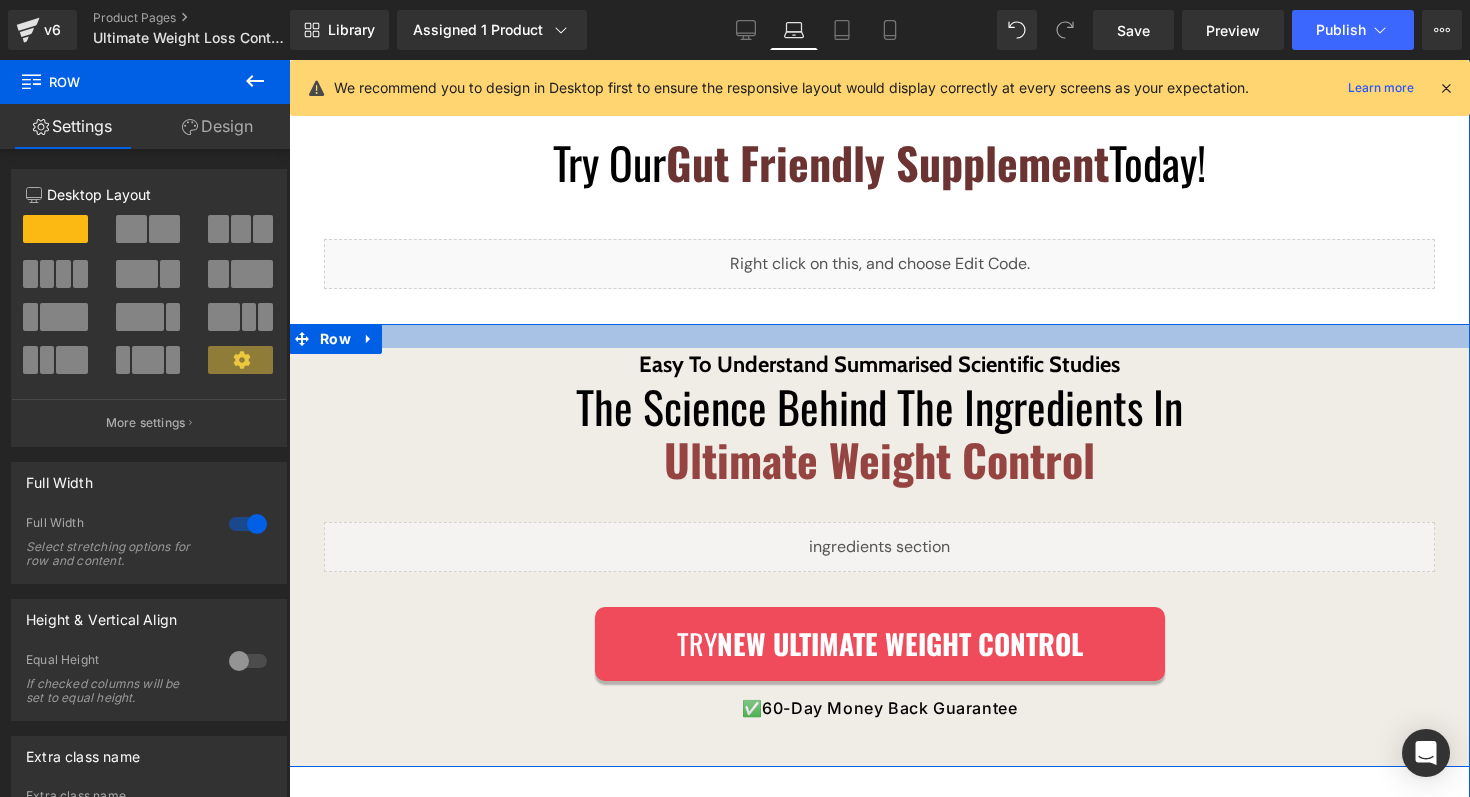 drag, startPoint x: 421, startPoint y: 328, endPoint x: 422, endPoint y: 343, distance: 15.033297 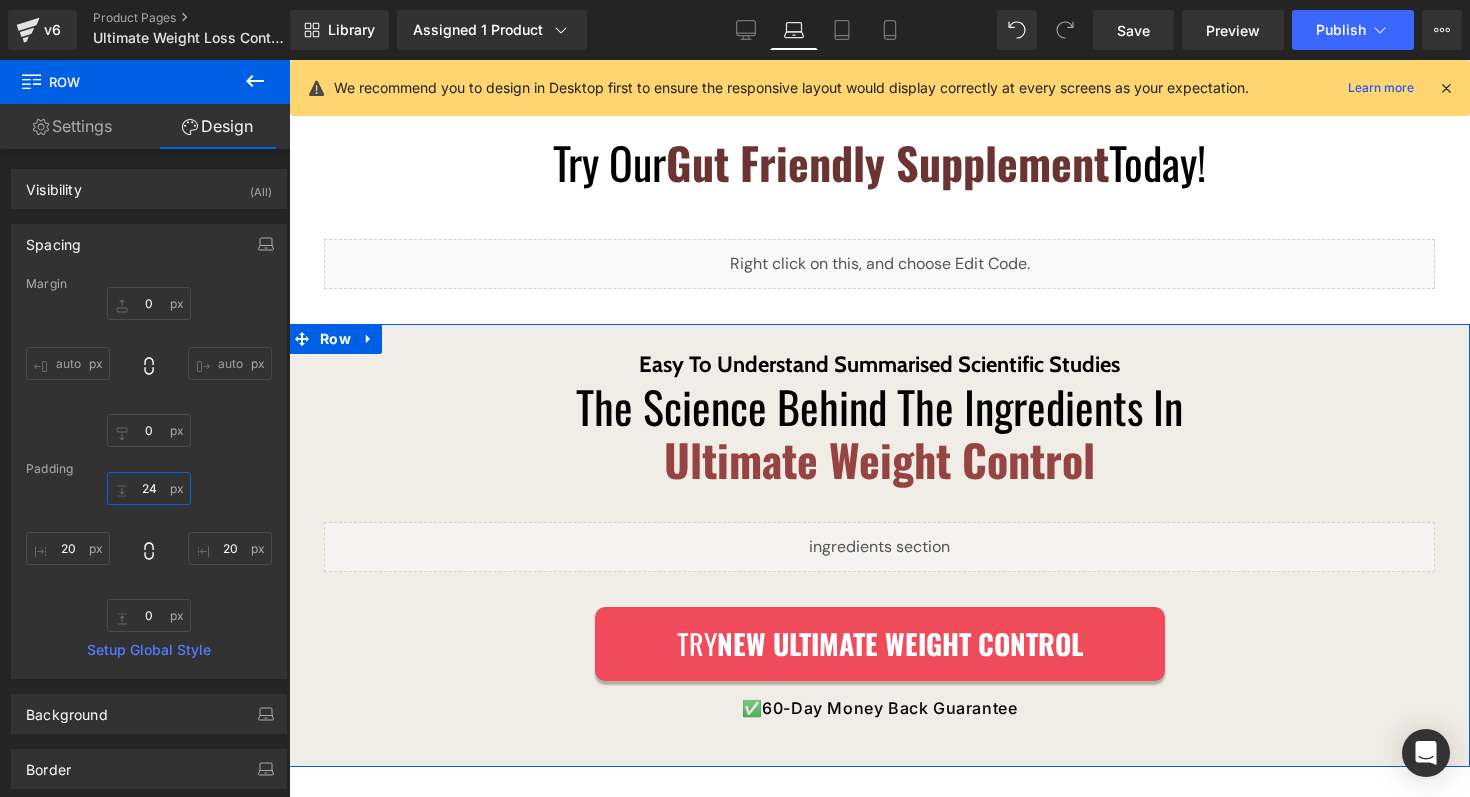 click on "24" at bounding box center (149, 488) 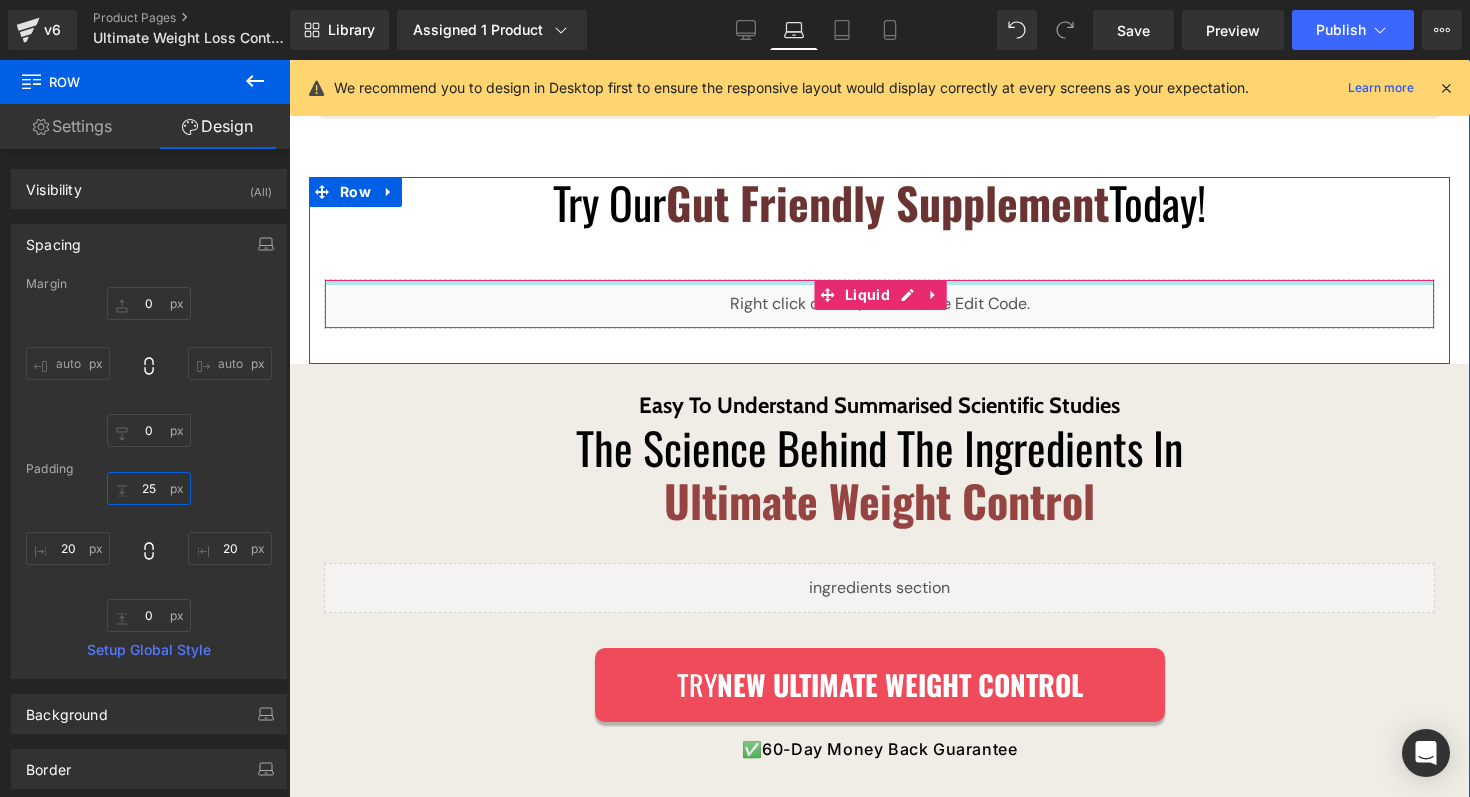scroll, scrollTop: 2305, scrollLeft: 0, axis: vertical 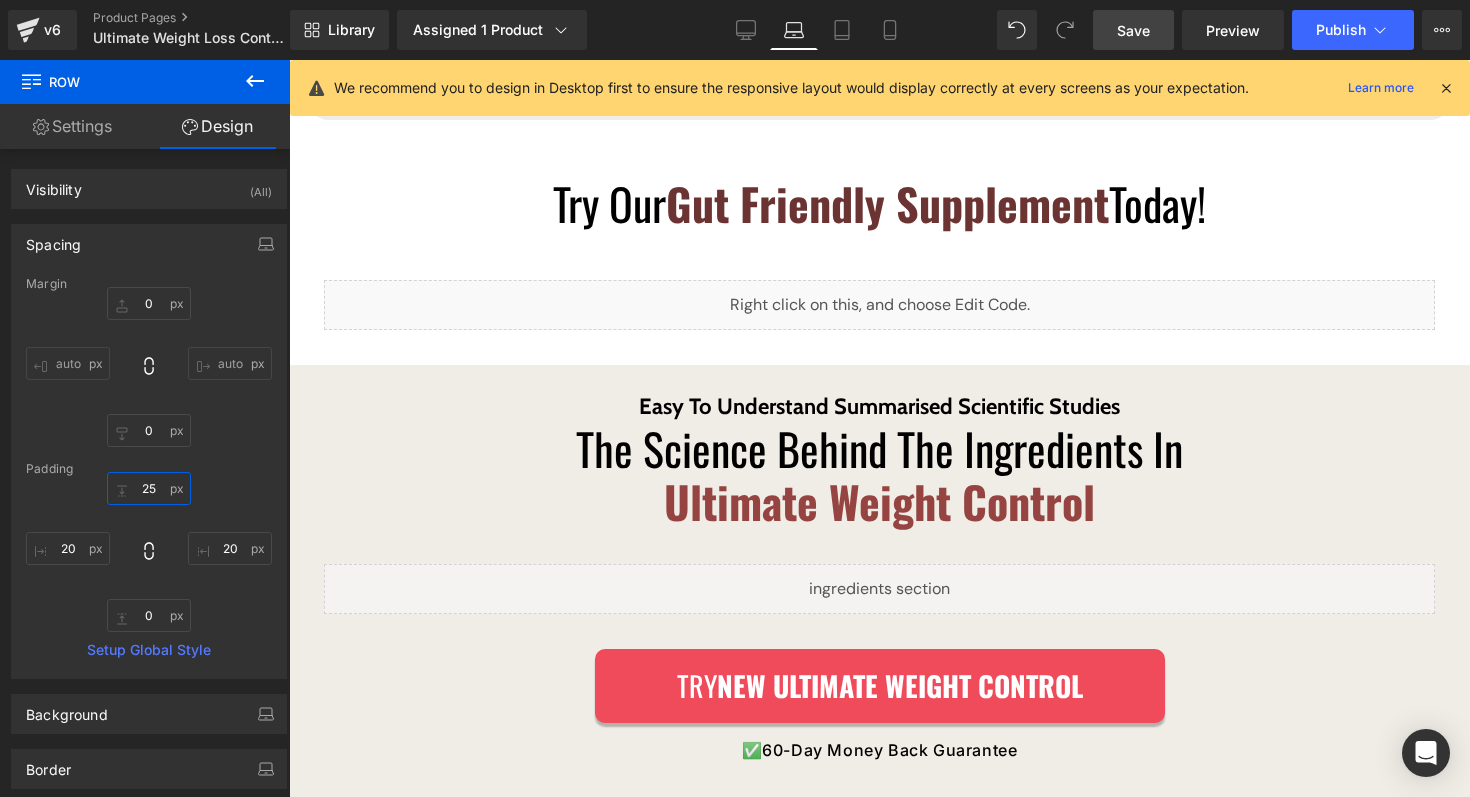 type on "25" 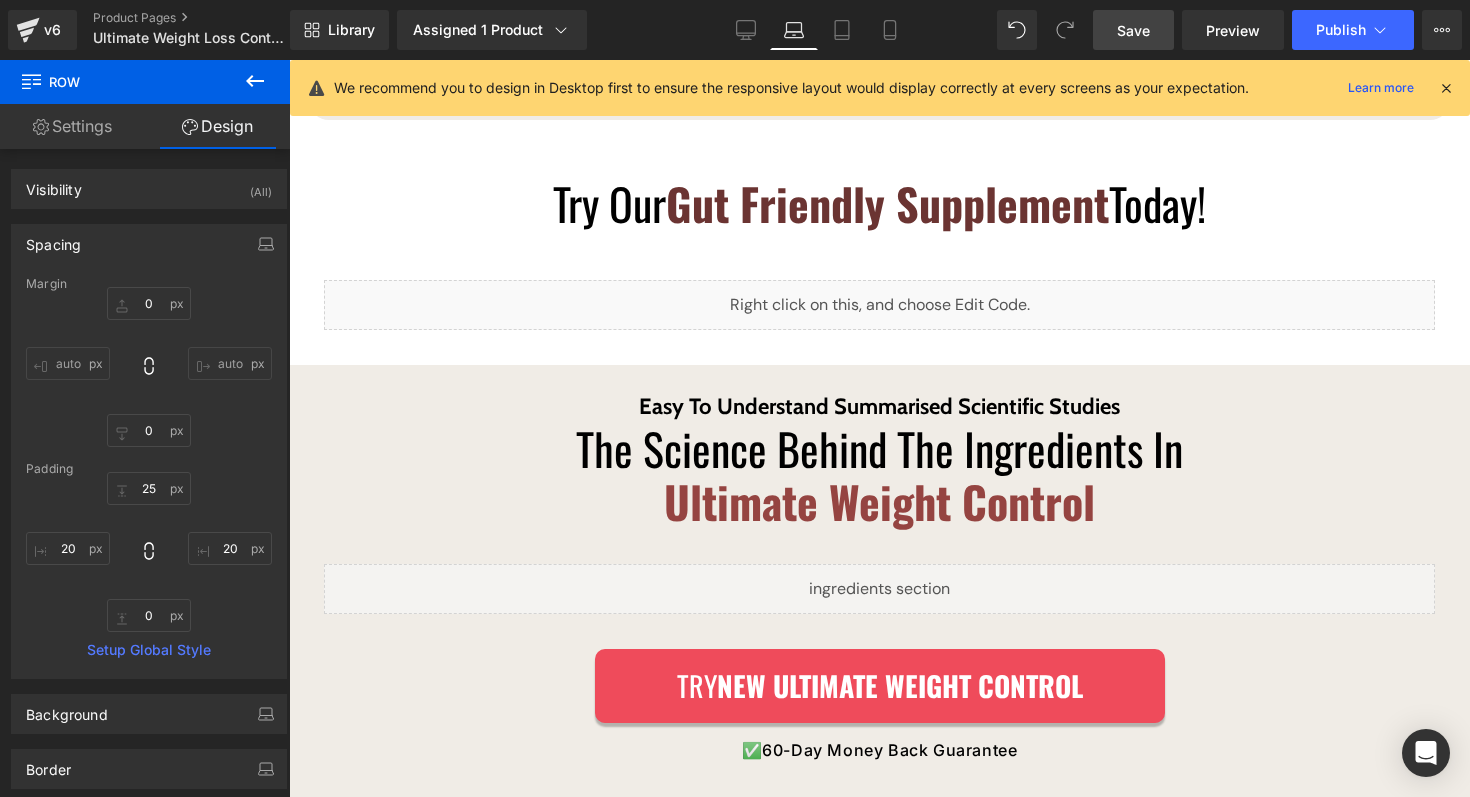 click on "Save" at bounding box center [1133, 30] 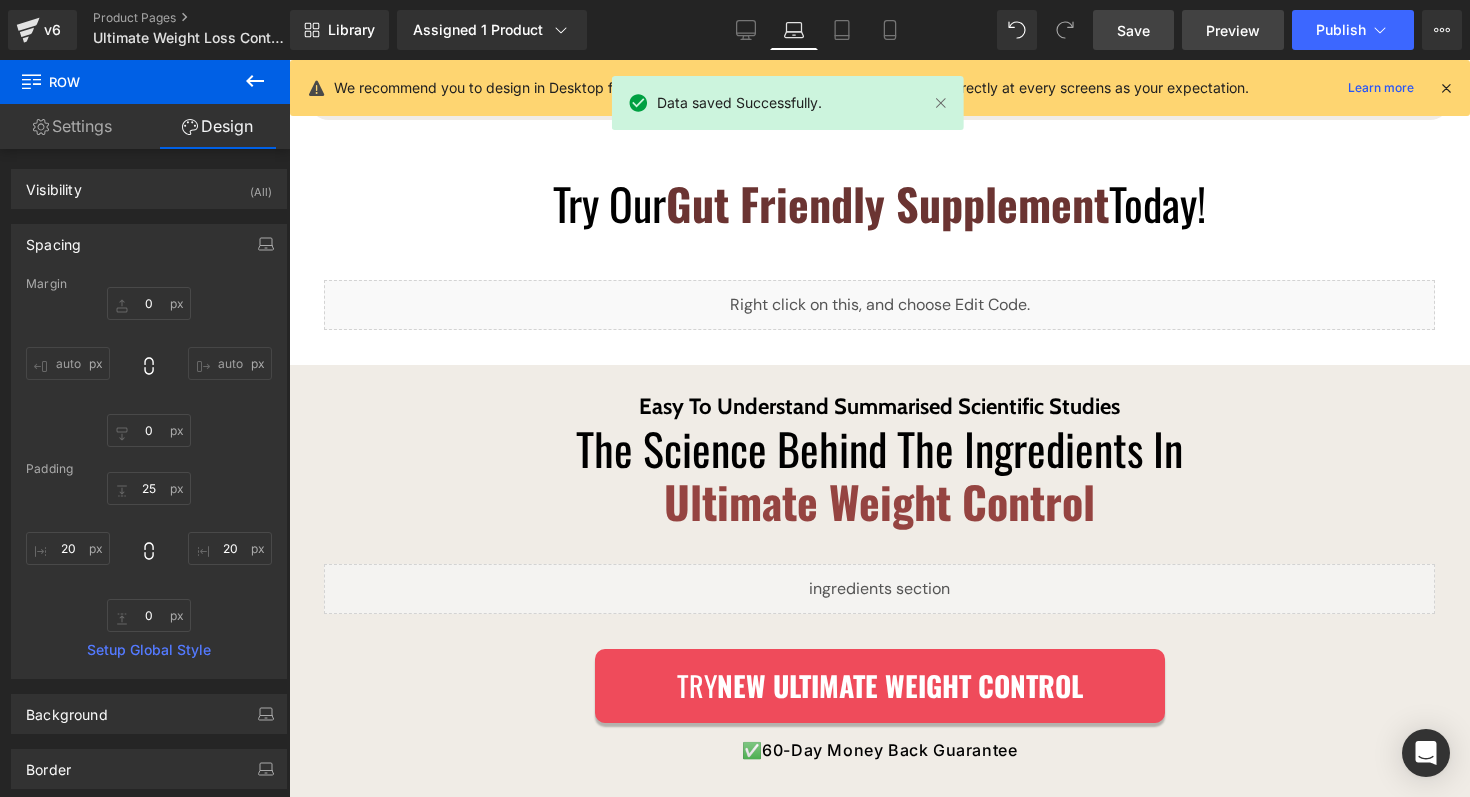 click on "Preview" at bounding box center (1233, 30) 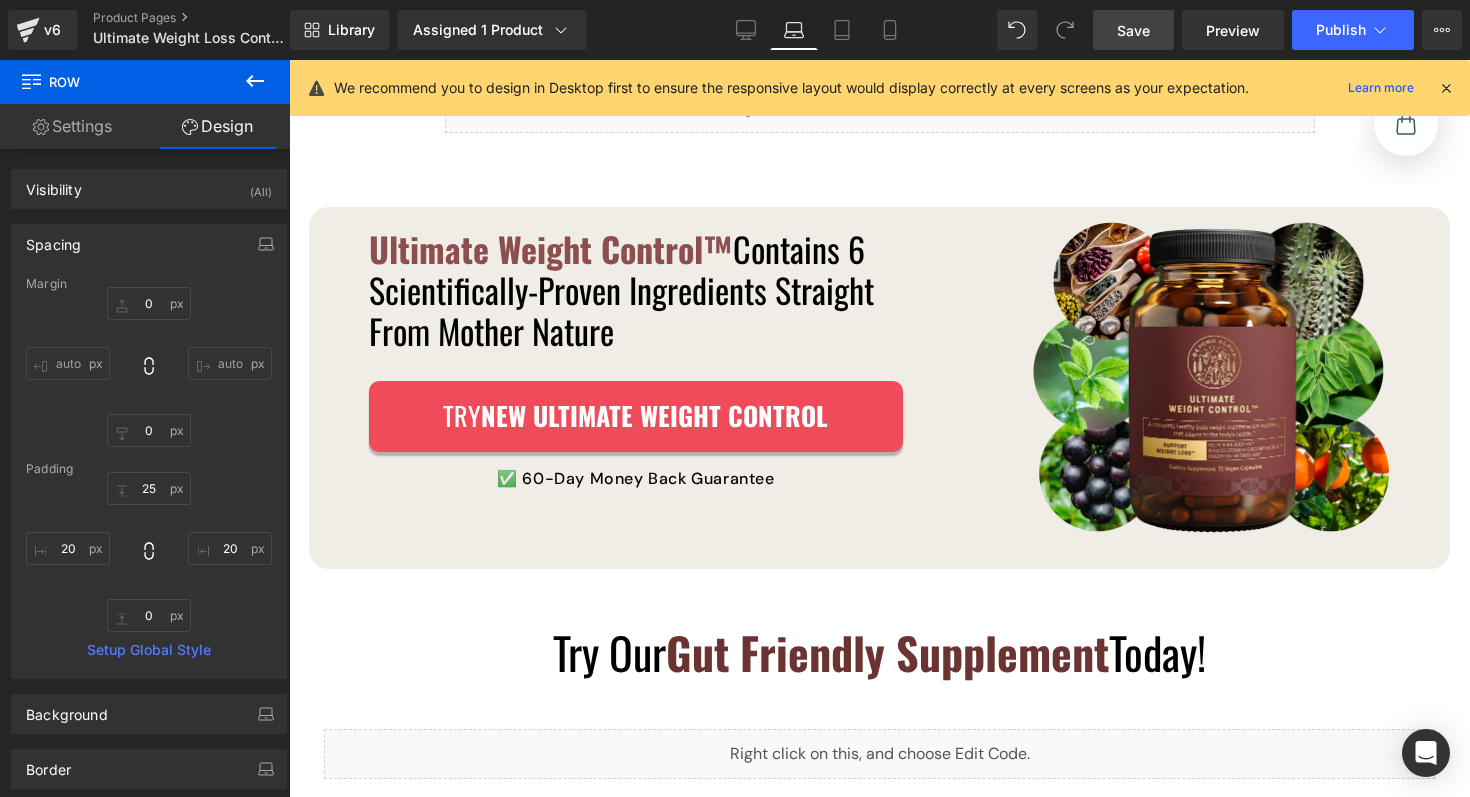 scroll, scrollTop: 1898, scrollLeft: 0, axis: vertical 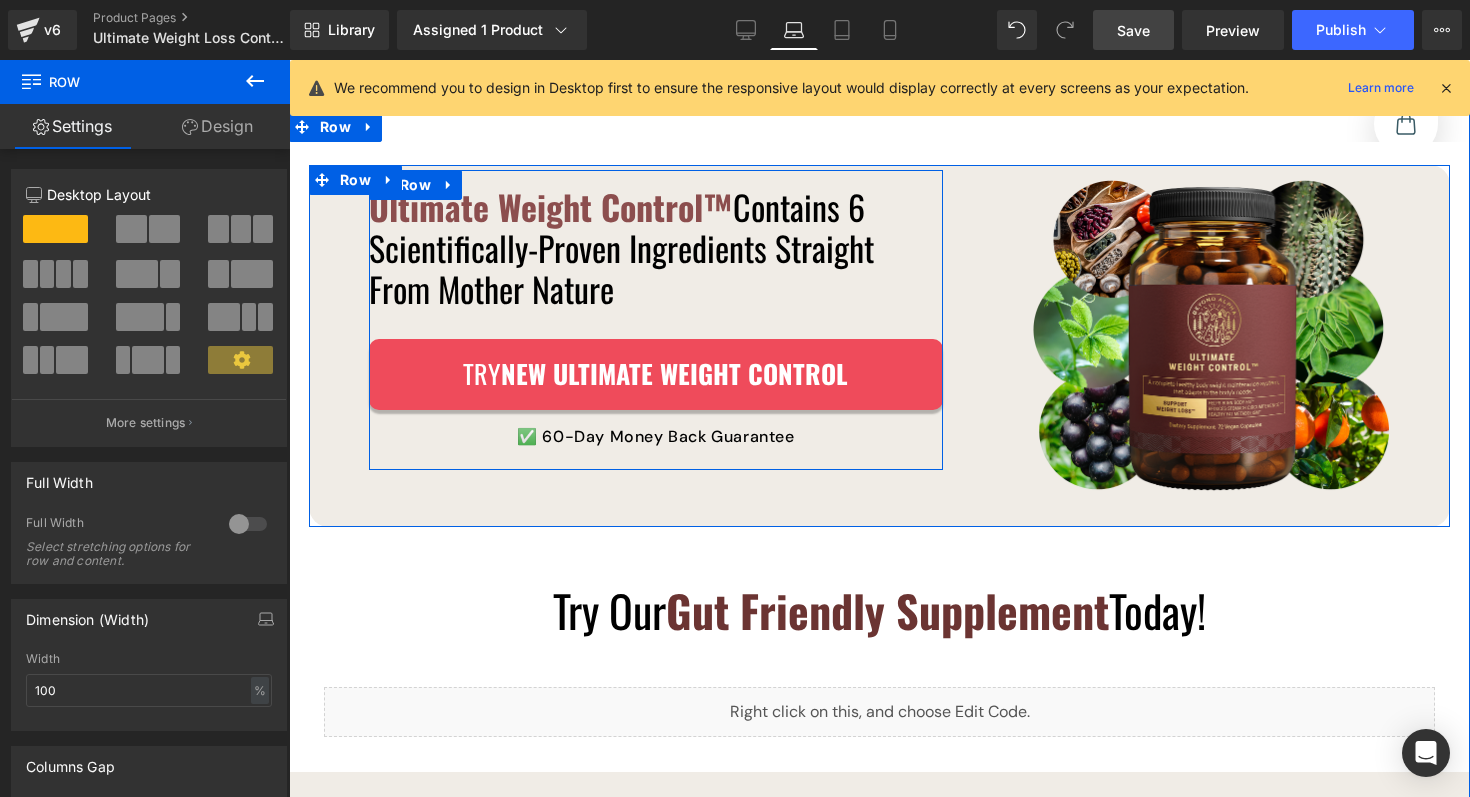 drag, startPoint x: 937, startPoint y: 281, endPoint x: 977, endPoint y: 286, distance: 40.311287 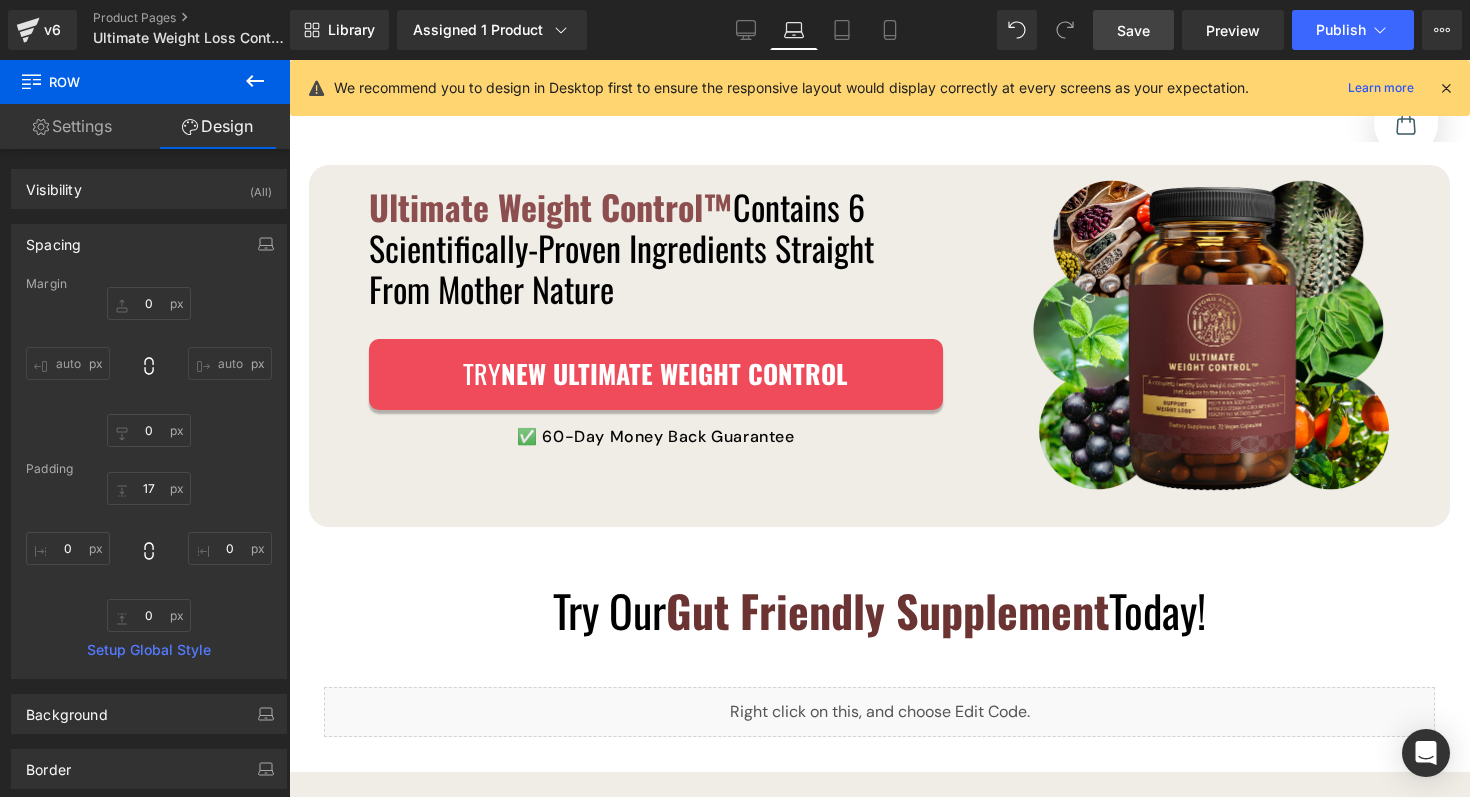 click on "Save" at bounding box center [1133, 30] 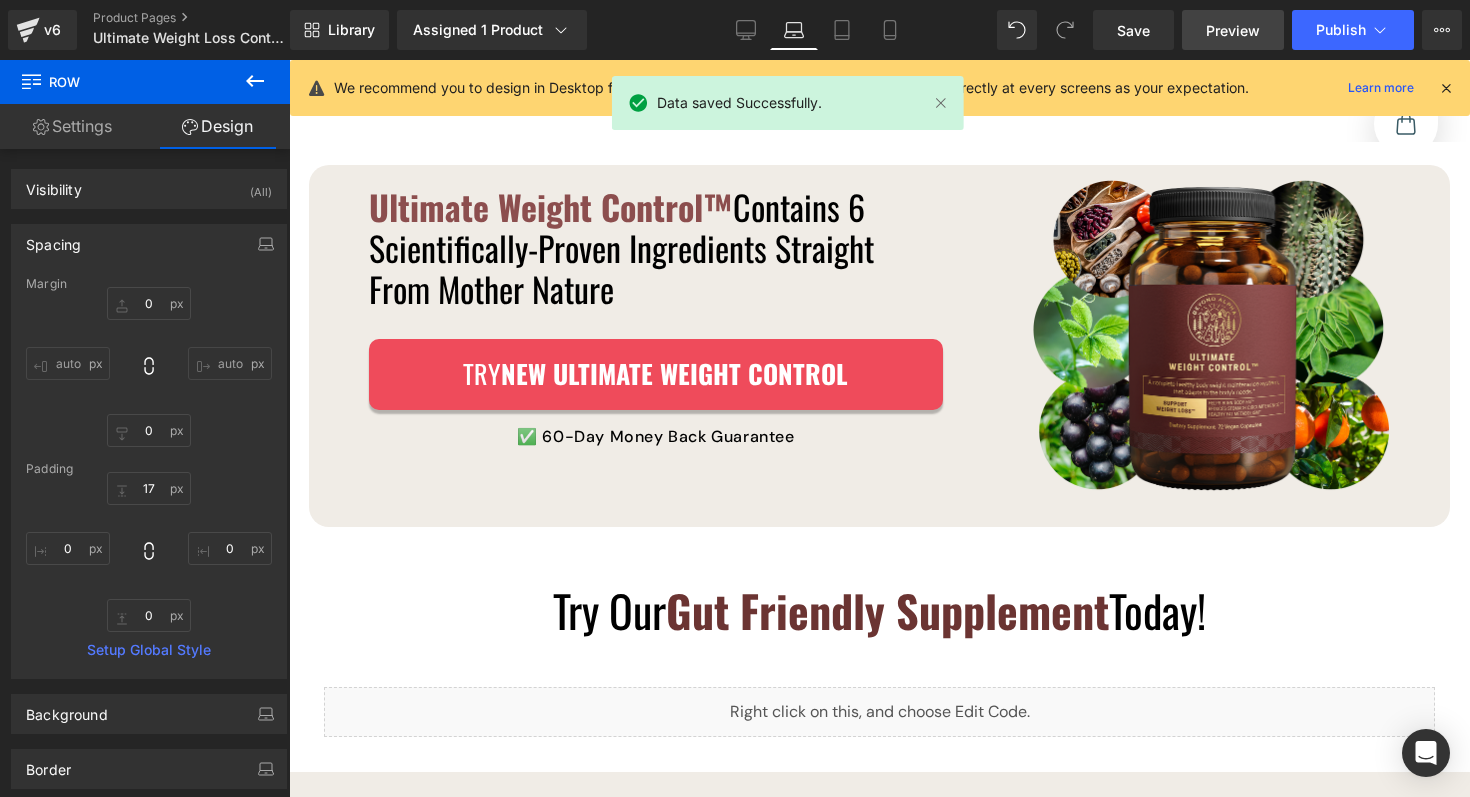 click on "Preview" at bounding box center [1233, 30] 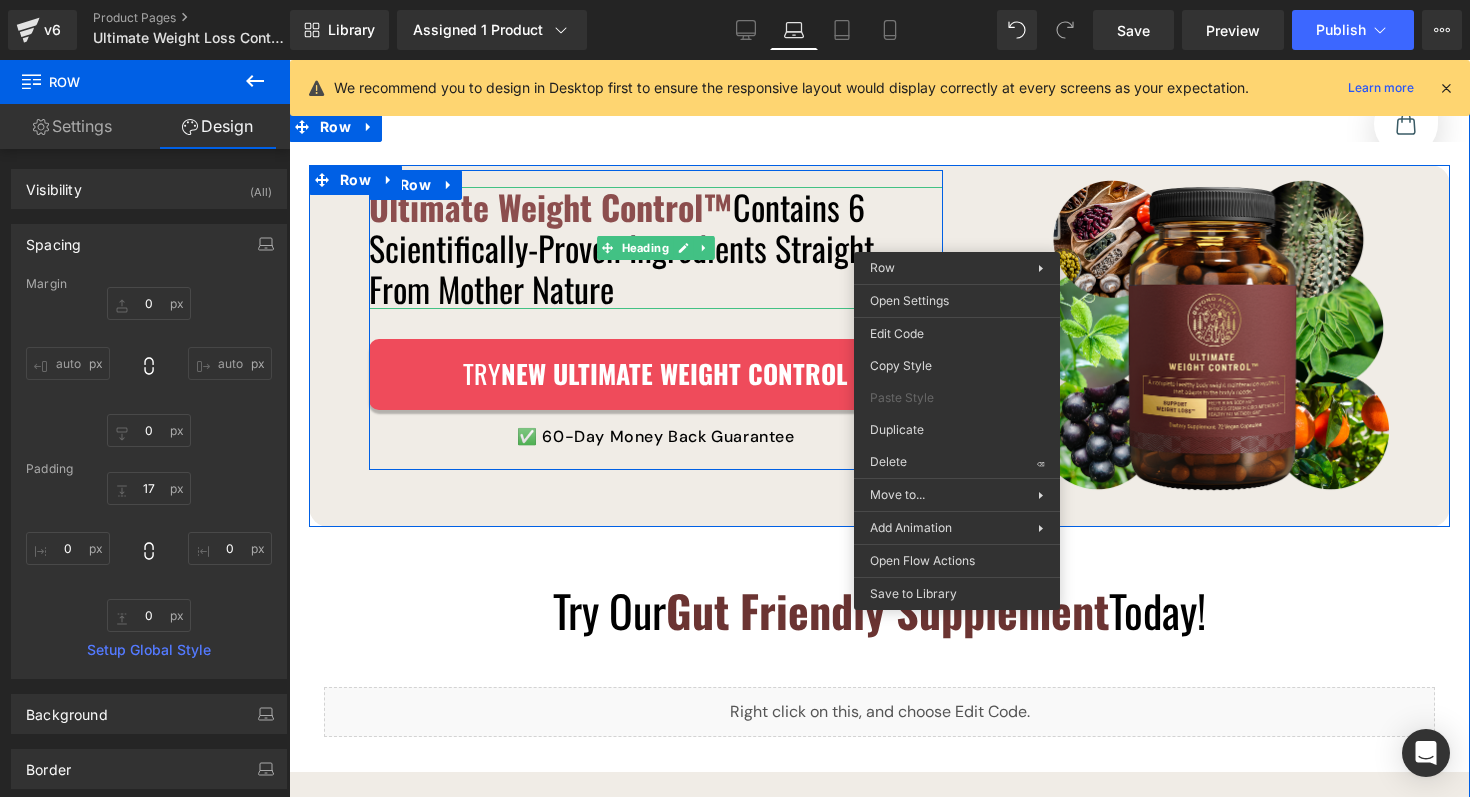 click on "Ultimate Weight Control™  Contains 6 Scientifically-Proven Ingredients Straight From Mother Nature" at bounding box center [656, 248] 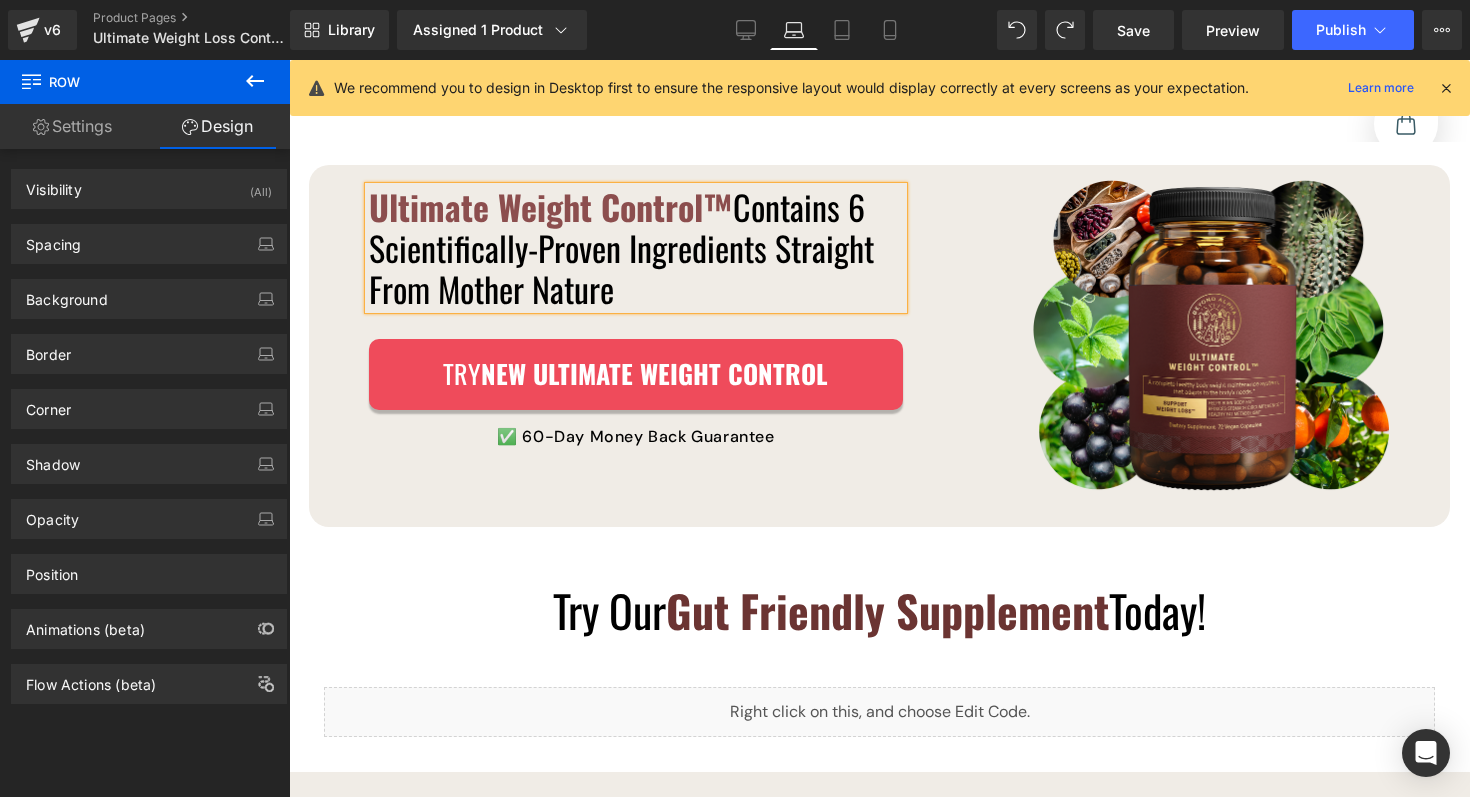 click on "Ultimate Weight Control™  Contains 6 Scientifically-Proven Ingredients Straight From Mother Nature Heading         Image         TRY  NEW Ultimate Weight Control Button         ✅ 60-Day Money Back Guarantee Text Block         Row         Row         40px Image         Row" at bounding box center (879, 346) 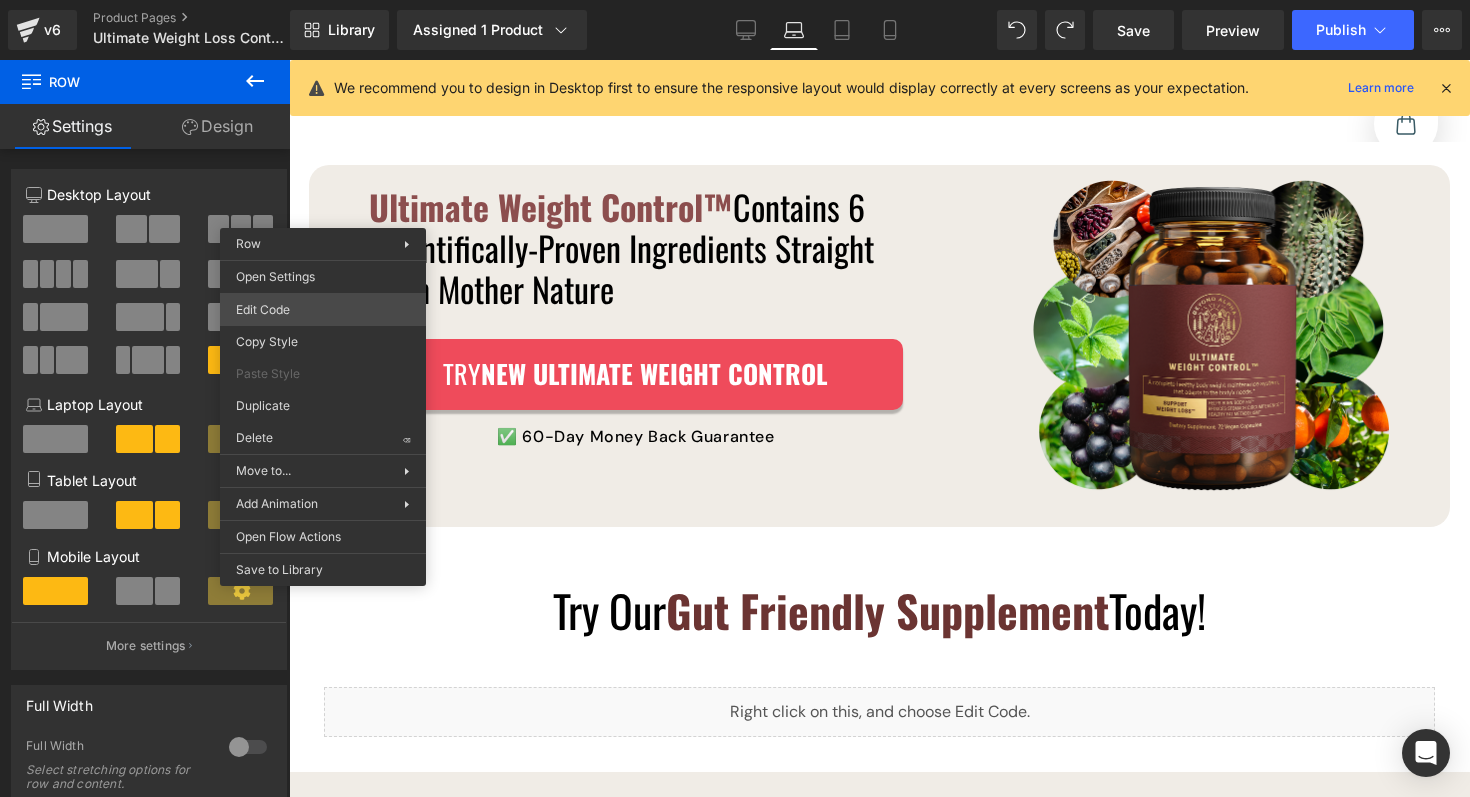 click on "Row  You are previewing how the   will restyle your page. You can not edit Elements in Preset Preview Mode.  v6 Product Pages Ultimate Weight Loss Control Product Library Assigned 1 Product  Product Preview
Ultimate Weight Control Manage assigned products Laptop Desktop Laptop Tablet Mobile Save Preview Publish Scheduled View Live Page View with current Template Save Template to Library Schedule Publish  Optimize  Publish Settings Shortcuts We recommend you to design in Desktop first to ensure the responsive layout would display correctly at every screens as your expectation. Learn more  Your page can’t be published   You've reached the maximum number of published pages on your plan  (14/999999).  You need to upgrade your plan or unpublish all your pages to get 1 publish slot.   Unpublish pages   Upgrade plan  Elements Global Style Base Row  rows, columns, layouts, div Heading  headings, titles, h1,h2,h3,h4,h5,h6 Text Block  texts, paragraphs, contents, blocks Image  Icon  icons, symbols Button" at bounding box center (735, 0) 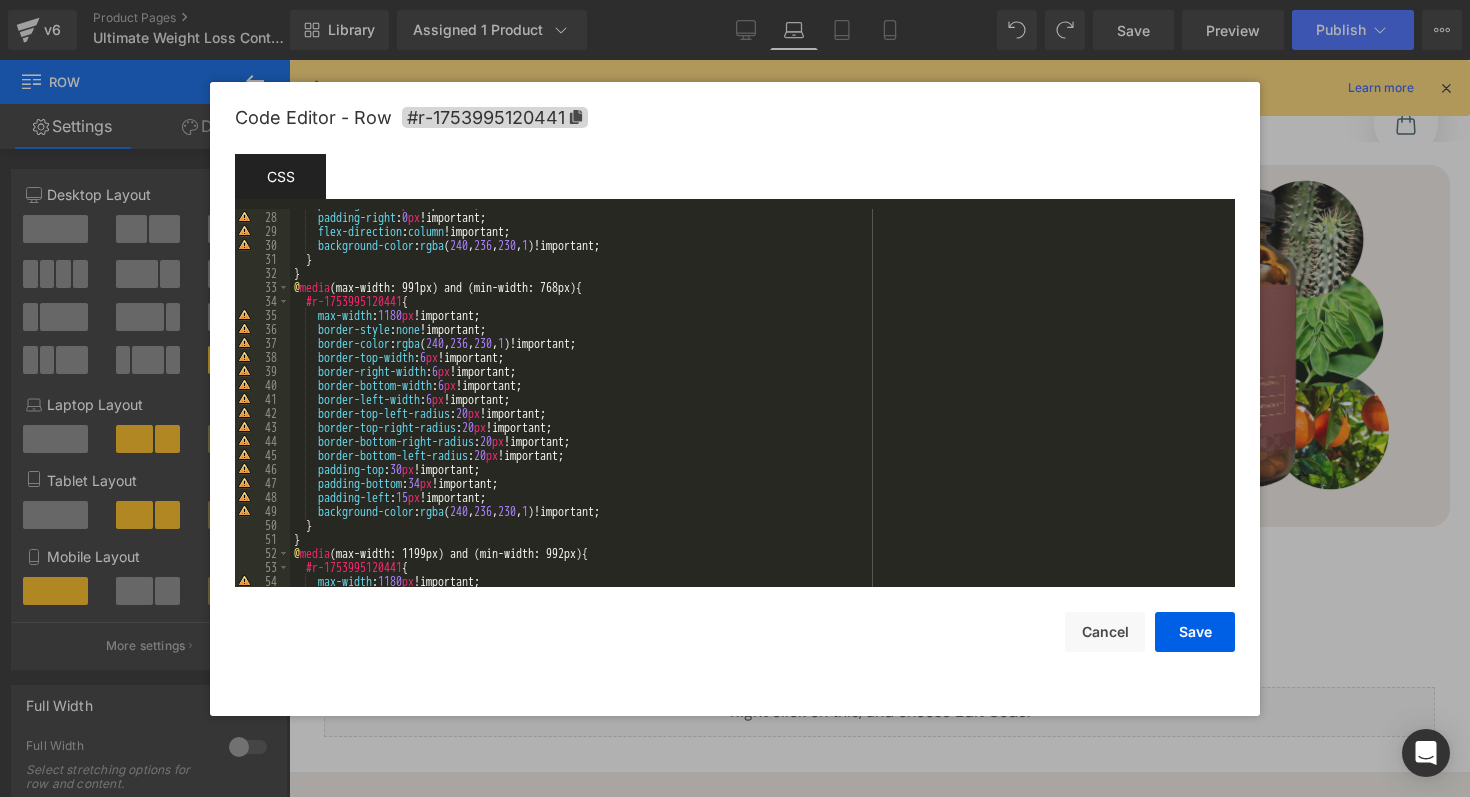 scroll, scrollTop: 375, scrollLeft: 0, axis: vertical 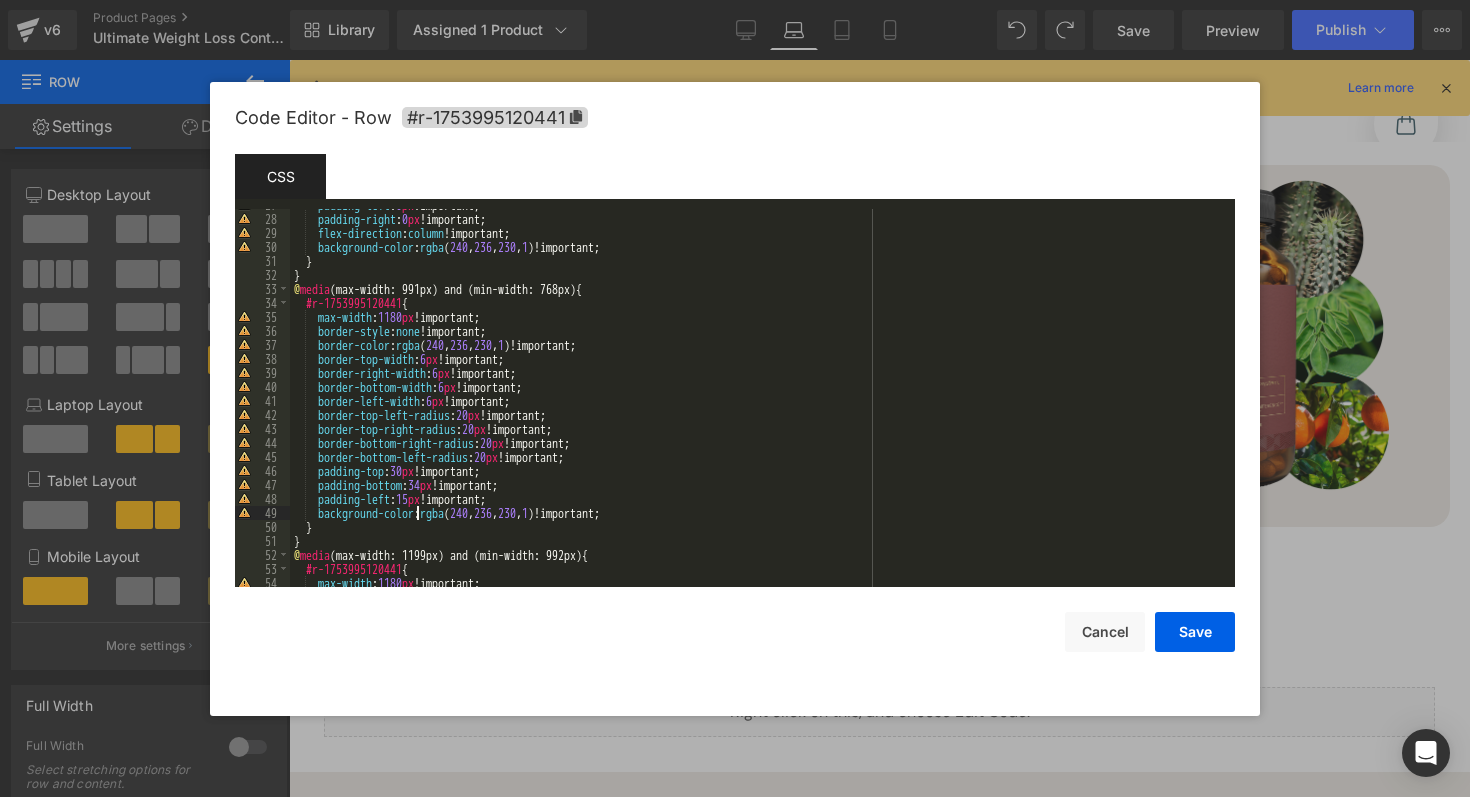 click on "padding-left :  0 px !important;       padding-right :  0 px !important;       flex-direction :  column !important;       background-color :  rgba ( 240 ,  236 ,  230 ,  1 )!important;    } } @ media  (max-width: 991px) and (min-width: 768px) {    #r-1753995120441 {       max-width :  1180 px !important;       border-style :  none !important;       border-color :  rgba ( 240 ,  236 ,  230 ,  1 )!important;       border-top-width :  6 px !important;       border-right-width :  6 px !important;       border-bottom-width :  6 px !important;       border-left-width :  6 px !important;       border-top-left-radius :  20 px !important;       border-top-right-radius :  20 px !important;       border-bottom-right-radius :  20 px !important;       border-bottom-left-radius :  20 px !important;       padding-top :  30 px !important;       padding-bottom :  34 px !important;       padding-left :  15 px !important;       background-color :  rgba ( 240 ,  236 ,  230 ,  1 )!important;    } } @ media {    {       :" at bounding box center [758, 401] 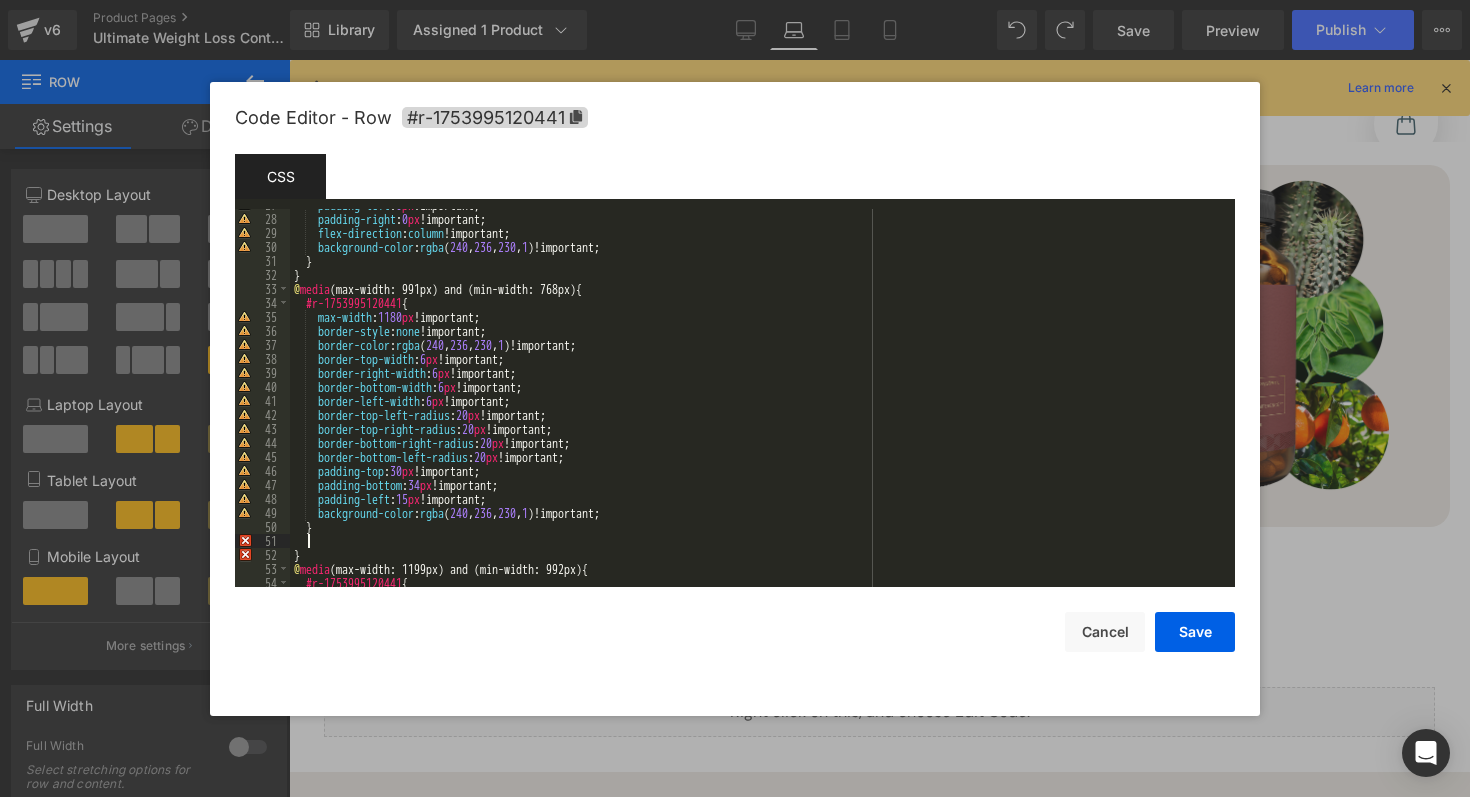 paste 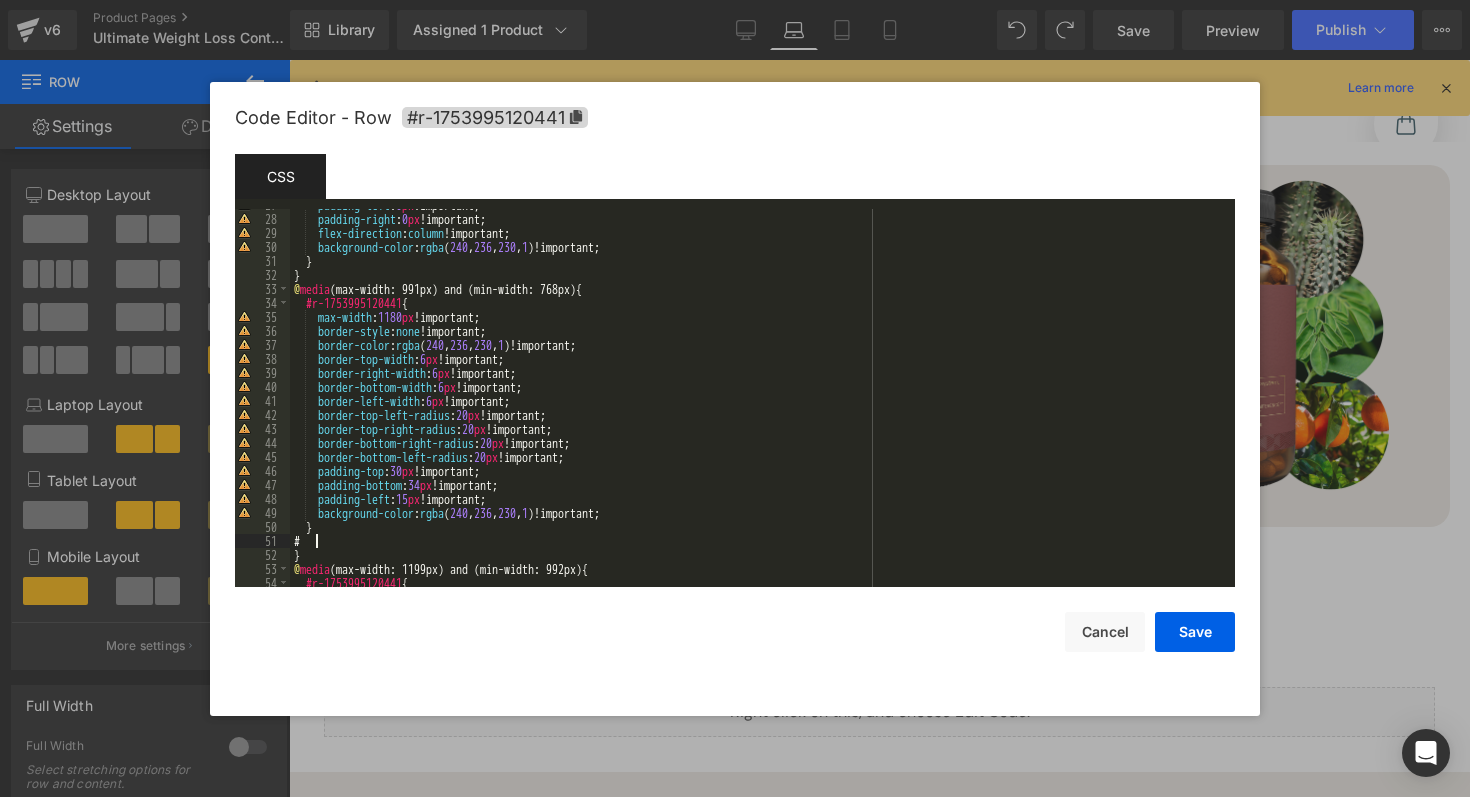 paste 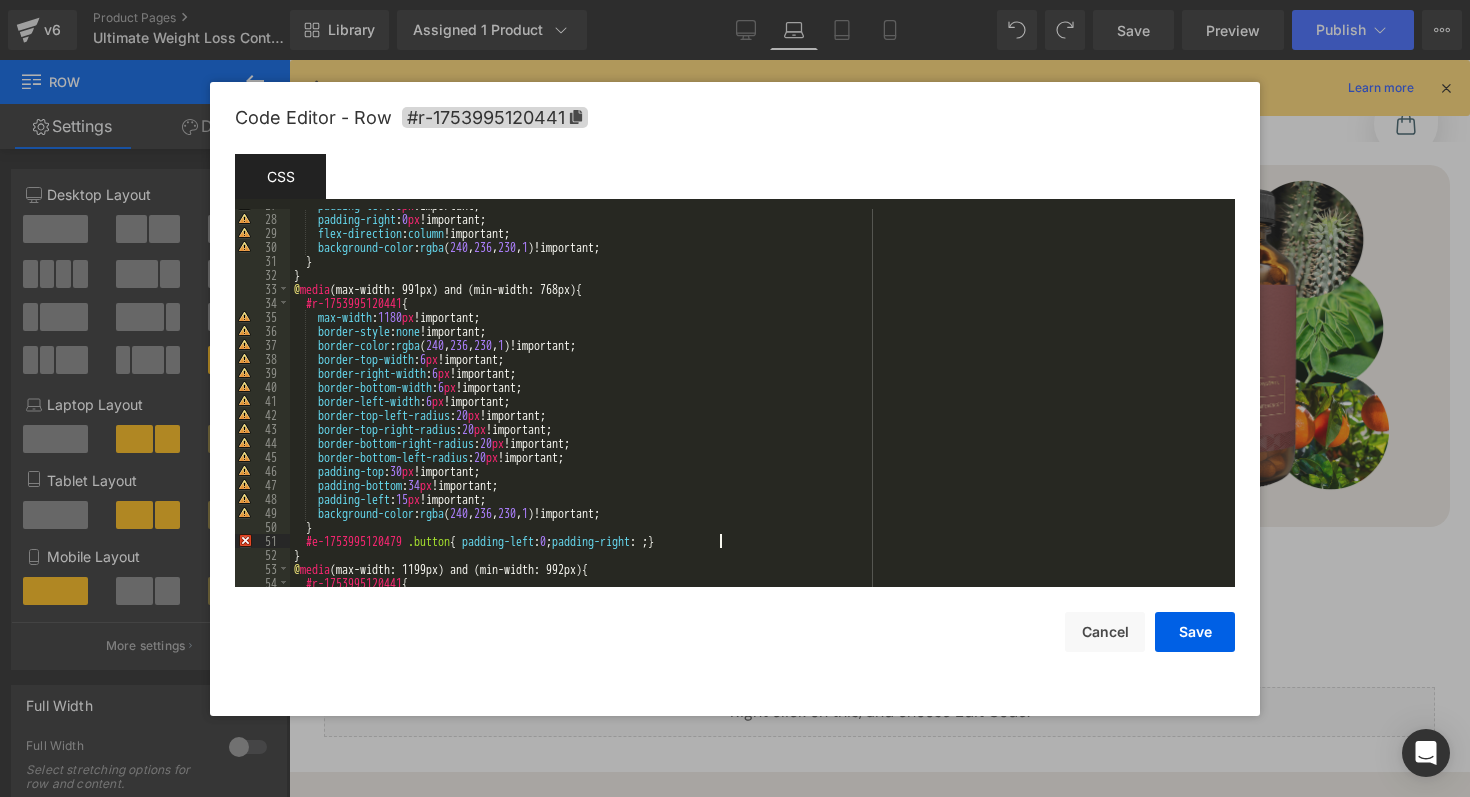 type 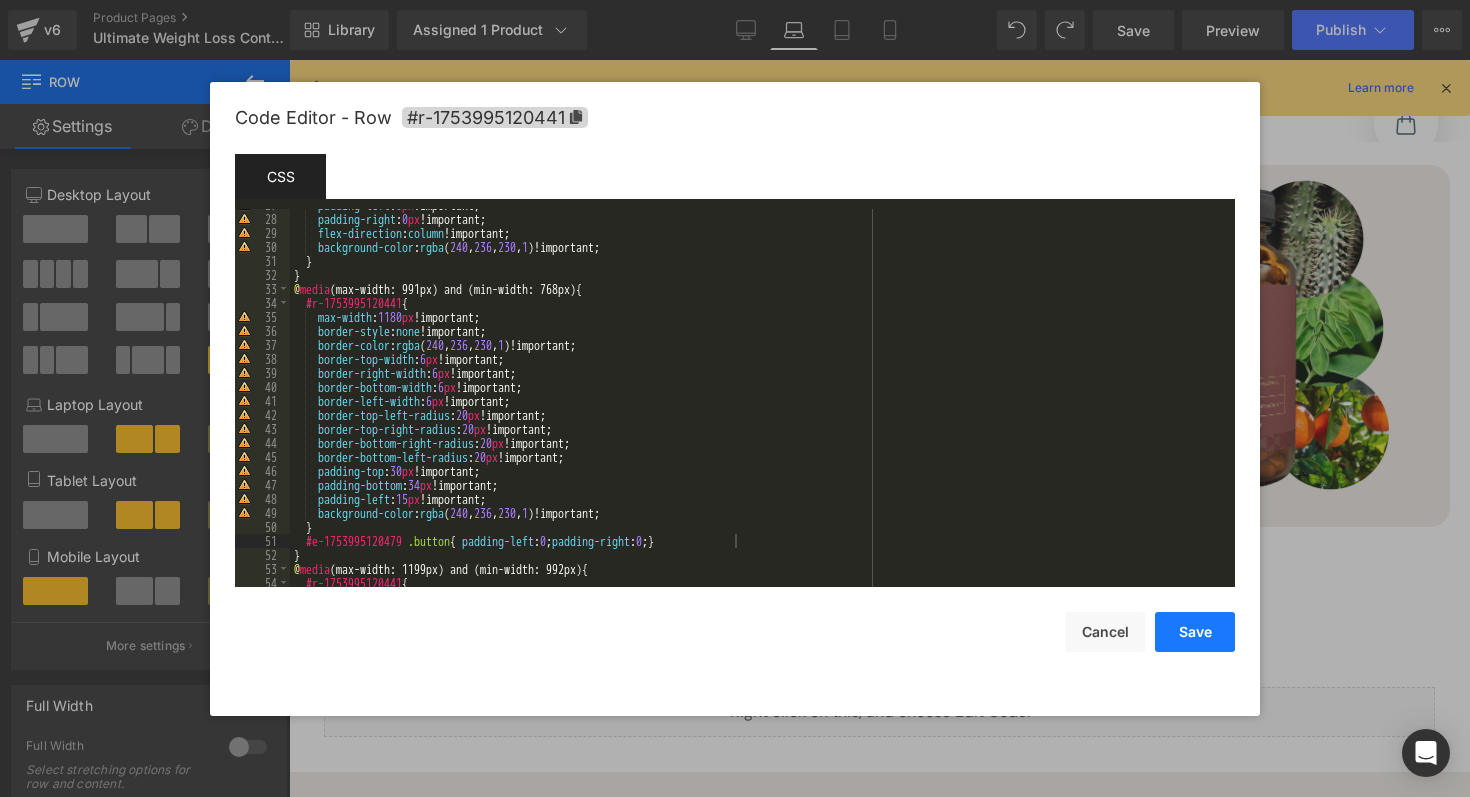 click on "Save" at bounding box center [1195, 632] 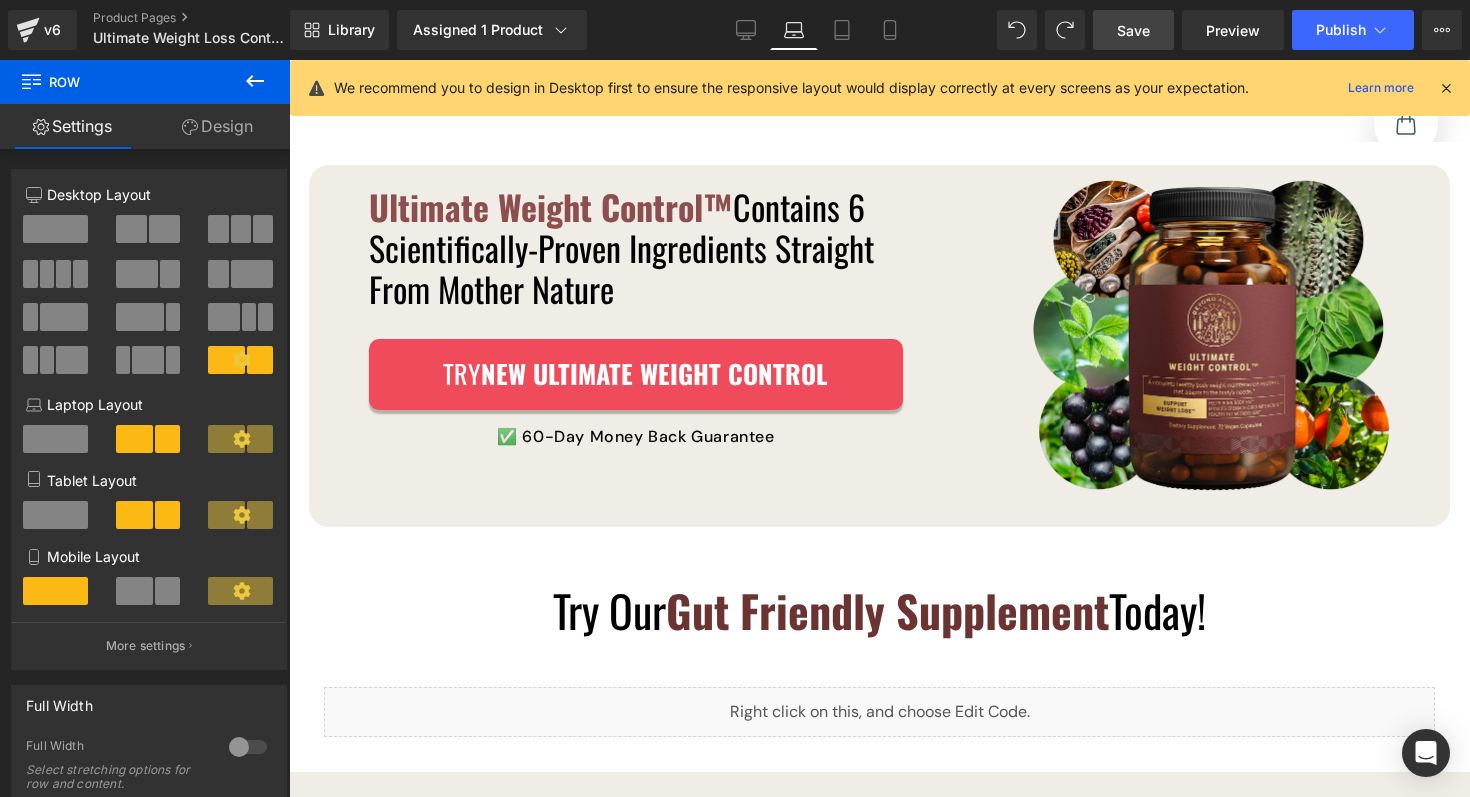 click on "Save" at bounding box center [1133, 30] 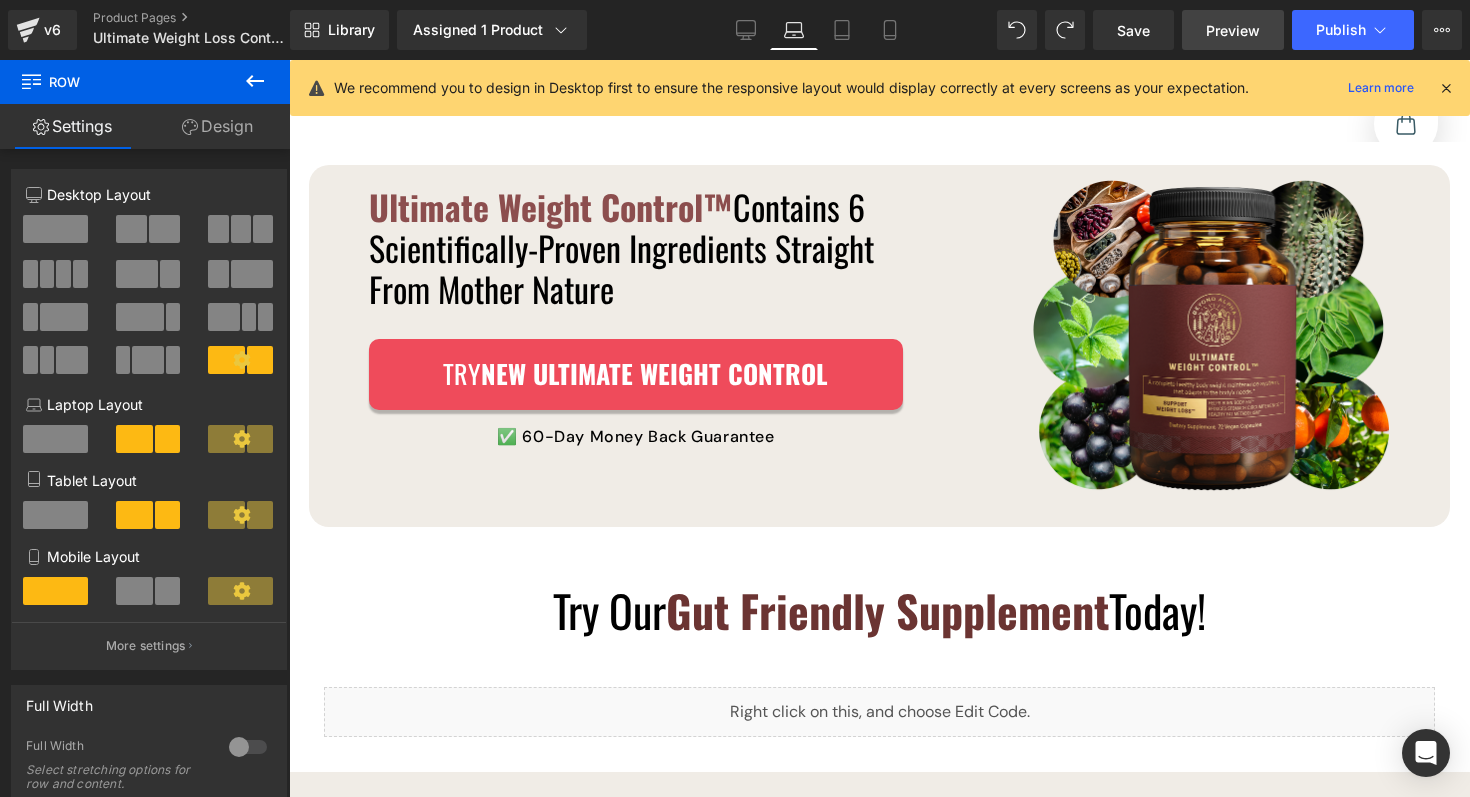 click on "Preview" at bounding box center (1233, 30) 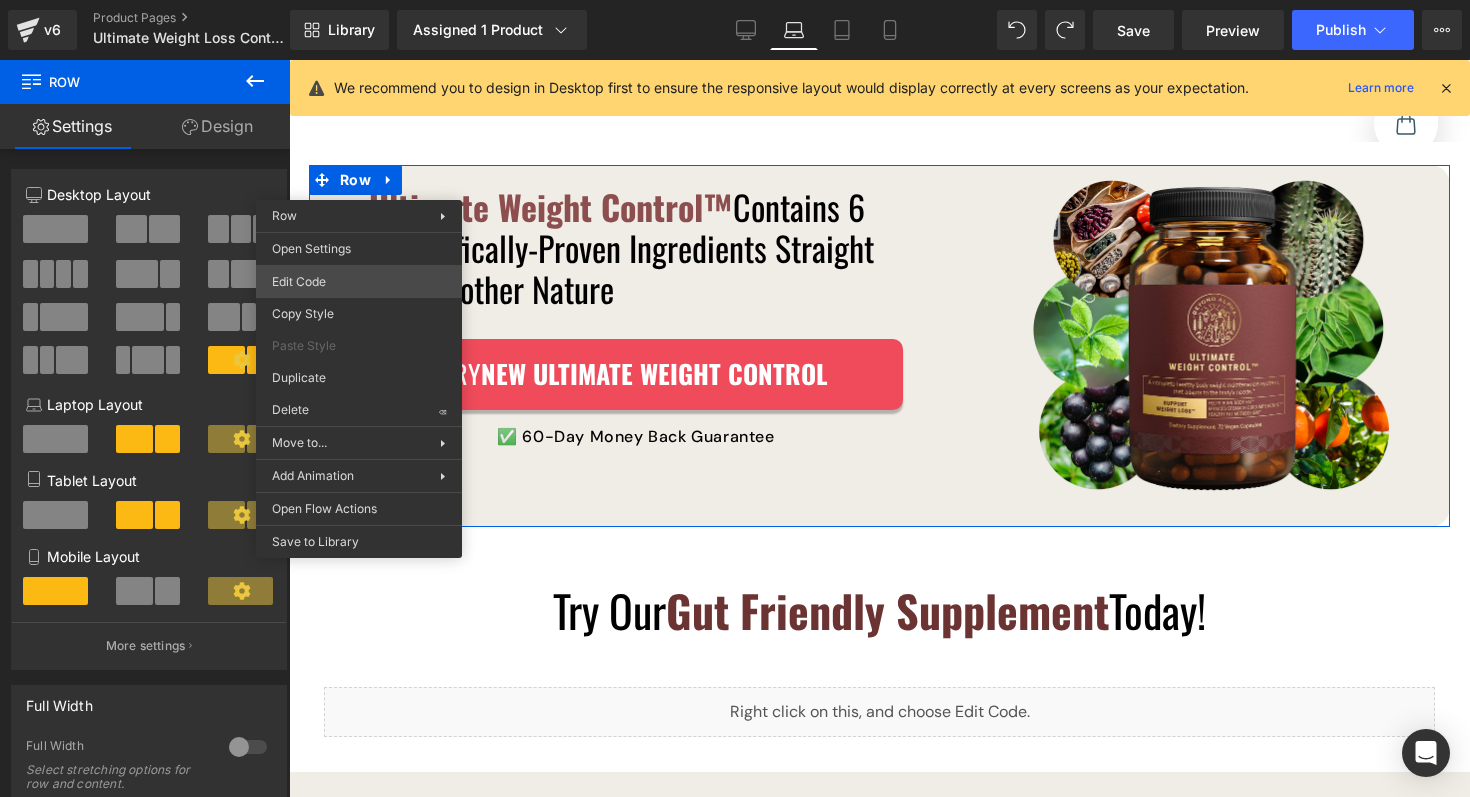 click on "Row  You are previewing how the   will restyle your page. You can not edit Elements in Preset Preview Mode.  v6 Product Pages Ultimate Weight Loss Control Product Library Assigned 1 Product  Product Preview
Ultimate Weight Control Manage assigned products Laptop Desktop Laptop Tablet Mobile Save Preview Publish Scheduled View Live Page View with current Template Save Template to Library Schedule Publish  Optimize  Publish Settings Shortcuts We recommend you to design in Desktop first to ensure the responsive layout would display correctly at every screens as your expectation. Learn more  Your page can’t be published   You've reached the maximum number of published pages on your plan  (14/999999).  You need to upgrade your plan or unpublish all your pages to get 1 publish slot.   Unpublish pages   Upgrade plan  Elements Global Style Base Row  rows, columns, layouts, div Heading  headings, titles, h1,h2,h3,h4,h5,h6 Text Block  texts, paragraphs, contents, blocks Image  Icon  icons, symbols Button" at bounding box center [735, 0] 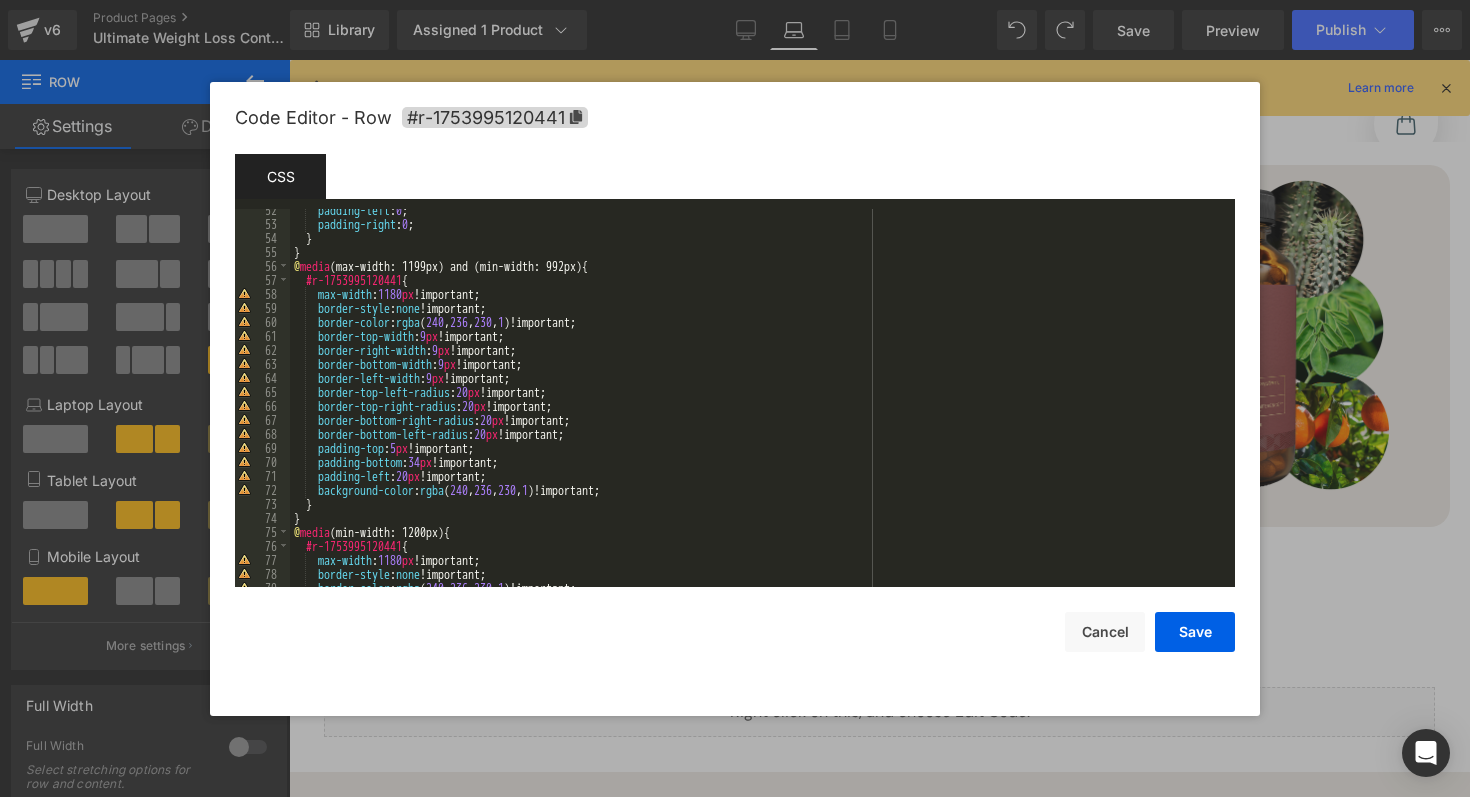 scroll, scrollTop: 873, scrollLeft: 0, axis: vertical 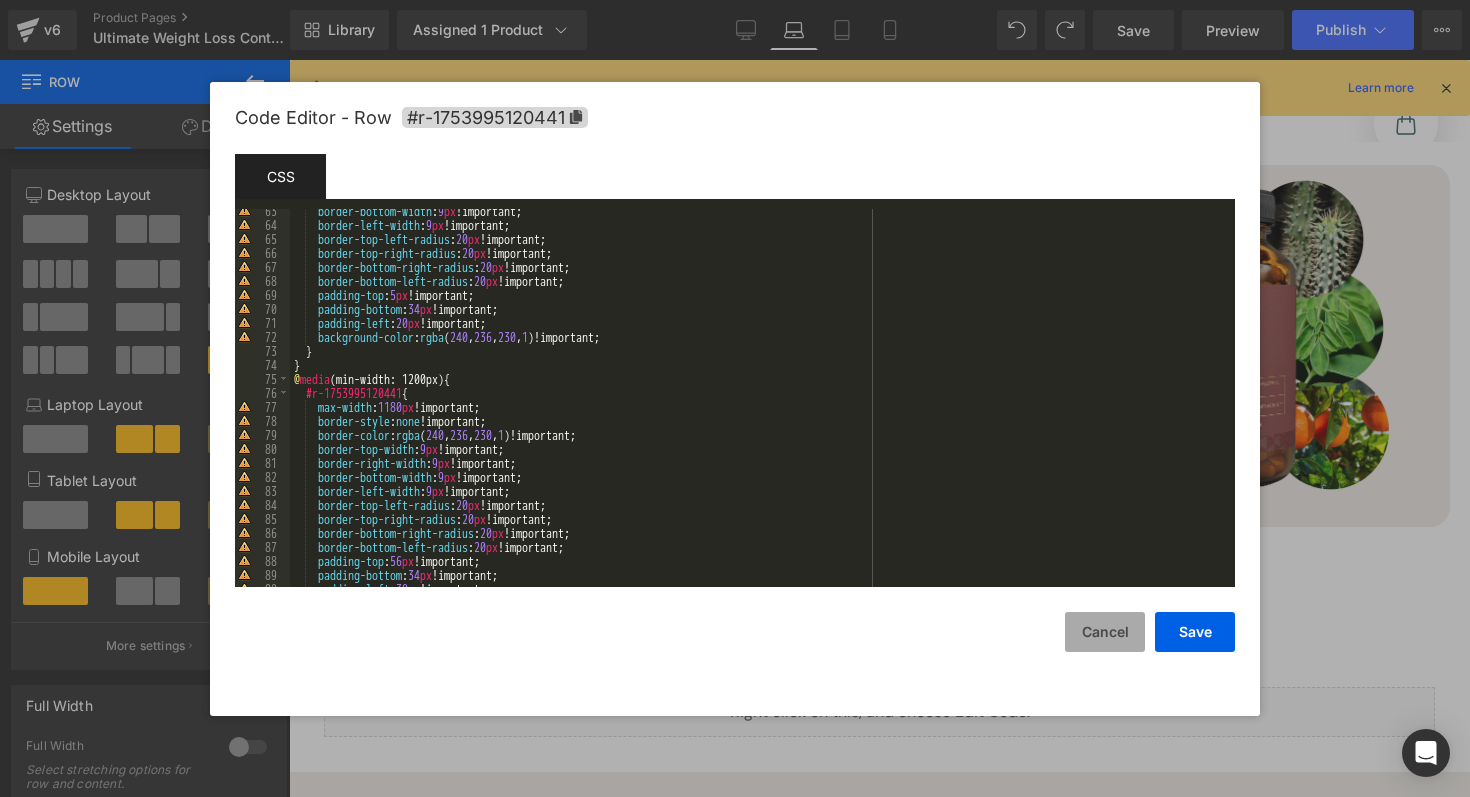 click on "Cancel" at bounding box center (1105, 632) 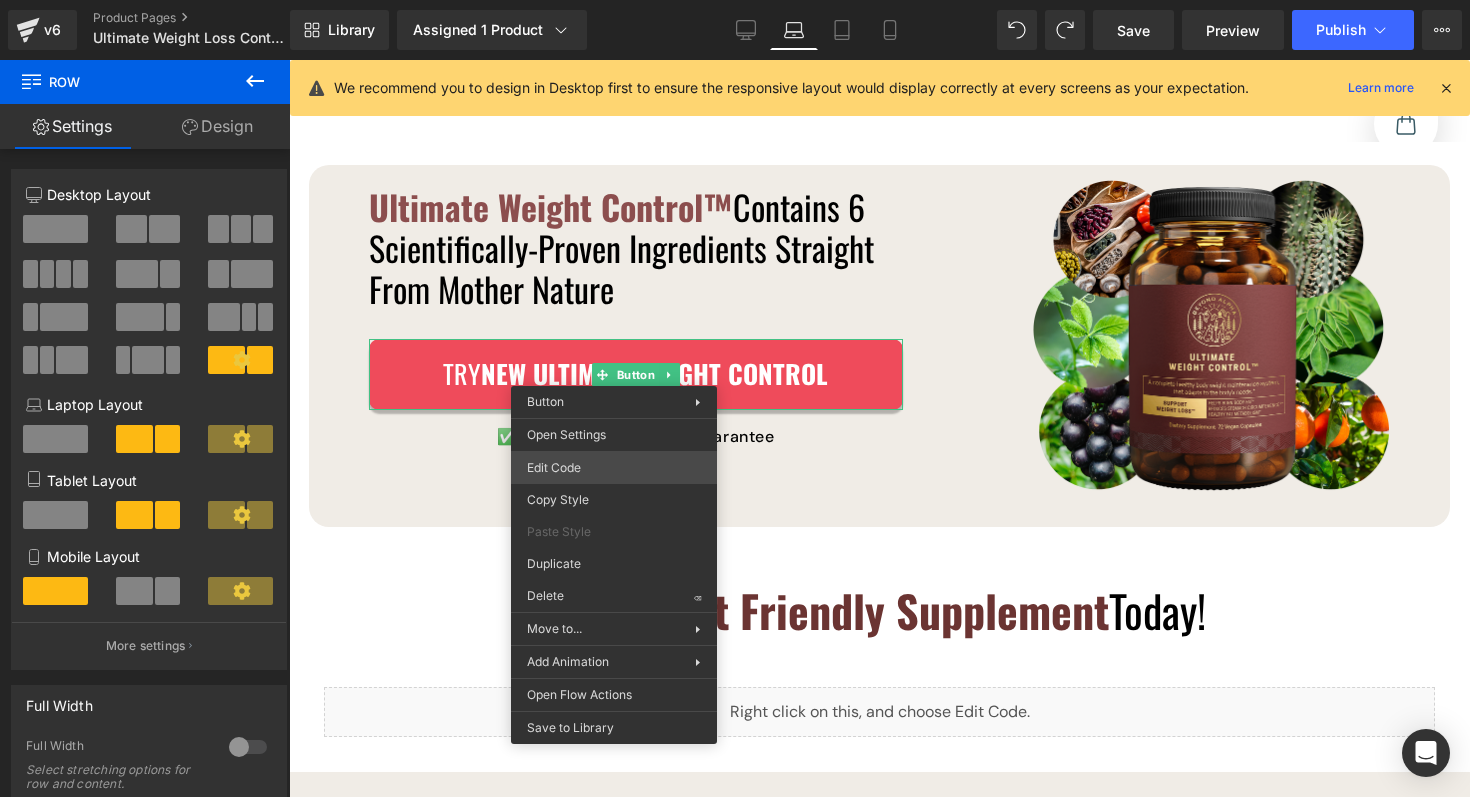 click on "Row  You are previewing how the   will restyle your page. You can not edit Elements in Preset Preview Mode.  v6 Product Pages Ultimate Weight Loss Control Product Library Assigned 1 Product  Product Preview
Ultimate Weight Control Manage assigned products Laptop Desktop Laptop Tablet Mobile Save Preview Publish Scheduled View Live Page View with current Template Save Template to Library Schedule Publish  Optimize  Publish Settings Shortcuts We recommend you to design in Desktop first to ensure the responsive layout would display correctly at every screens as your expectation. Learn more  Your page can’t be published   You've reached the maximum number of published pages on your plan  (14/999999).  You need to upgrade your plan or unpublish all your pages to get 1 publish slot.   Unpublish pages   Upgrade plan  Elements Global Style Base Row  rows, columns, layouts, div Heading  headings, titles, h1,h2,h3,h4,h5,h6 Text Block  texts, paragraphs, contents, blocks Image  Icon  icons, symbols Button" at bounding box center [735, 0] 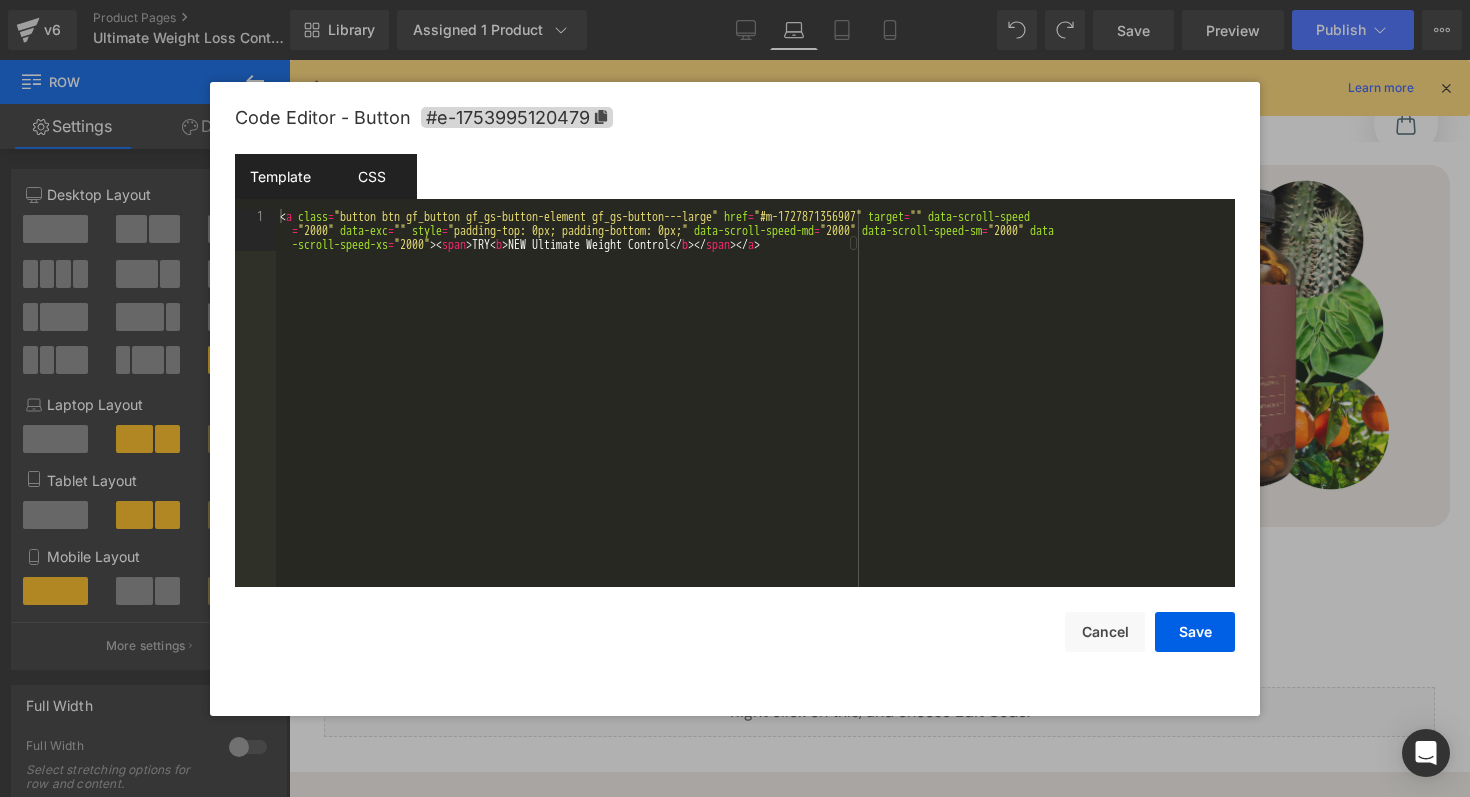 click on "CSS" at bounding box center (371, 176) 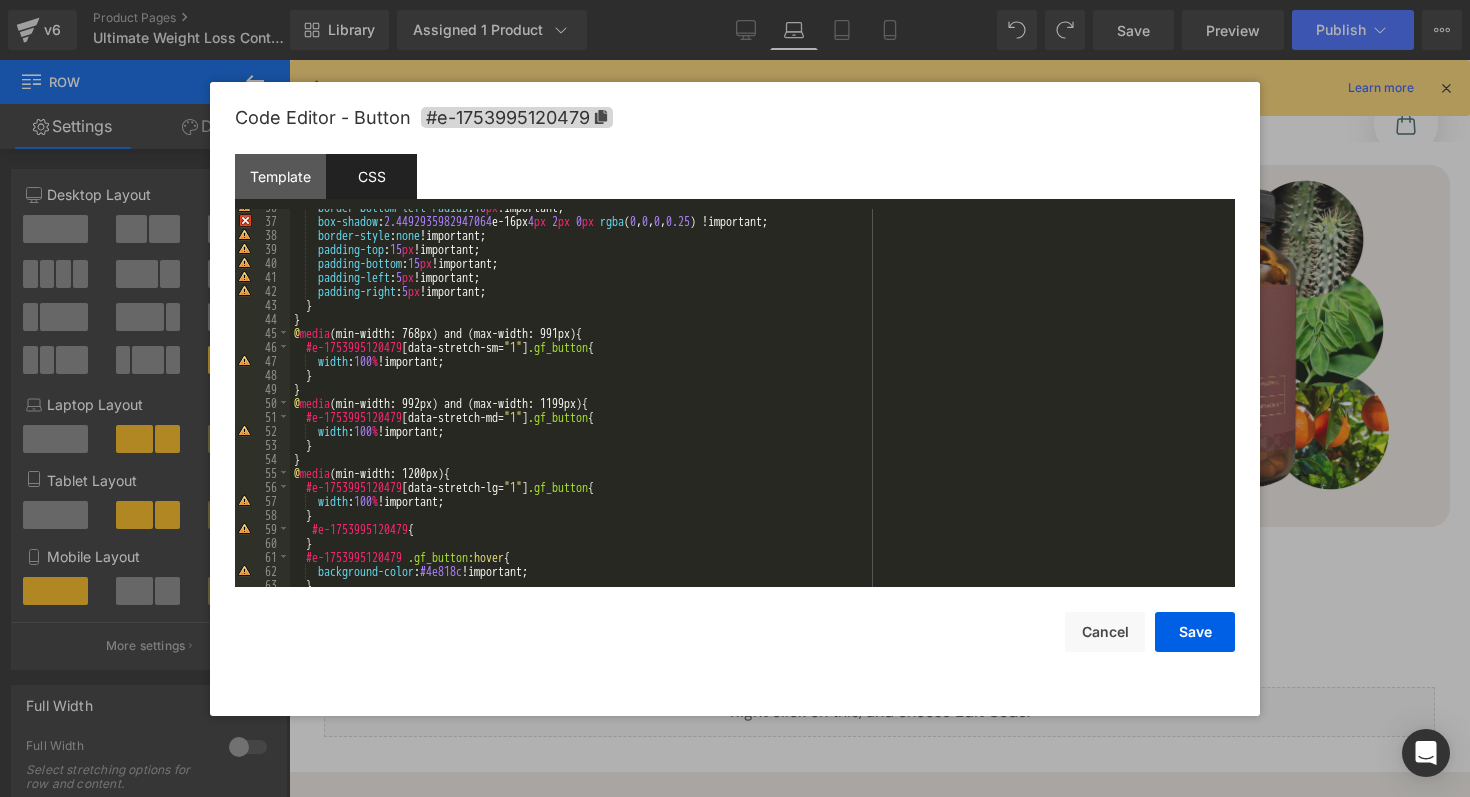 scroll, scrollTop: 514, scrollLeft: 0, axis: vertical 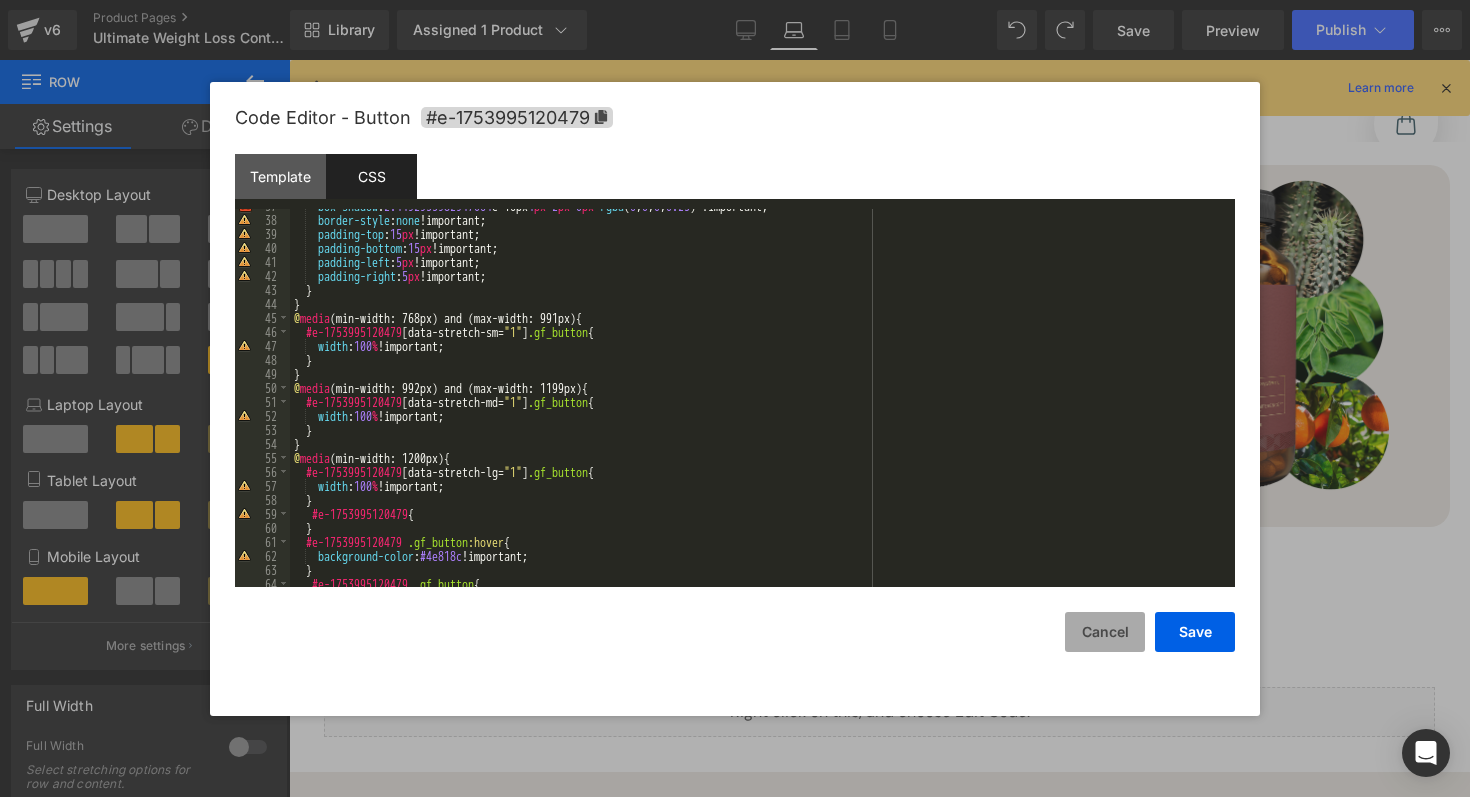 click on "Cancel" at bounding box center [1105, 632] 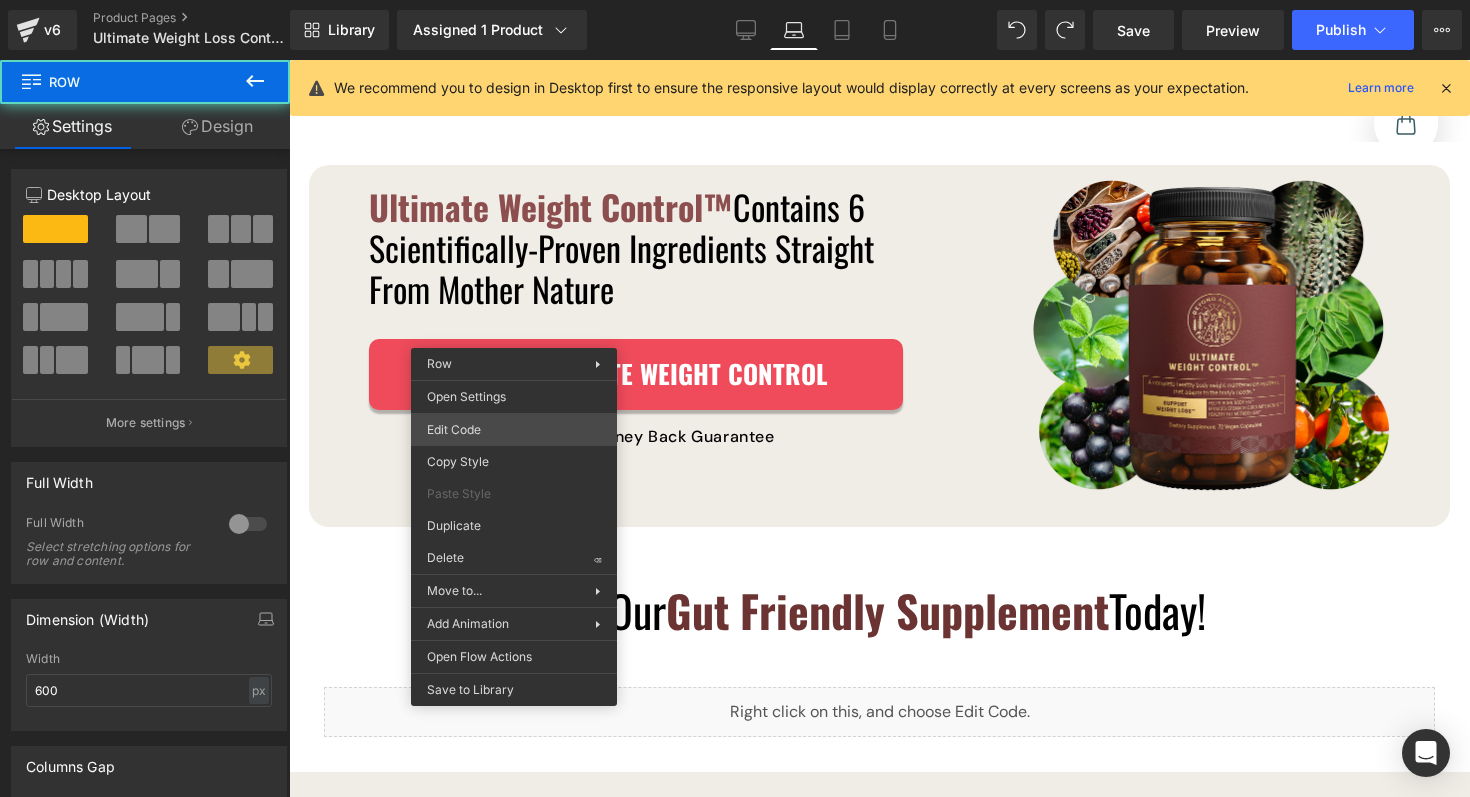 click on "Row  You are previewing how the   will restyle your page. You can not edit Elements in Preset Preview Mode.  v6 Product Pages Ultimate Weight Loss Control Product Library Assigned 1 Product  Product Preview
Ultimate Weight Control Manage assigned products Laptop Desktop Laptop Tablet Mobile Save Preview Publish Scheduled View Live Page View with current Template Save Template to Library Schedule Publish  Optimize  Publish Settings Shortcuts We recommend you to design in Desktop first to ensure the responsive layout would display correctly at every screens as your expectation. Learn more  Your page can’t be published   You've reached the maximum number of published pages on your plan  (14/999999).  You need to upgrade your plan or unpublish all your pages to get 1 publish slot.   Unpublish pages   Upgrade plan  Elements Global Style Base Row  rows, columns, layouts, div Heading  headings, titles, h1,h2,h3,h4,h5,h6 Text Block  texts, paragraphs, contents, blocks Image  Icon  icons, symbols Button" at bounding box center [735, 0] 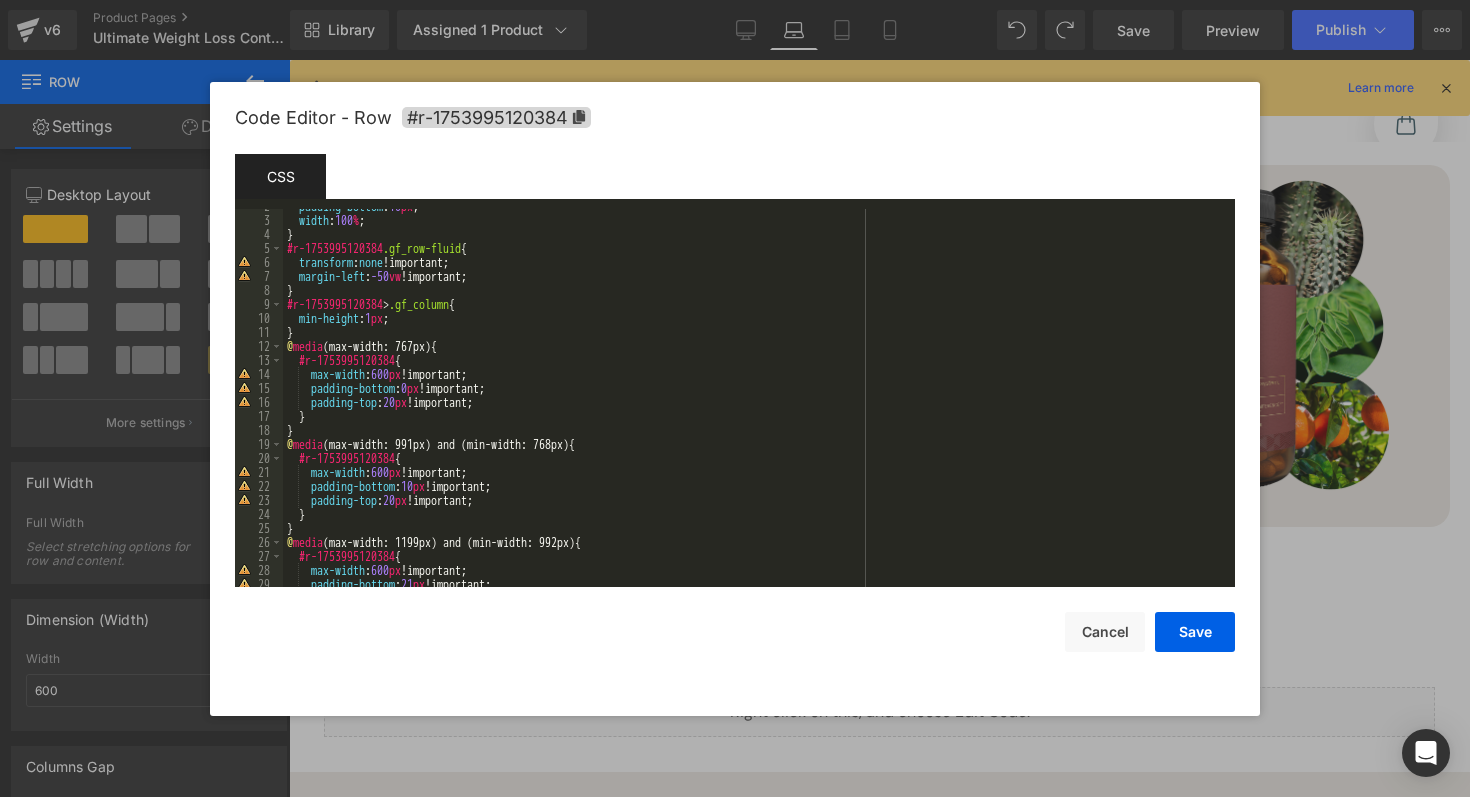 scroll, scrollTop: 0, scrollLeft: 0, axis: both 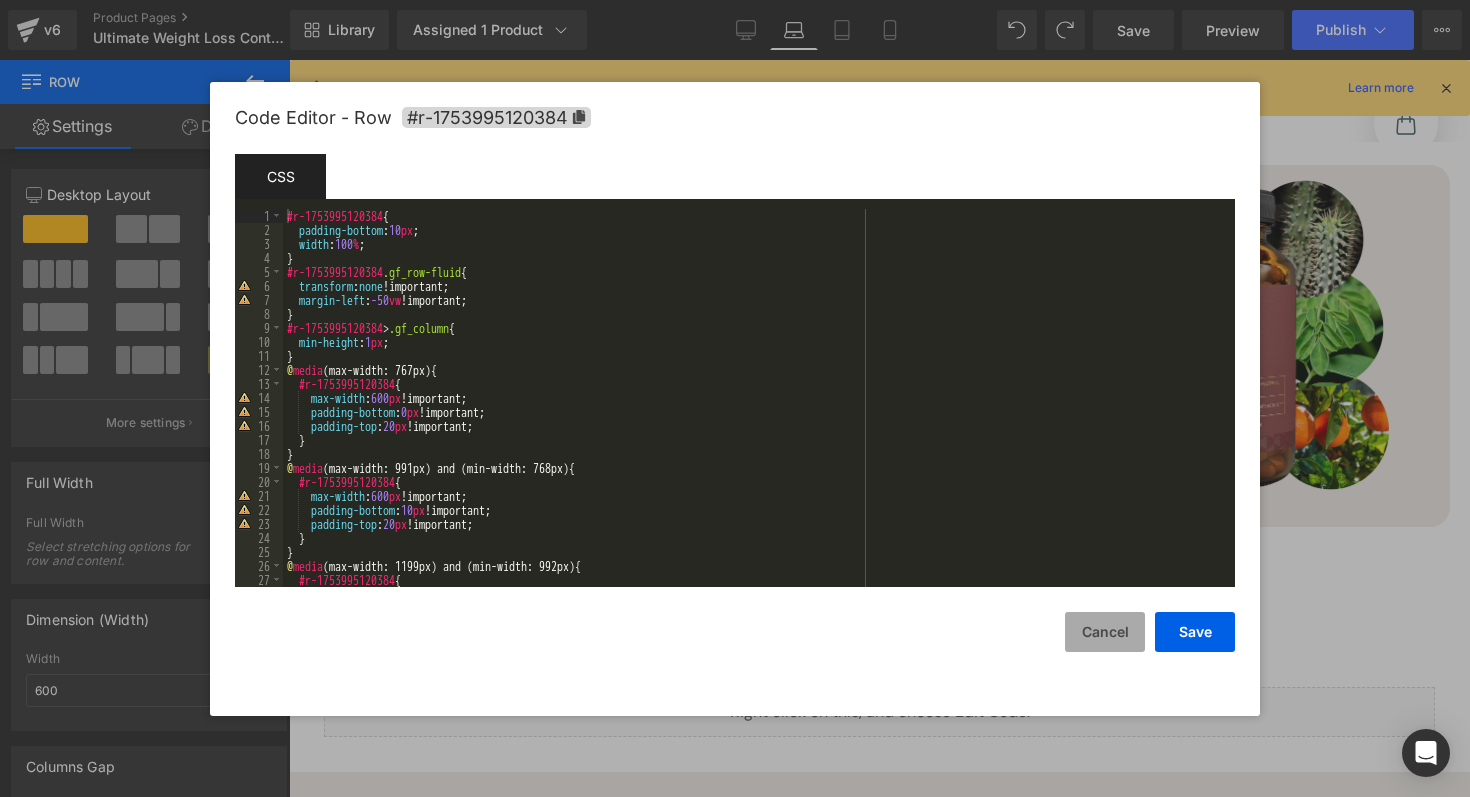 click on "Cancel" at bounding box center (1105, 632) 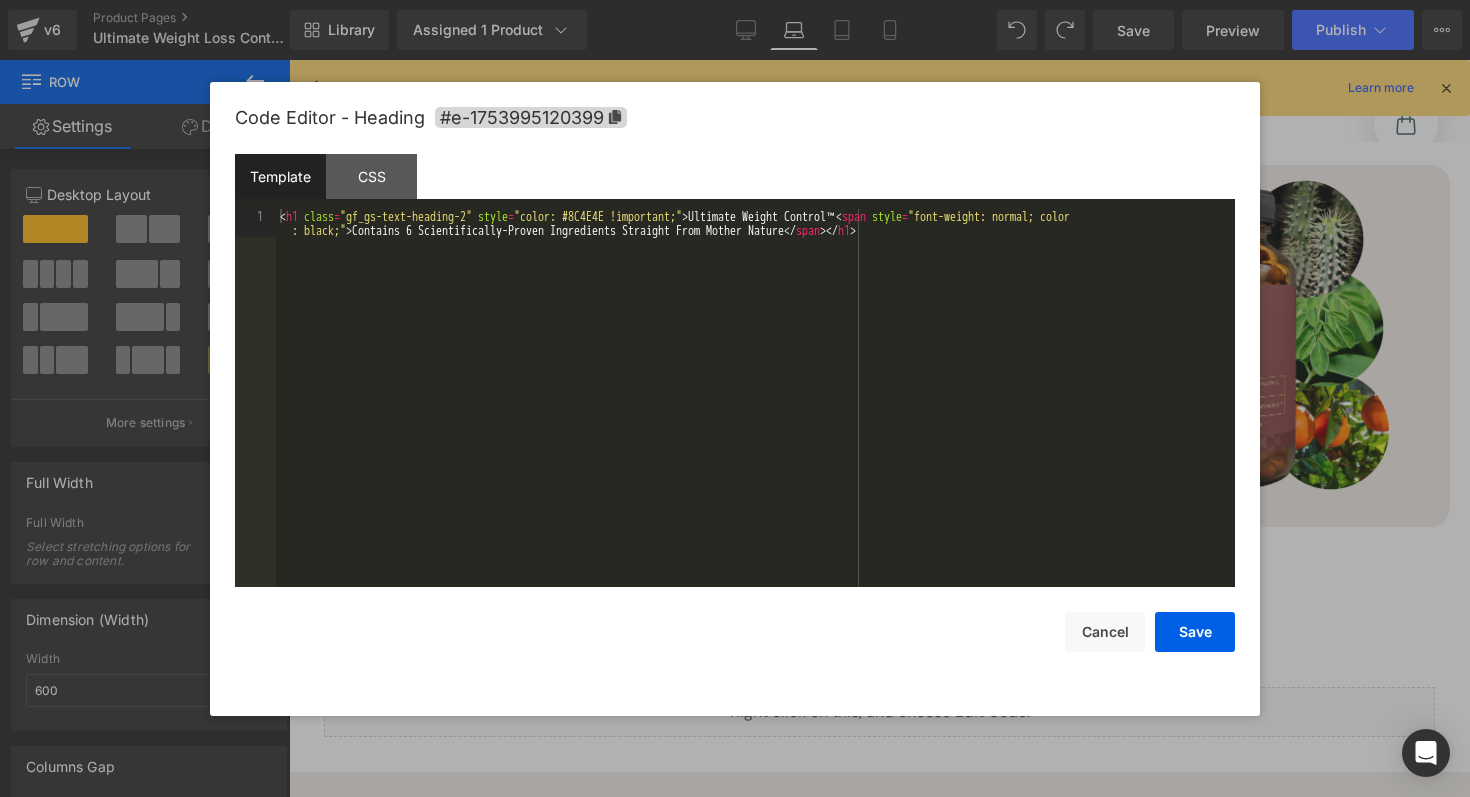 click on "Row  You are previewing how the   will restyle your page. You can not edit Elements in Preset Preview Mode.  v6 Product Pages Ultimate Weight Loss Control Product Library Assigned 1 Product  Product Preview
Ultimate Weight Control Manage assigned products Laptop Desktop Laptop Tablet Mobile Save Preview Publish Scheduled View Live Page View with current Template Save Template to Library Schedule Publish  Optimize  Publish Settings Shortcuts We recommend you to design in Desktop first to ensure the responsive layout would display correctly at every screens as your expectation. Learn more  Your page can’t be published   You've reached the maximum number of published pages on your plan  (14/999999).  You need to upgrade your plan or unpublish all your pages to get 1 publish slot.   Unpublish pages   Upgrade plan  Elements Global Style Base Row  rows, columns, layouts, div Heading  headings, titles, h1,h2,h3,h4,h5,h6 Text Block  texts, paragraphs, contents, blocks Image  Icon  icons, symbols Button" at bounding box center (735, 0) 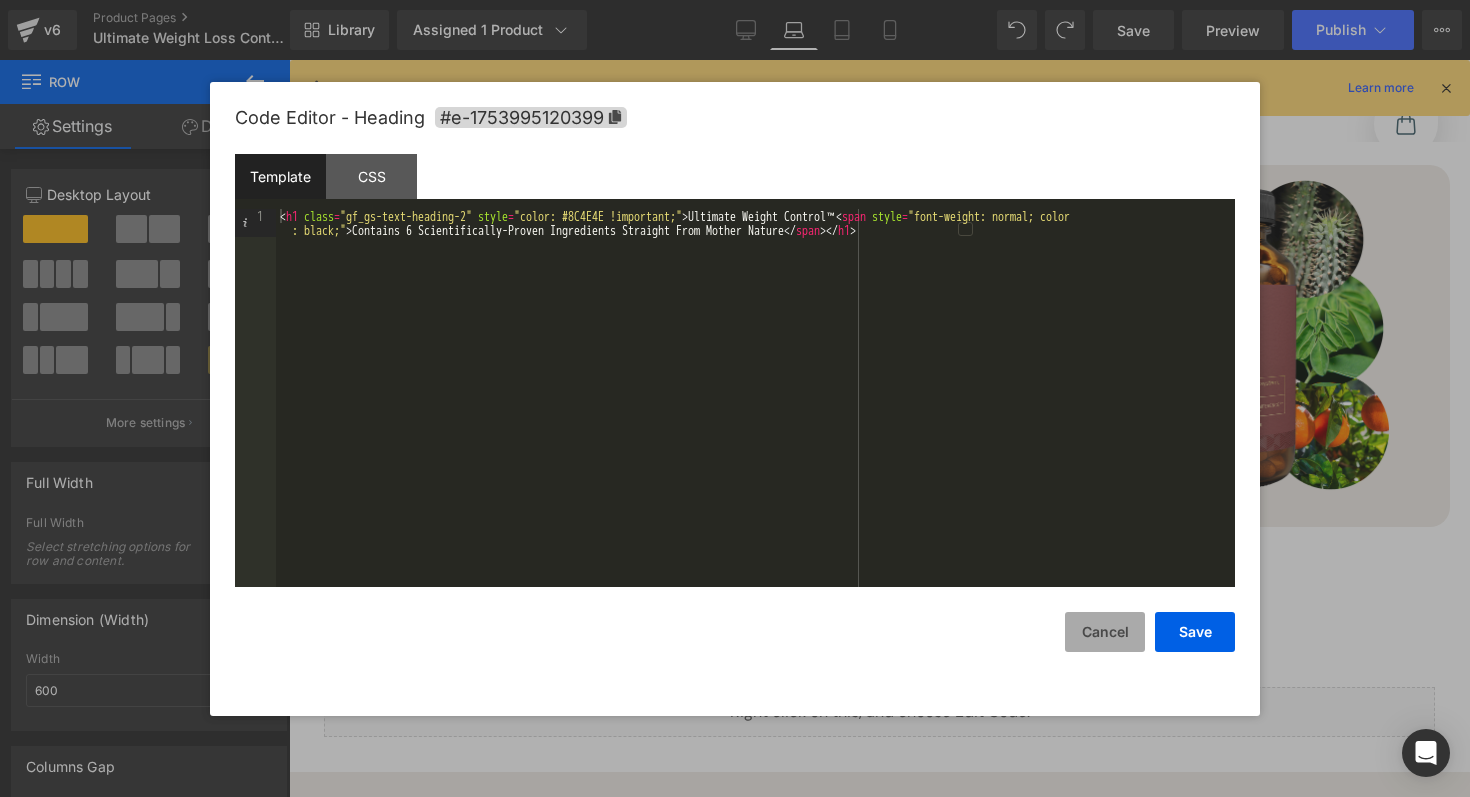 click on "Cancel" at bounding box center (1105, 632) 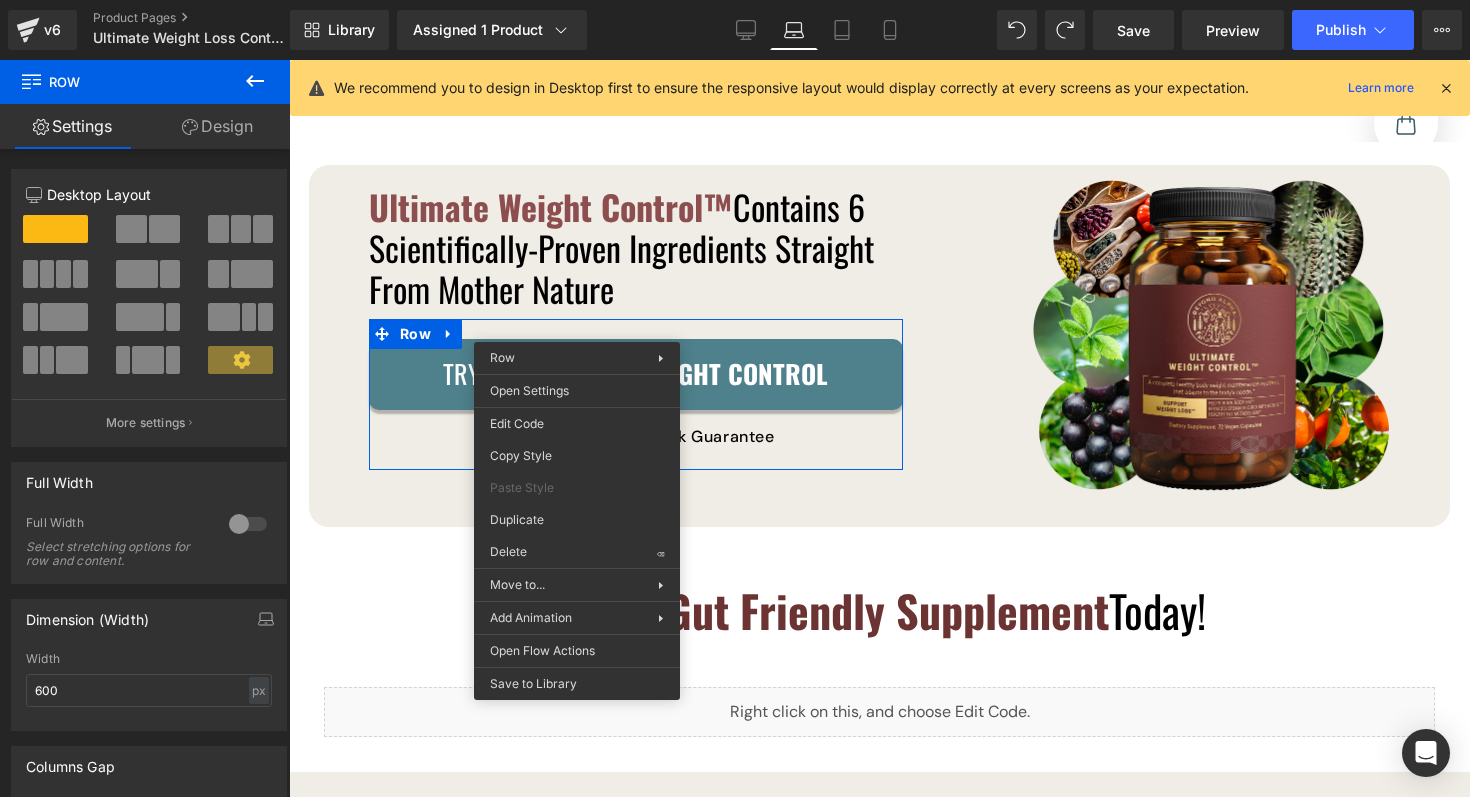 click on "NEW Ultimate Weight Control" at bounding box center [654, 373] 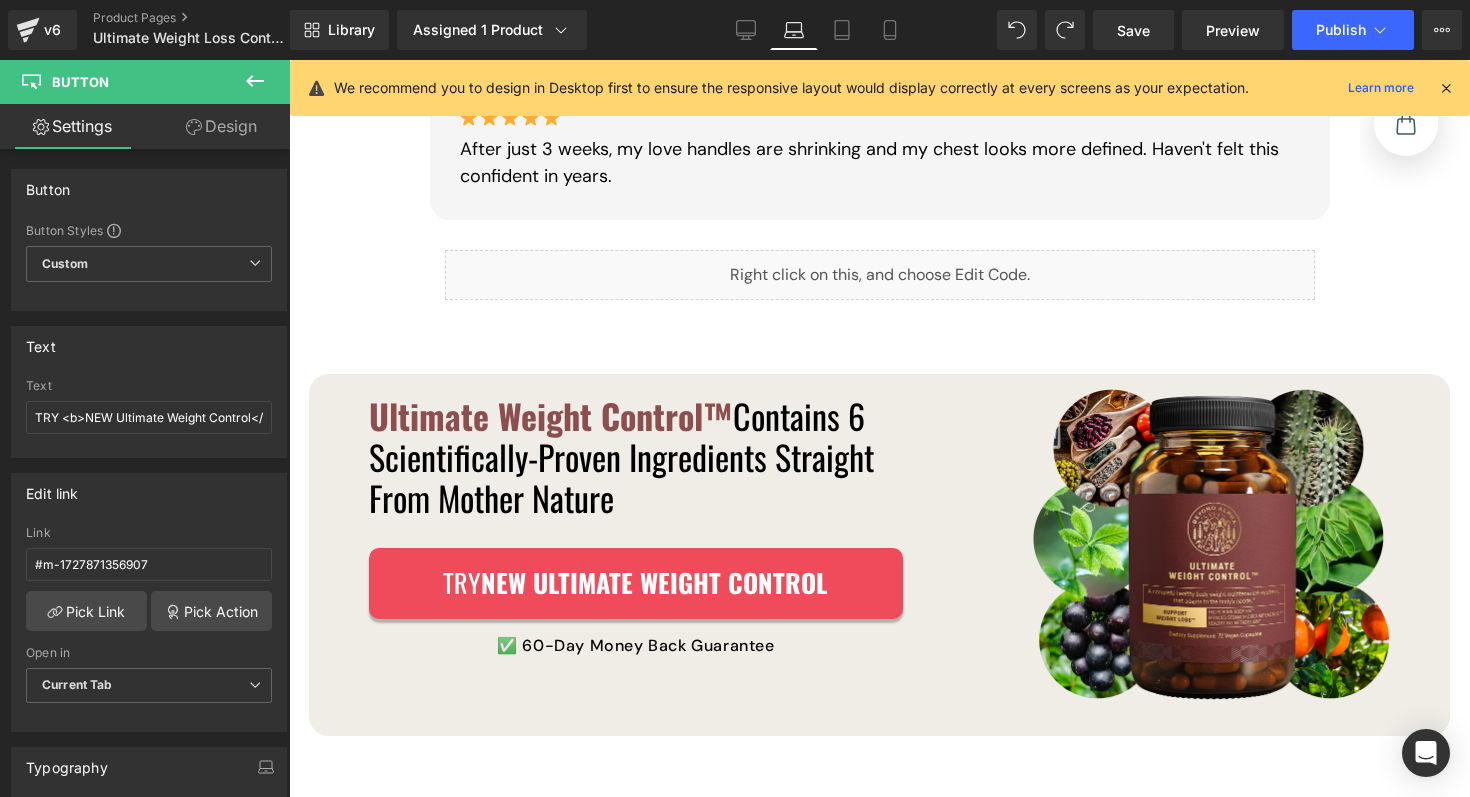 scroll, scrollTop: 1687, scrollLeft: 0, axis: vertical 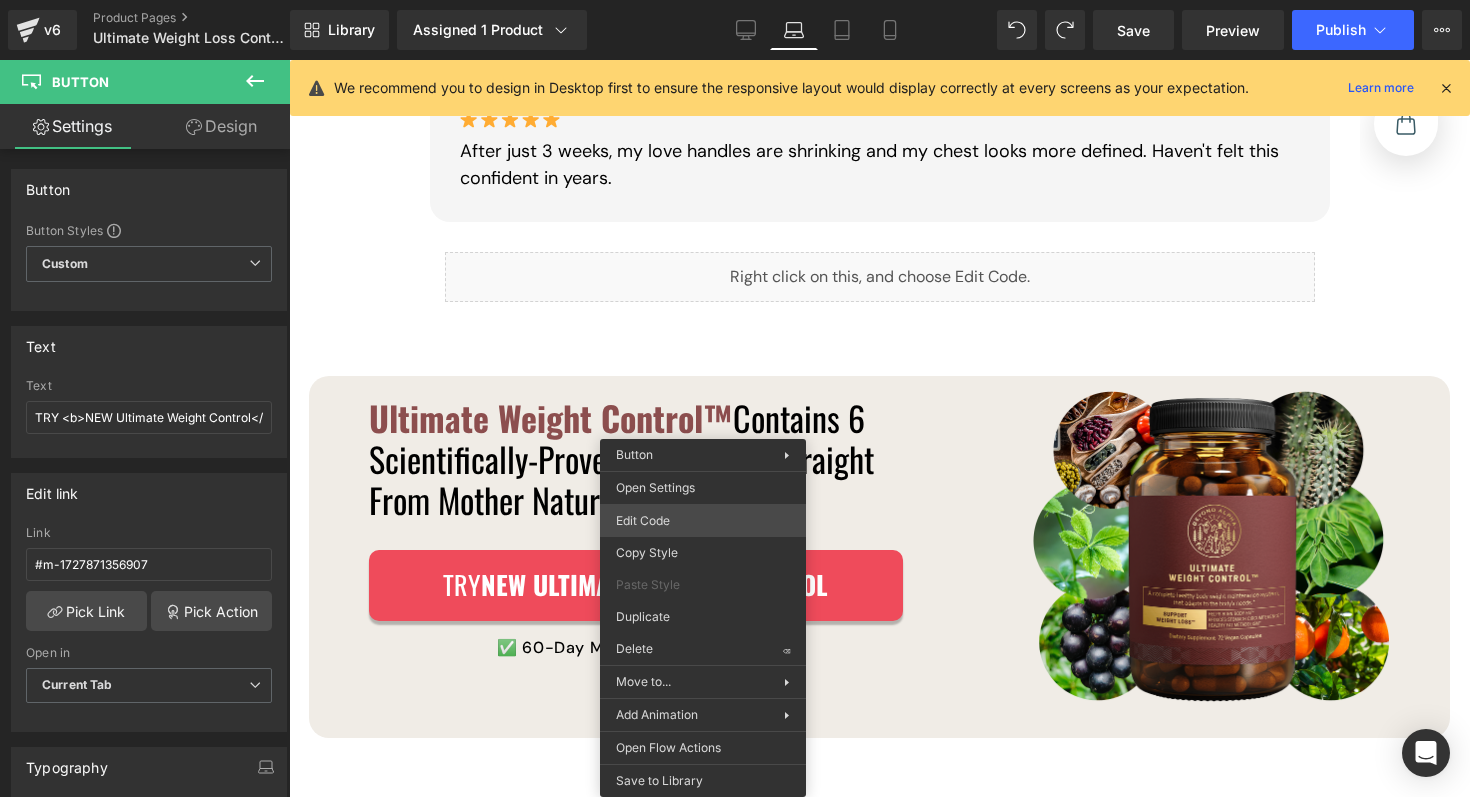 click on "Row  You are previewing how the   will restyle your page. You can not edit Elements in Preset Preview Mode.  v6 Product Pages Ultimate Weight Loss Control Product Library Assigned 1 Product  Product Preview
Ultimate Weight Control Manage assigned products Laptop Desktop Laptop Tablet Mobile Save Preview Publish Scheduled View Live Page View with current Template Save Template to Library Schedule Publish  Optimize  Publish Settings Shortcuts We recommend you to design in Desktop first to ensure the responsive layout would display correctly at every screens as your expectation. Learn more  Your page can’t be published   You've reached the maximum number of published pages on your plan  (14/999999).  You need to upgrade your plan or unpublish all your pages to get 1 publish slot.   Unpublish pages   Upgrade plan  Elements Global Style Base Row  rows, columns, layouts, div Heading  headings, titles, h1,h2,h3,h4,h5,h6 Text Block  texts, paragraphs, contents, blocks Image  Icon  icons, symbols Button" at bounding box center [735, 0] 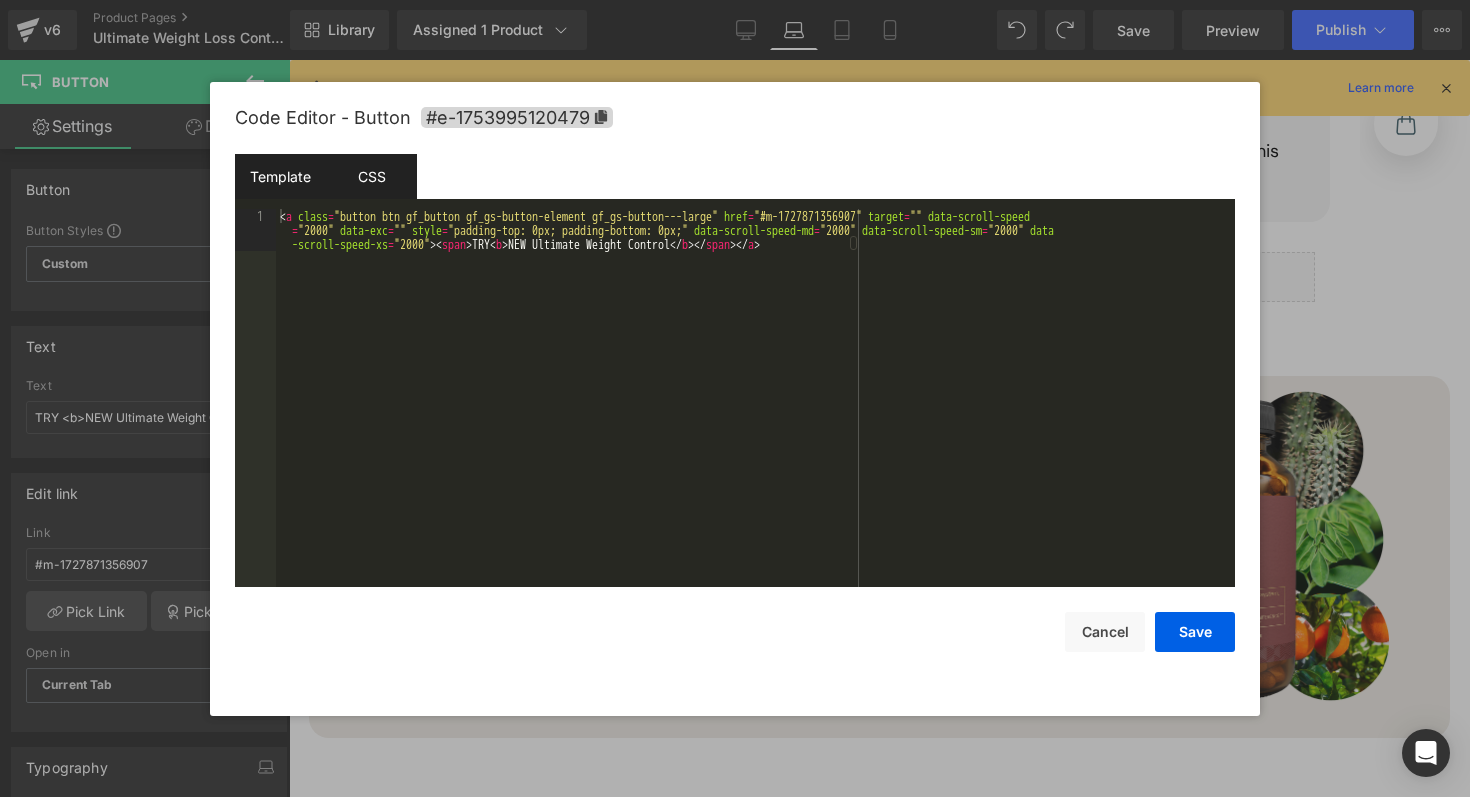 click on "CSS" at bounding box center (371, 176) 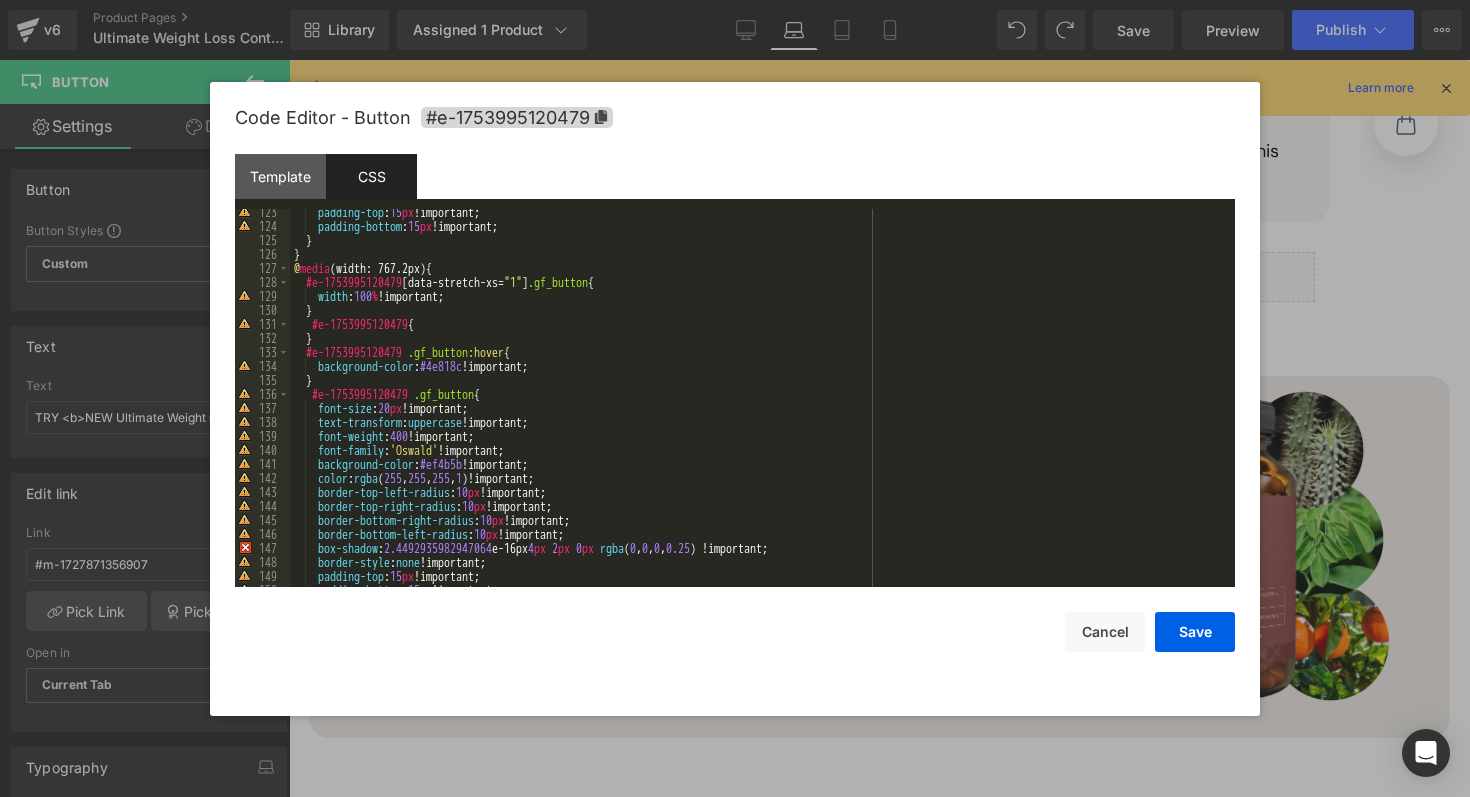 scroll, scrollTop: 1792, scrollLeft: 0, axis: vertical 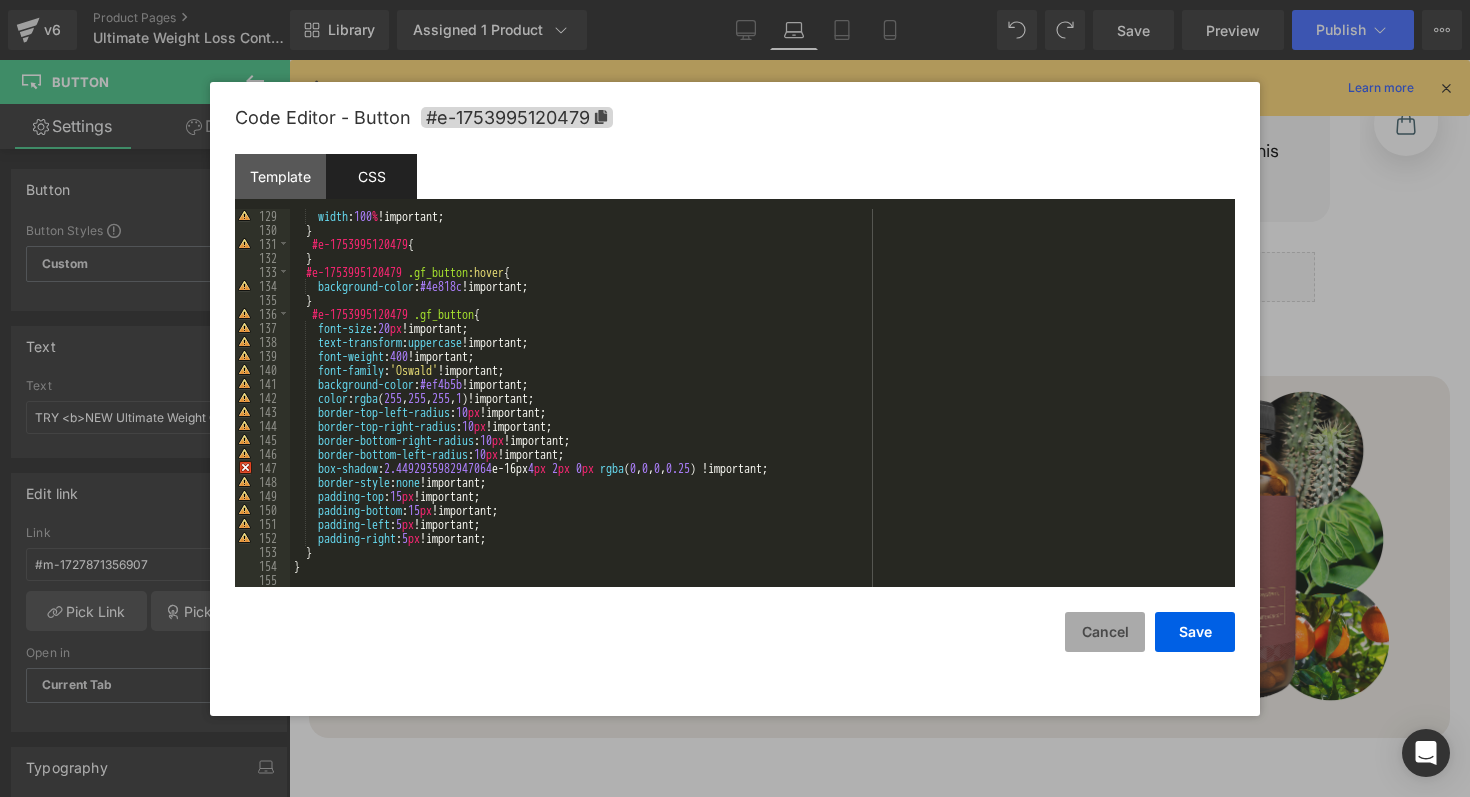 click on "Cancel" at bounding box center (1105, 632) 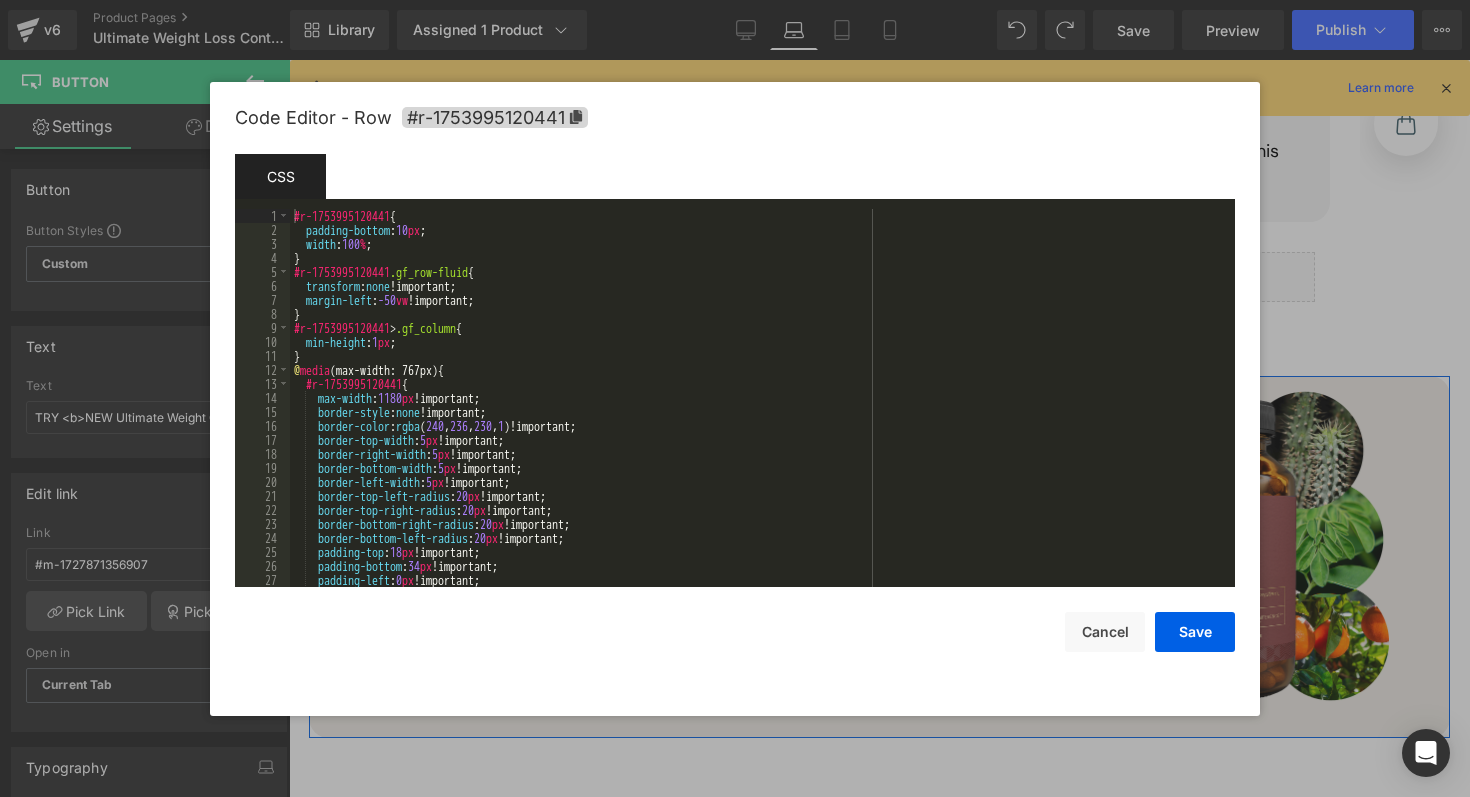 click on "Row  You are previewing how the   will restyle your page. You can not edit Elements in Preset Preview Mode.  v6 Product Pages Ultimate Weight Loss Control Product Library Assigned 1 Product  Product Preview
Ultimate Weight Control Manage assigned products Laptop Desktop Laptop Tablet Mobile Save Preview Publish Scheduled View Live Page View with current Template Save Template to Library Schedule Publish  Optimize  Publish Settings Shortcuts We recommend you to design in Desktop first to ensure the responsive layout would display correctly at every screens as your expectation. Learn more  Your page can’t be published   You've reached the maximum number of published pages on your plan  (14/999999).  You need to upgrade your plan or unpublish all your pages to get 1 publish slot.   Unpublish pages   Upgrade plan  Elements Global Style Base Row  rows, columns, layouts, div Heading  headings, titles, h1,h2,h3,h4,h5,h6 Text Block  texts, paragraphs, contents, blocks Image  Icon  icons, symbols Button" at bounding box center [735, 0] 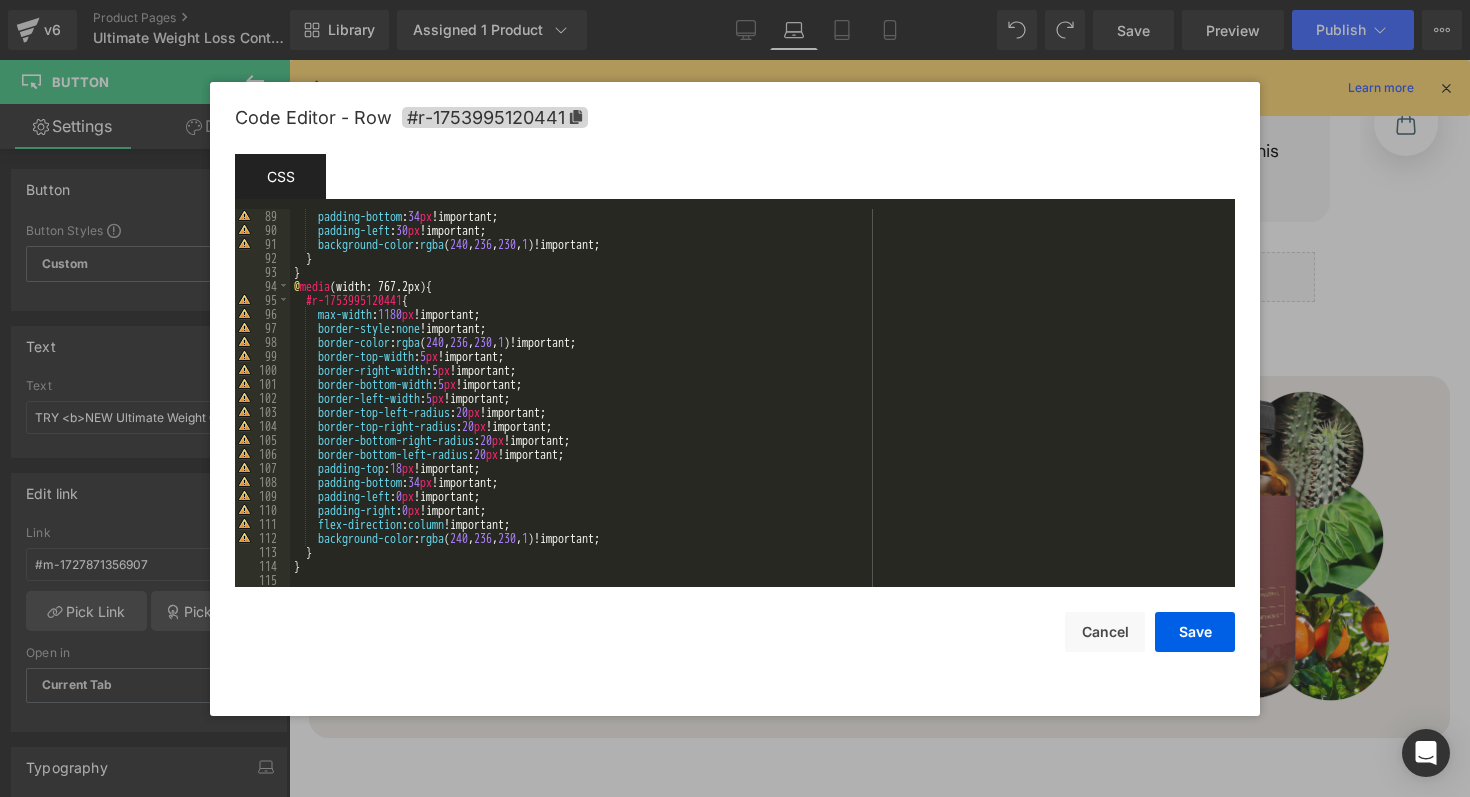 scroll, scrollTop: 1232, scrollLeft: 0, axis: vertical 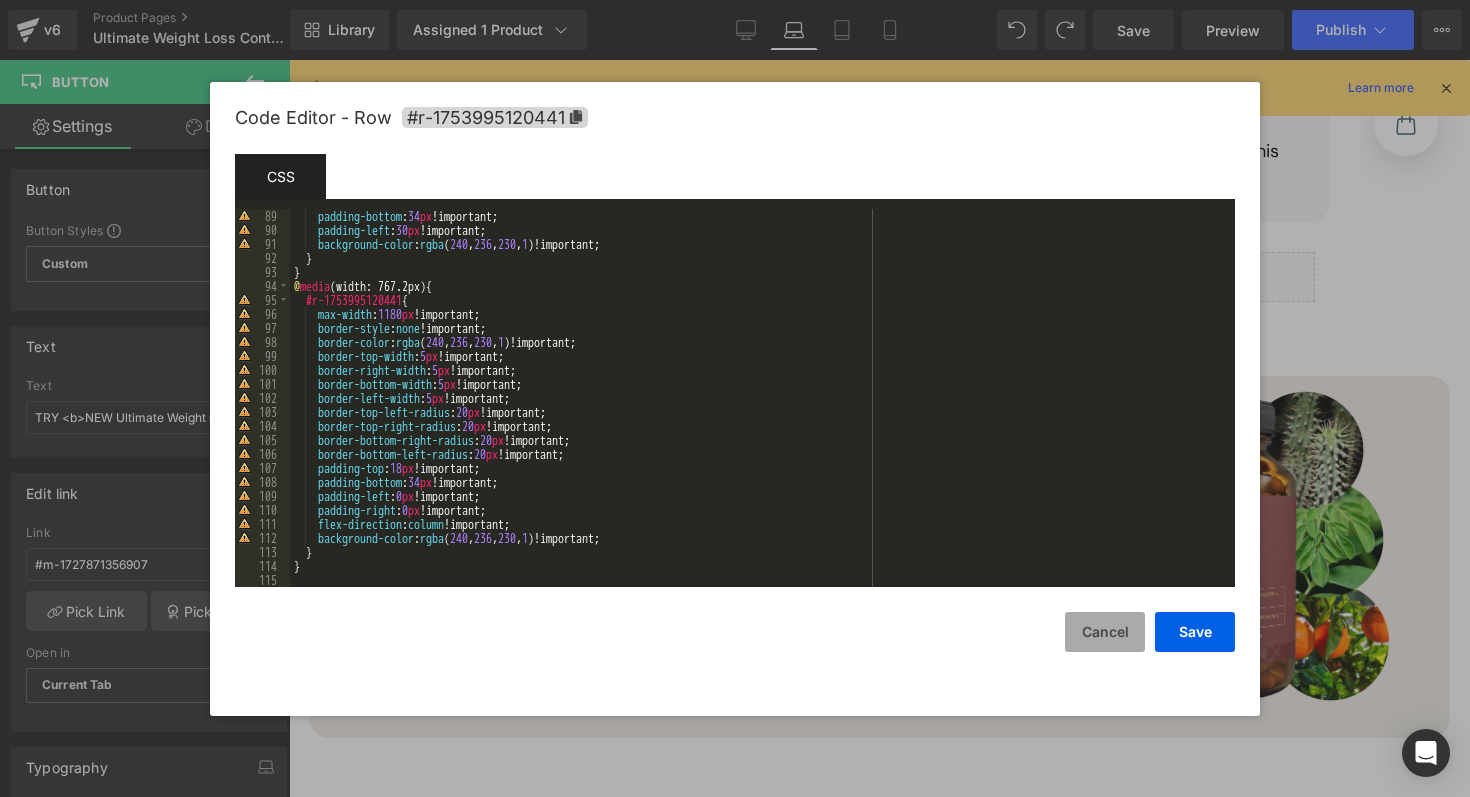 click on "Cancel" at bounding box center [1105, 632] 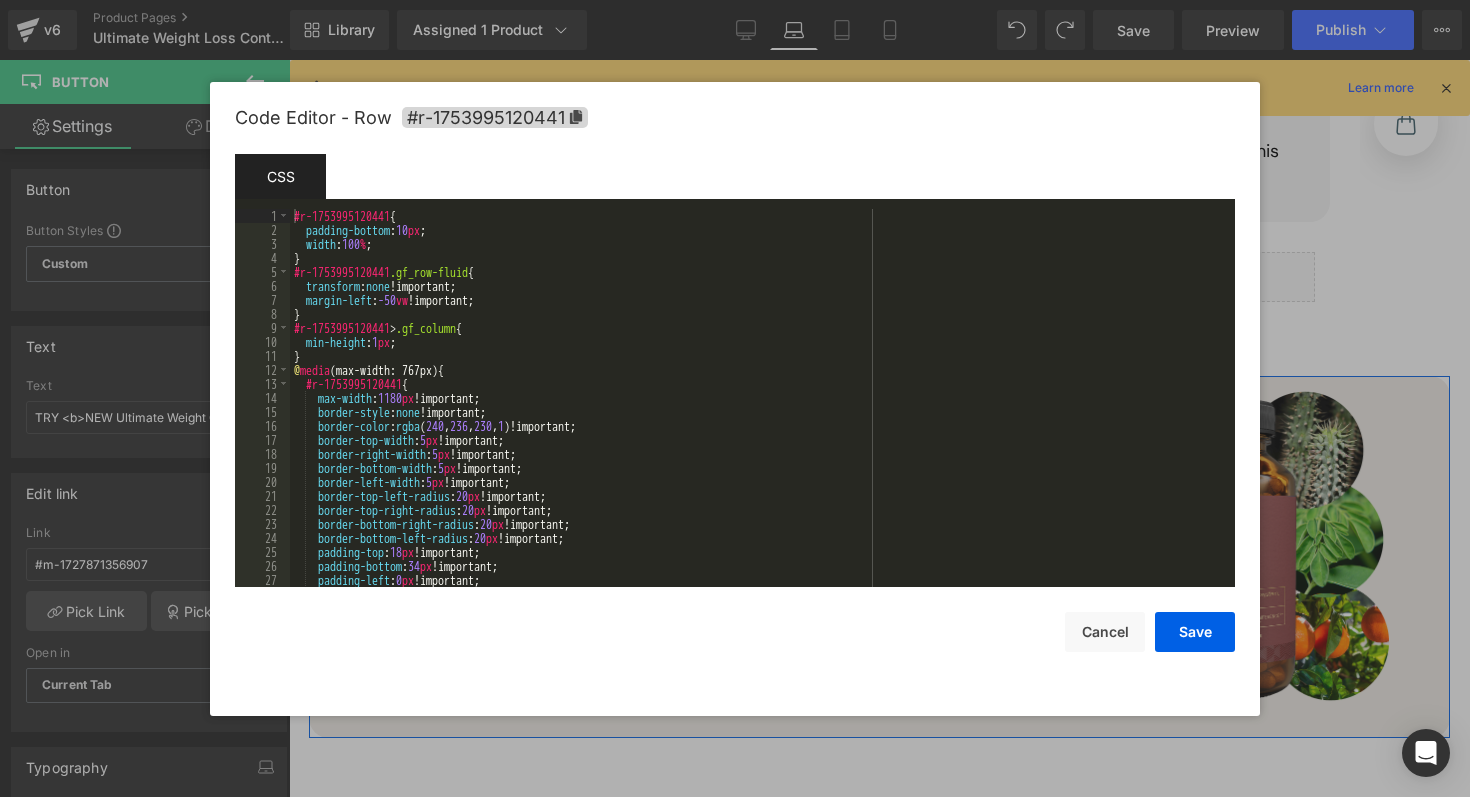 click on "Row  You are previewing how the   will restyle your page. You can not edit Elements in Preset Preview Mode.  v6 Product Pages Ultimate Weight Loss Control Product Library Assigned 1 Product  Product Preview
Ultimate Weight Control Manage assigned products Laptop Desktop Laptop Tablet Mobile Save Preview Publish Scheduled View Live Page View with current Template Save Template to Library Schedule Publish  Optimize  Publish Settings Shortcuts We recommend you to design in Desktop first to ensure the responsive layout would display correctly at every screens as your expectation. Learn more  Your page can’t be published   You've reached the maximum number of published pages on your plan  (14/999999).  You need to upgrade your plan or unpublish all your pages to get 1 publish slot.   Unpublish pages   Upgrade plan  Elements Global Style Base Row  rows, columns, layouts, div Heading  headings, titles, h1,h2,h3,h4,h5,h6 Text Block  texts, paragraphs, contents, blocks Image  Icon  icons, symbols Button" at bounding box center (735, 0) 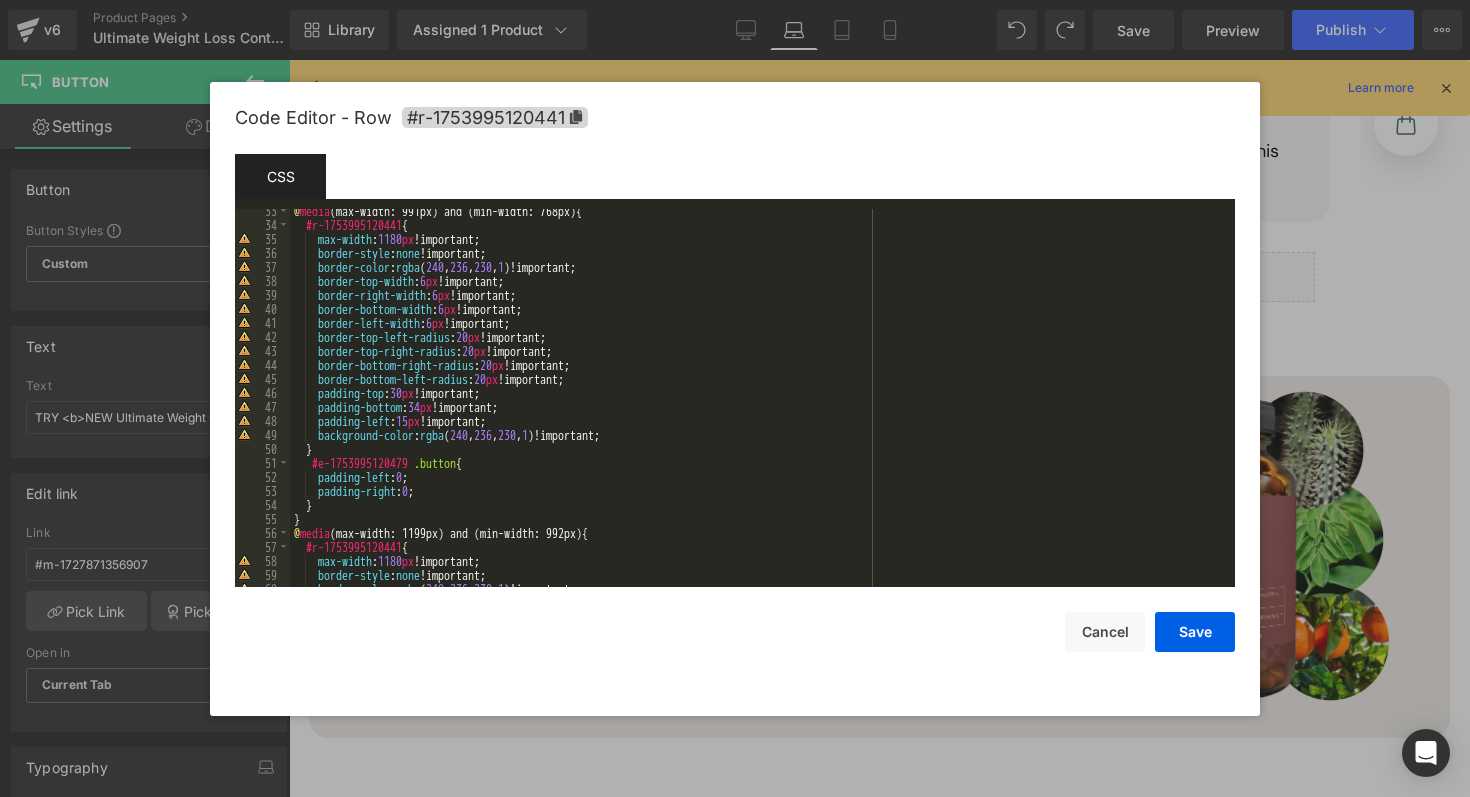 scroll, scrollTop: 459, scrollLeft: 0, axis: vertical 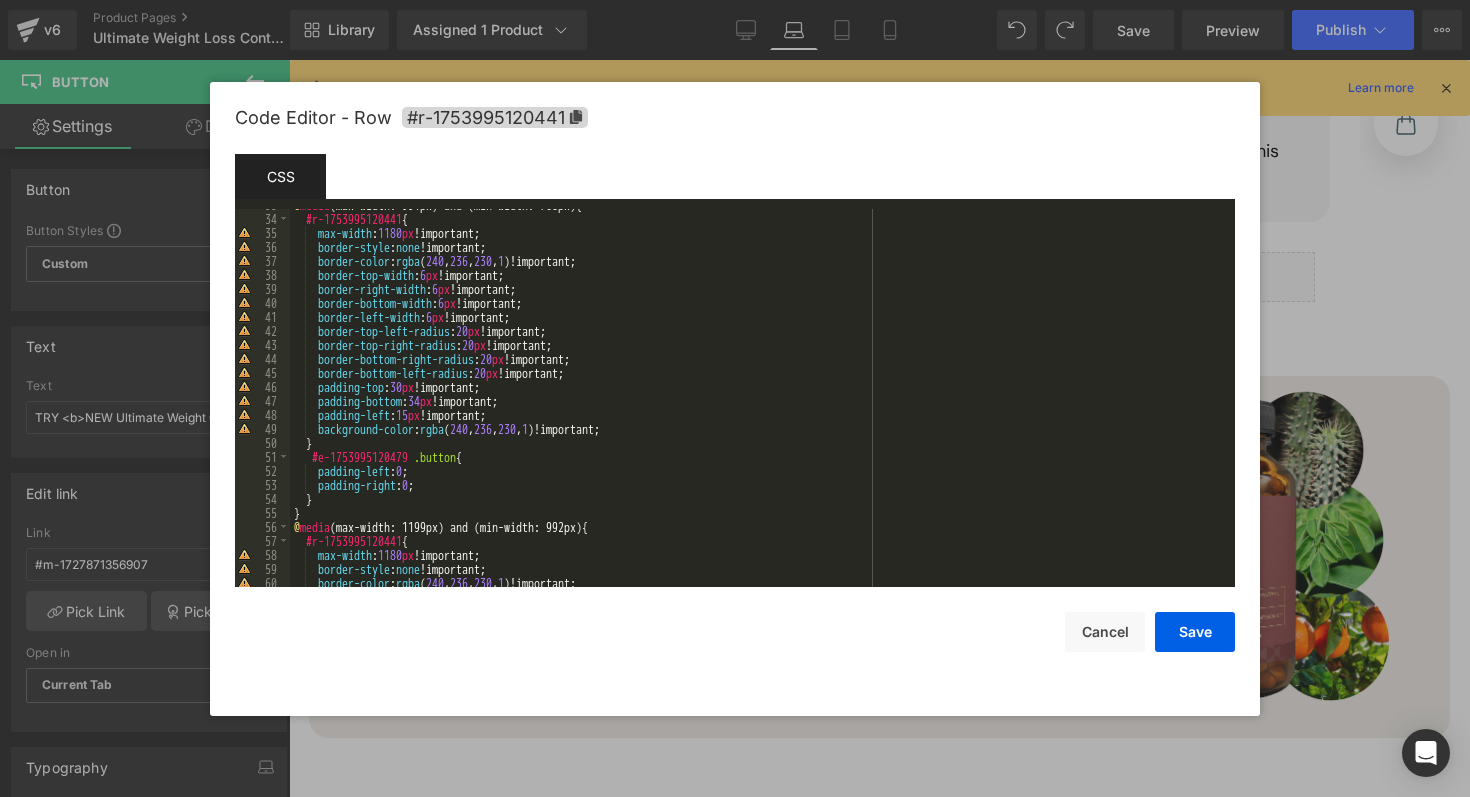 click on "@ media  (max-width: 991px) and (min-width: 768px) {    #r-1753995120441 {       max-width :  1180 px !important;       border-style :  none !important;       border-color :  rgba ( 240 ,  236 ,  230 ,  1 )!important;       border-top-width :  6 px !important;       border-right-width :  6 px !important;       border-bottom-width :  6 px !important;       border-left-width :  6 px !important;       border-top-left-radius :  20 px !important;       border-top-right-radius :  20 px !important;       border-bottom-right-radius :  20 px !important;       border-bottom-left-radius :  20 px !important;       padding-top :  30 px !important;       padding-bottom :  34 px !important;       padding-left :  15 px !important;       background-color :  rgba ( 240 ,  236 ,  230 ,  1 )!important;    }     #e-1753995120479   .button {       padding-left : 0 ;       padding-right :  0 ;    } } @ media  (max-width: 1199px) and (min-width: 992px) {    #r-1753995120441 {       max-width :  1180 px !important;       border-style" at bounding box center (758, 401) 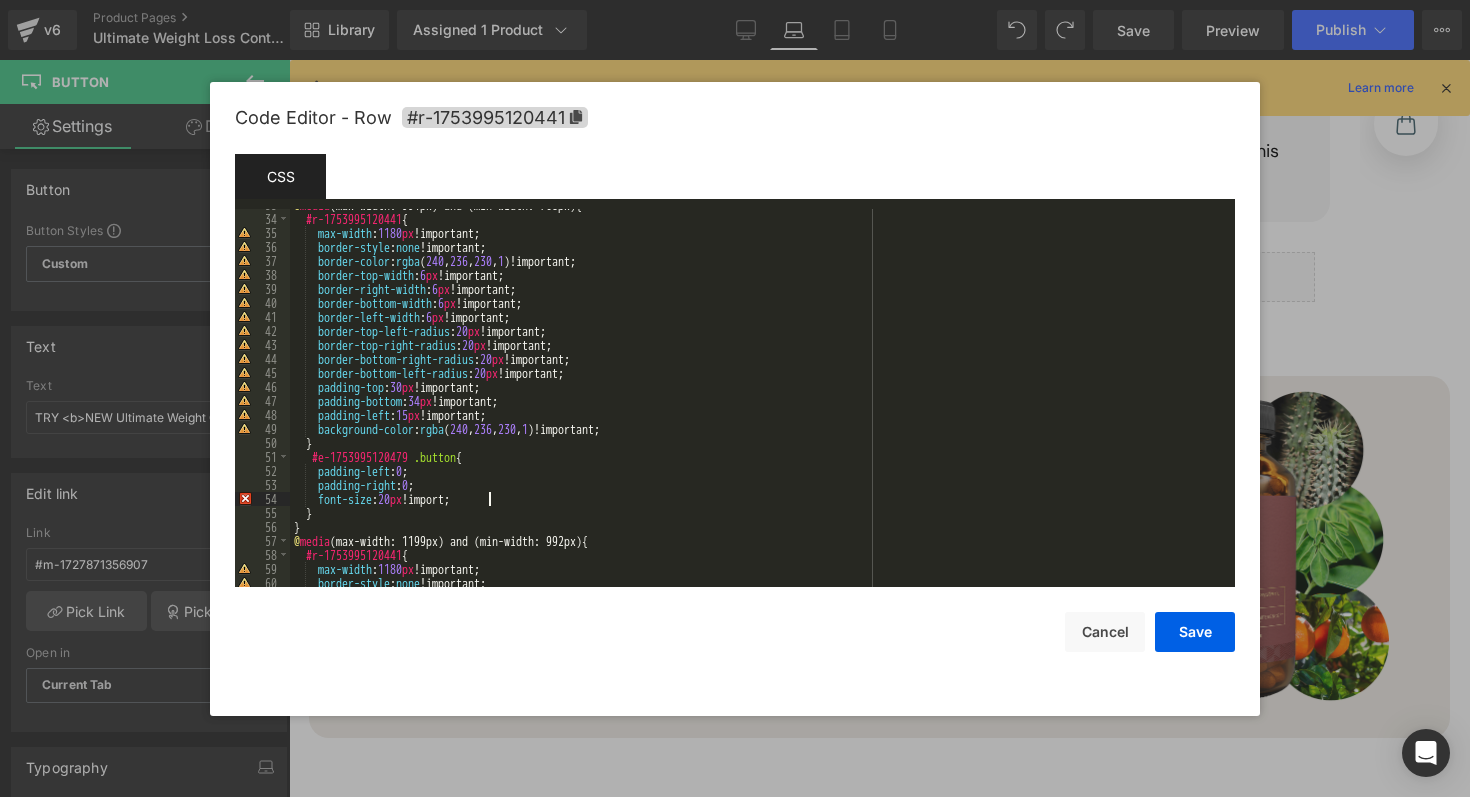 type 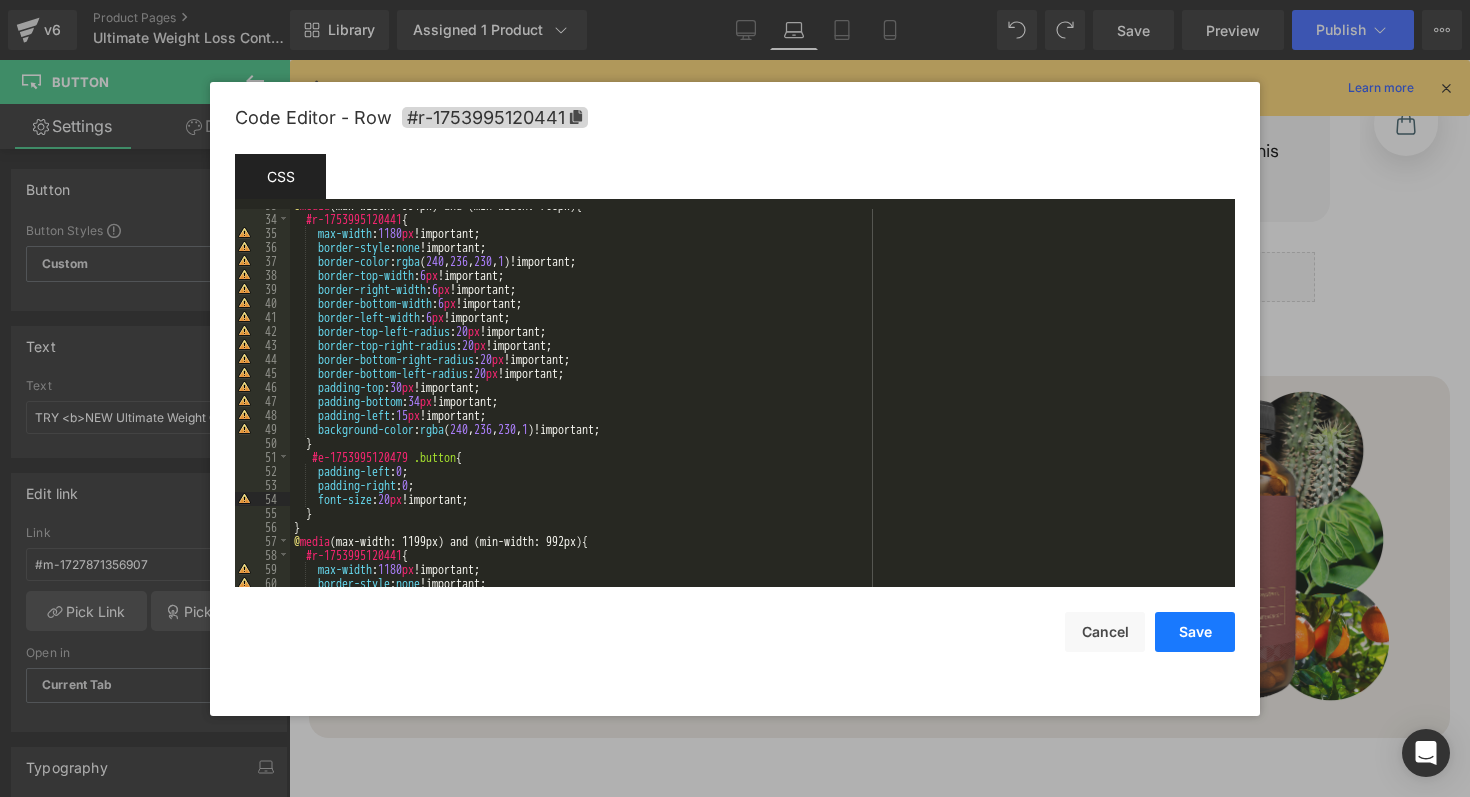 click on "Save" at bounding box center (1195, 632) 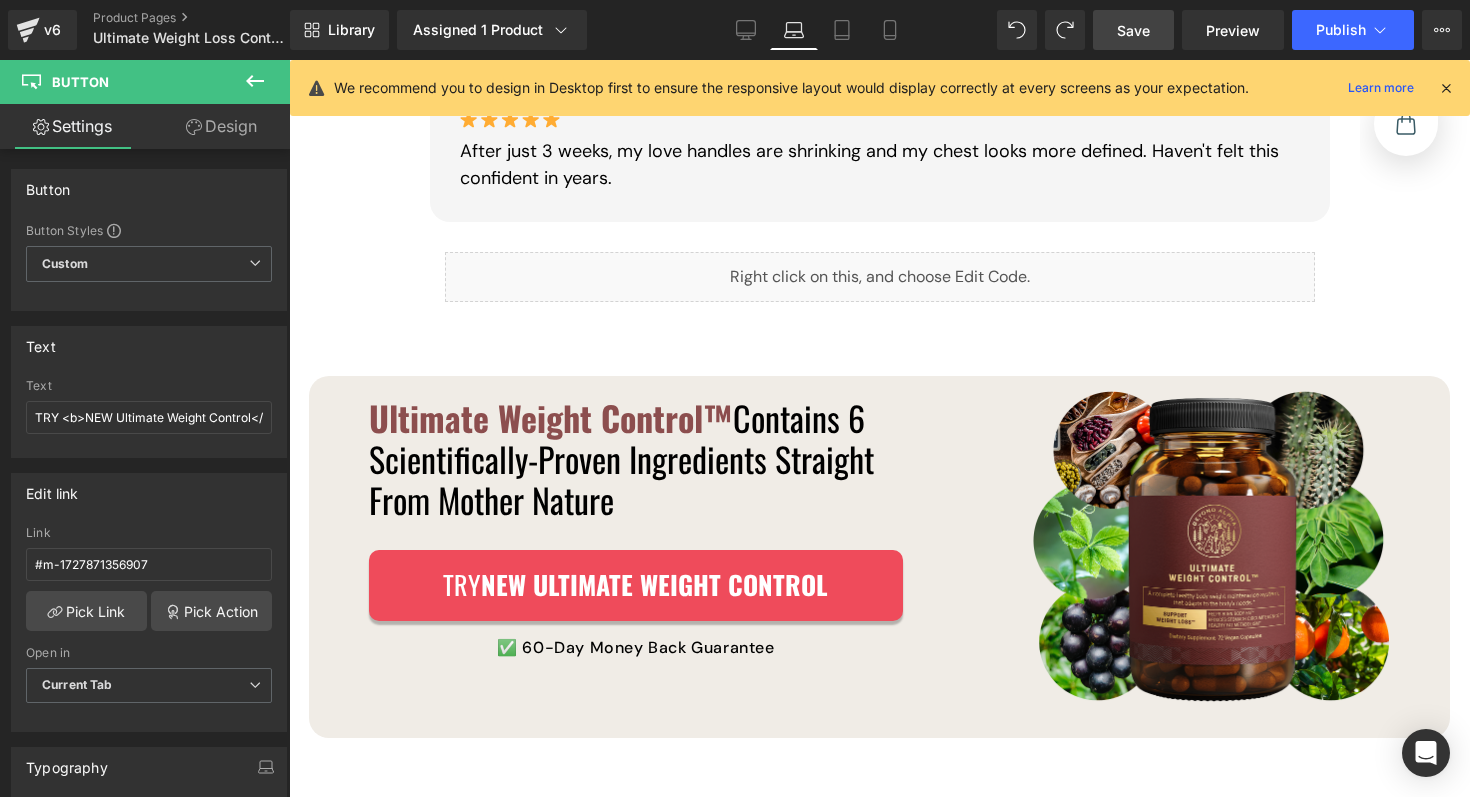 click on "Save" at bounding box center [1133, 30] 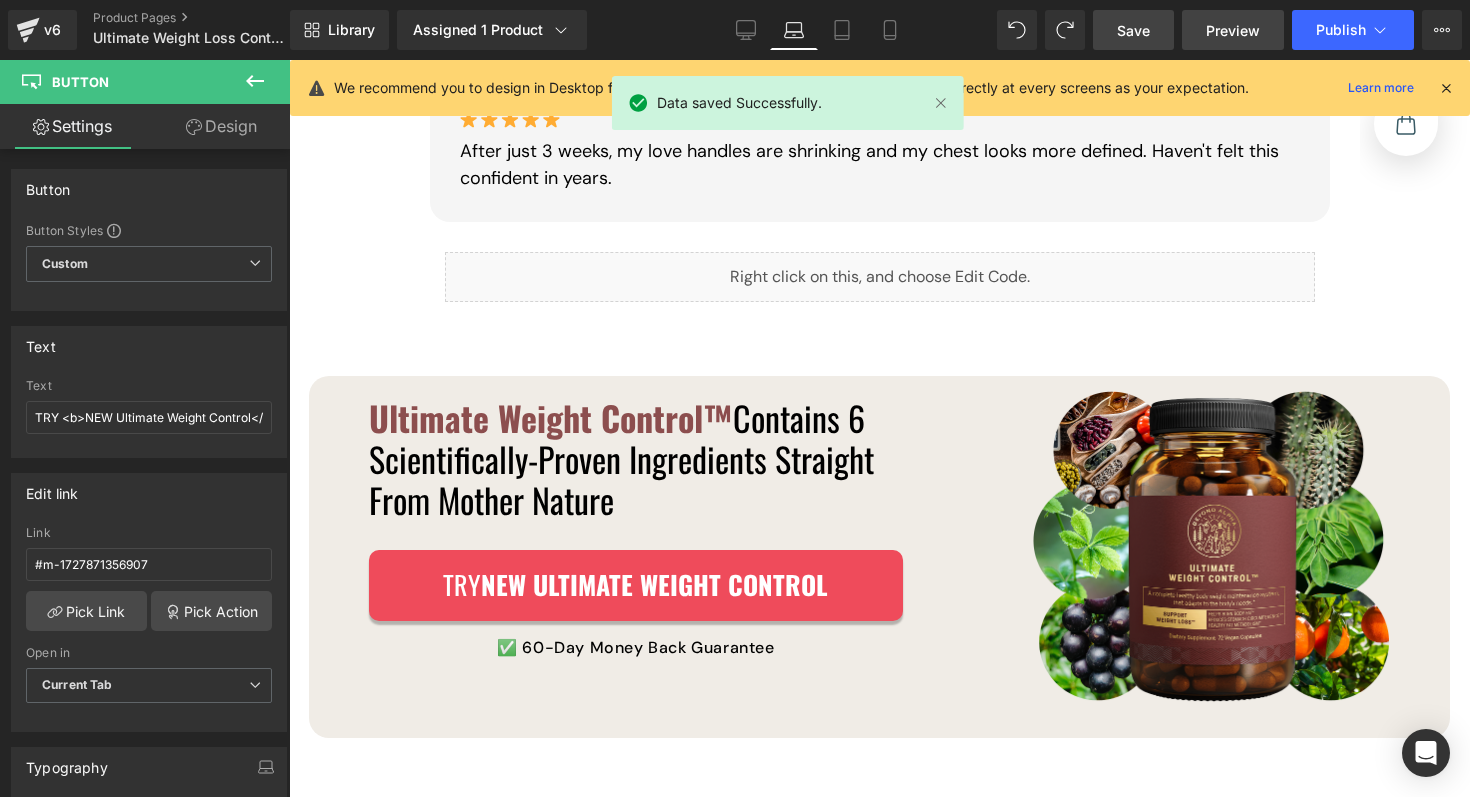 click on "Preview" at bounding box center (1233, 30) 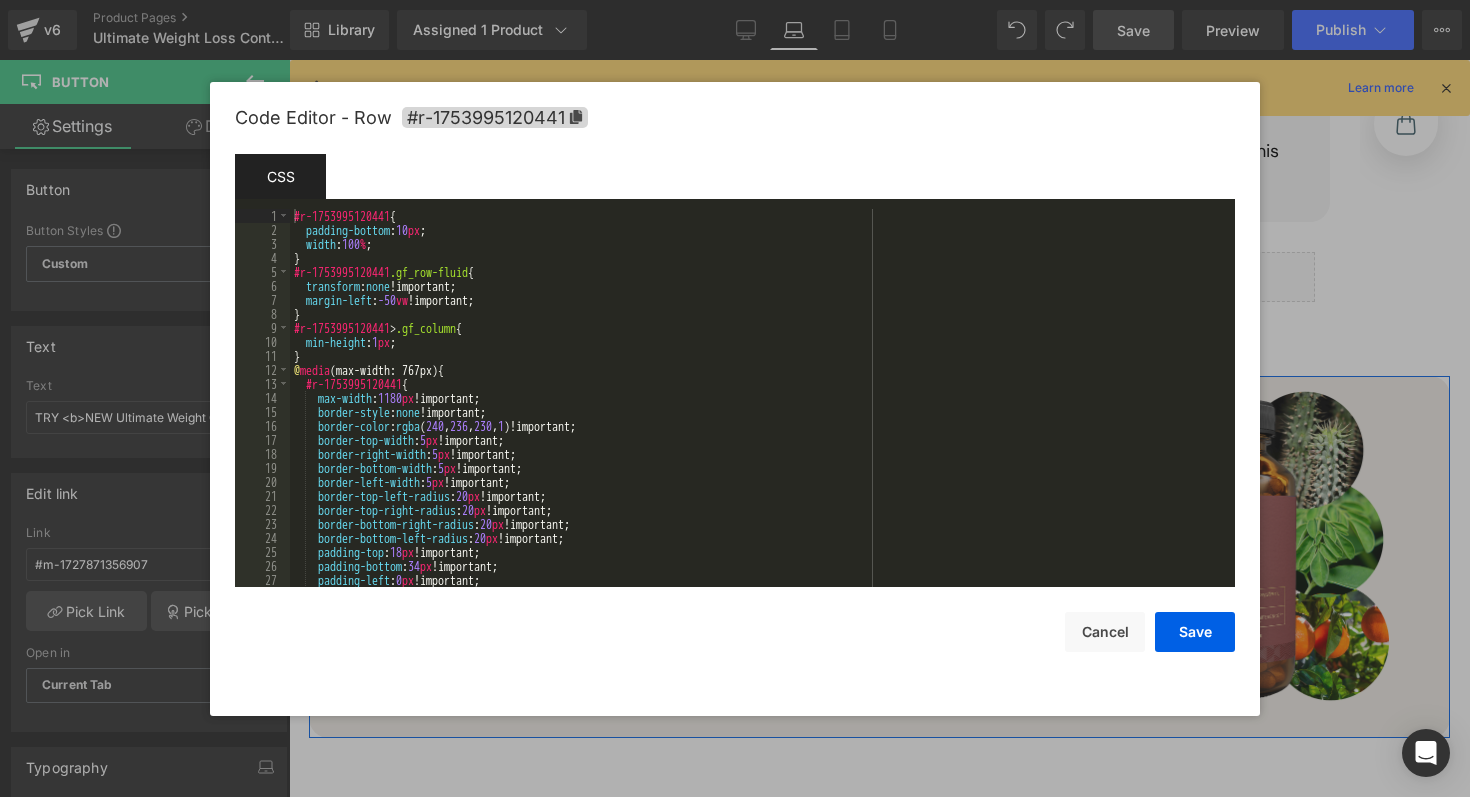 click on "Row  You are previewing how the   will restyle your page. You can not edit Elements in Preset Preview Mode.  v6 Product Pages Ultimate Weight Loss Control Product Library Assigned 1 Product  Product Preview
Ultimate Weight Control Manage assigned products Laptop Desktop Laptop Tablet Mobile Save Preview Publish Scheduled View Live Page View with current Template Save Template to Library Schedule Publish  Optimize  Publish Settings Shortcuts We recommend you to design in Desktop first to ensure the responsive layout would display correctly at every screens as your expectation. Learn more  Your page can’t be published   You've reached the maximum number of published pages on your plan  (14/999999).  You need to upgrade your plan or unpublish all your pages to get 1 publish slot.   Unpublish pages   Upgrade plan  Elements Global Style Base Row  rows, columns, layouts, div Heading  headings, titles, h1,h2,h3,h4,h5,h6 Text Block  texts, paragraphs, contents, blocks Image  Icon  icons, symbols Button" at bounding box center [735, 0] 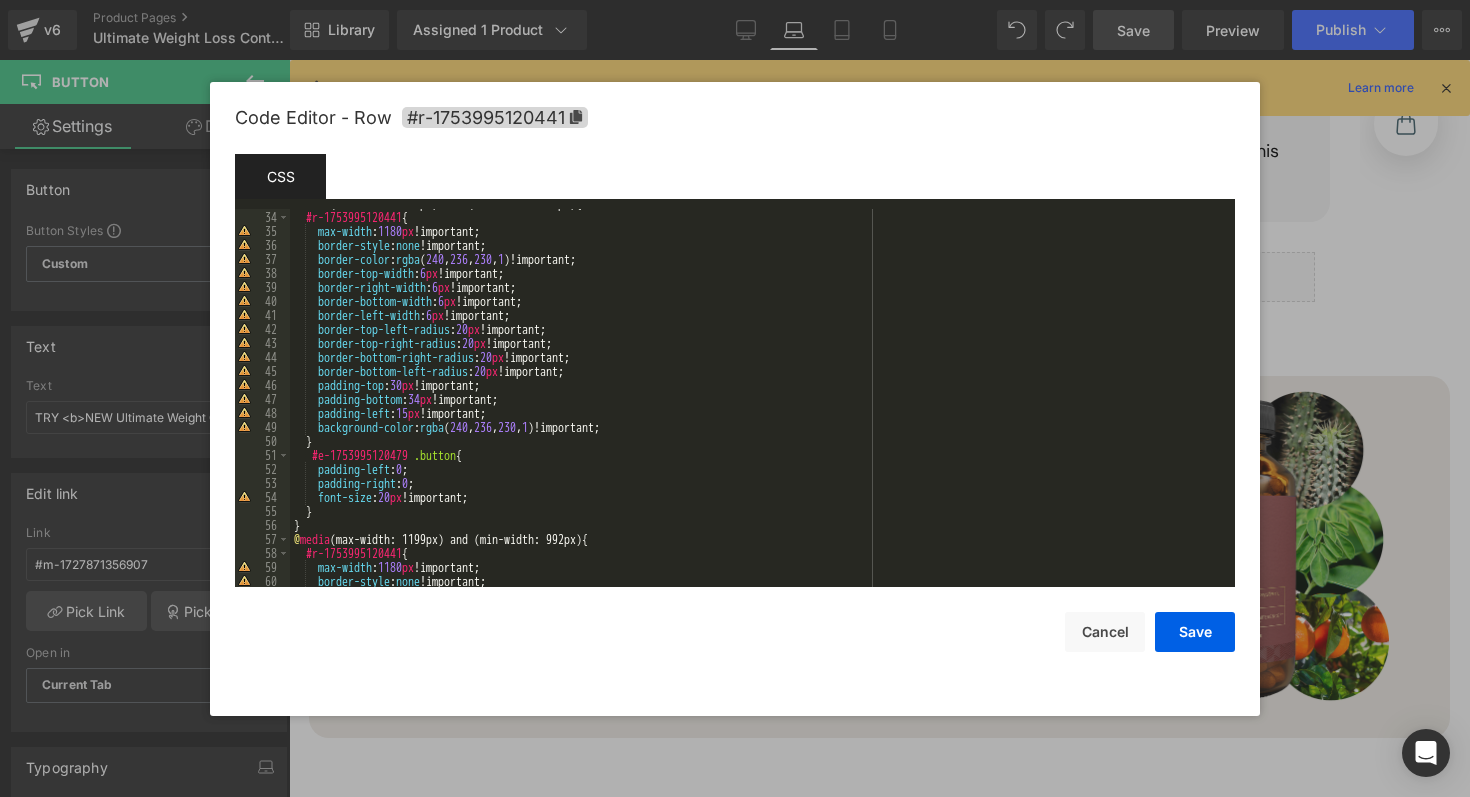 scroll, scrollTop: 394, scrollLeft: 0, axis: vertical 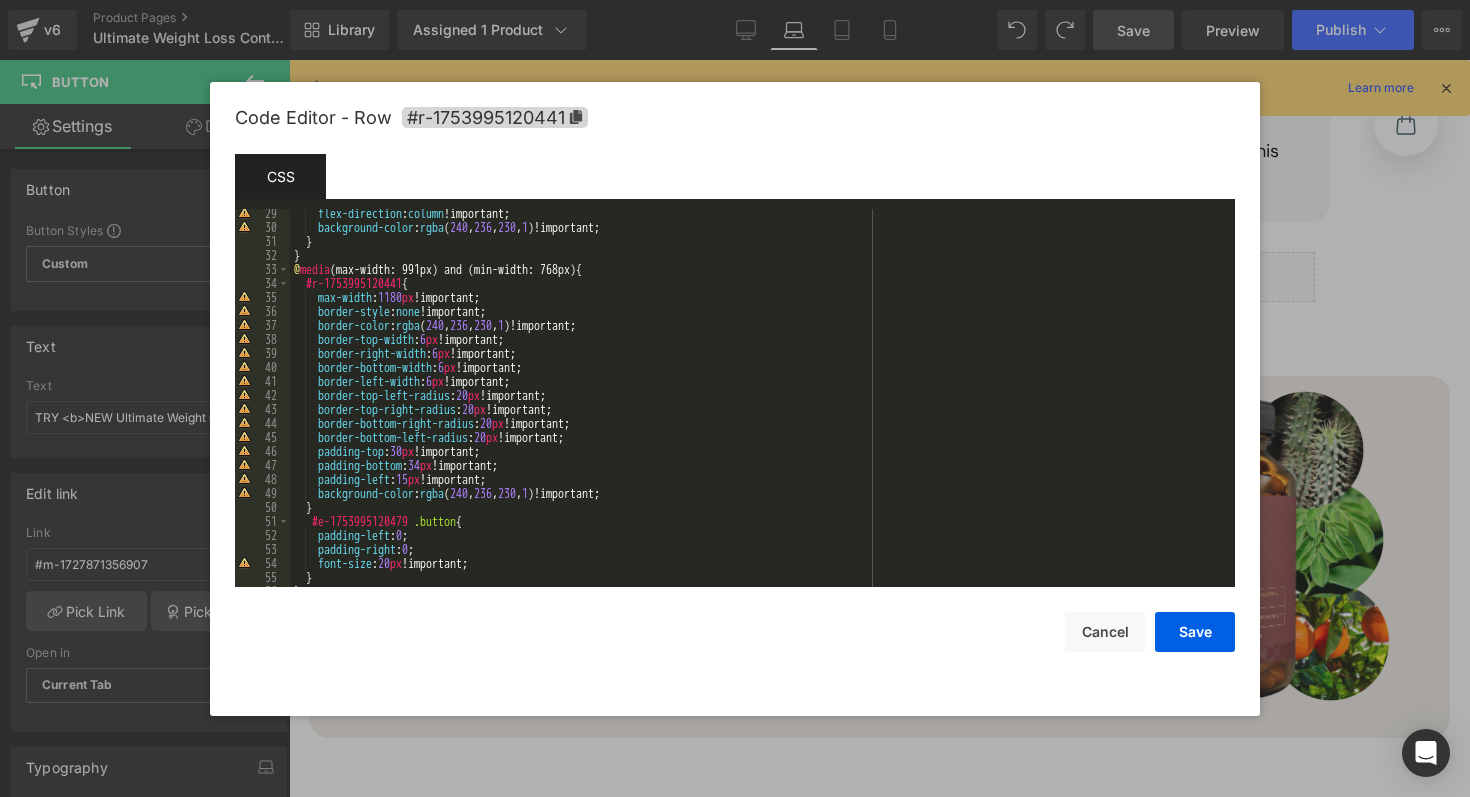 click on "Template CSS Script" at bounding box center [735, 181] 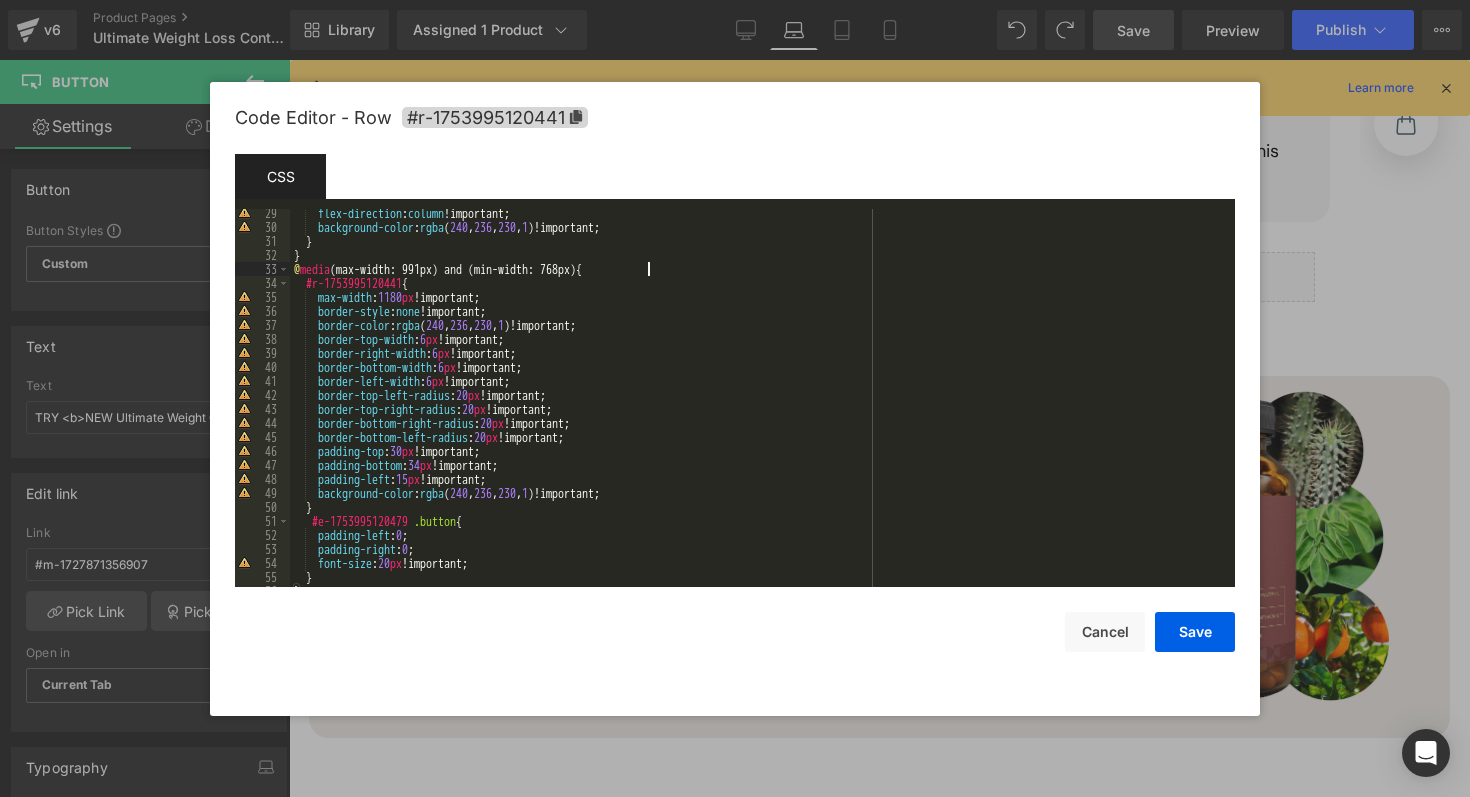 click on "flex-direction :  column !important;       background-color :  rgba ( 240 ,  236 ,  230 ,  1 )!important;    } } @ media  (max-width: 991px) and (min-width: 768px) {    #r-1753995120441 {       max-width :  1180 px !important;       border-style :  none !important;       border-color :  rgba ( 240 ,  236 ,  230 ,  1 )!important;       border-top-width :  6 px !important;       border-right-width :  6 px !important;       border-bottom-width :  6 px !important;       border-left-width :  6 px !important;       border-top-left-radius :  20 px !important;       border-top-right-radius :  20 px !important;       border-bottom-right-radius :  20 px !important;       border-bottom-left-radius :  20 px !important;       padding-top :  30 px !important;       padding-bottom :  34 px !important;       padding-left :  15 px !important;       background-color :  rgba ( 240 ,  236 ,  230 ,  1 )!important;    }     #e-1753995120479   .button {       padding-left : 0 ;       padding-right :  0 ;       font-size :  20" at bounding box center [758, 409] 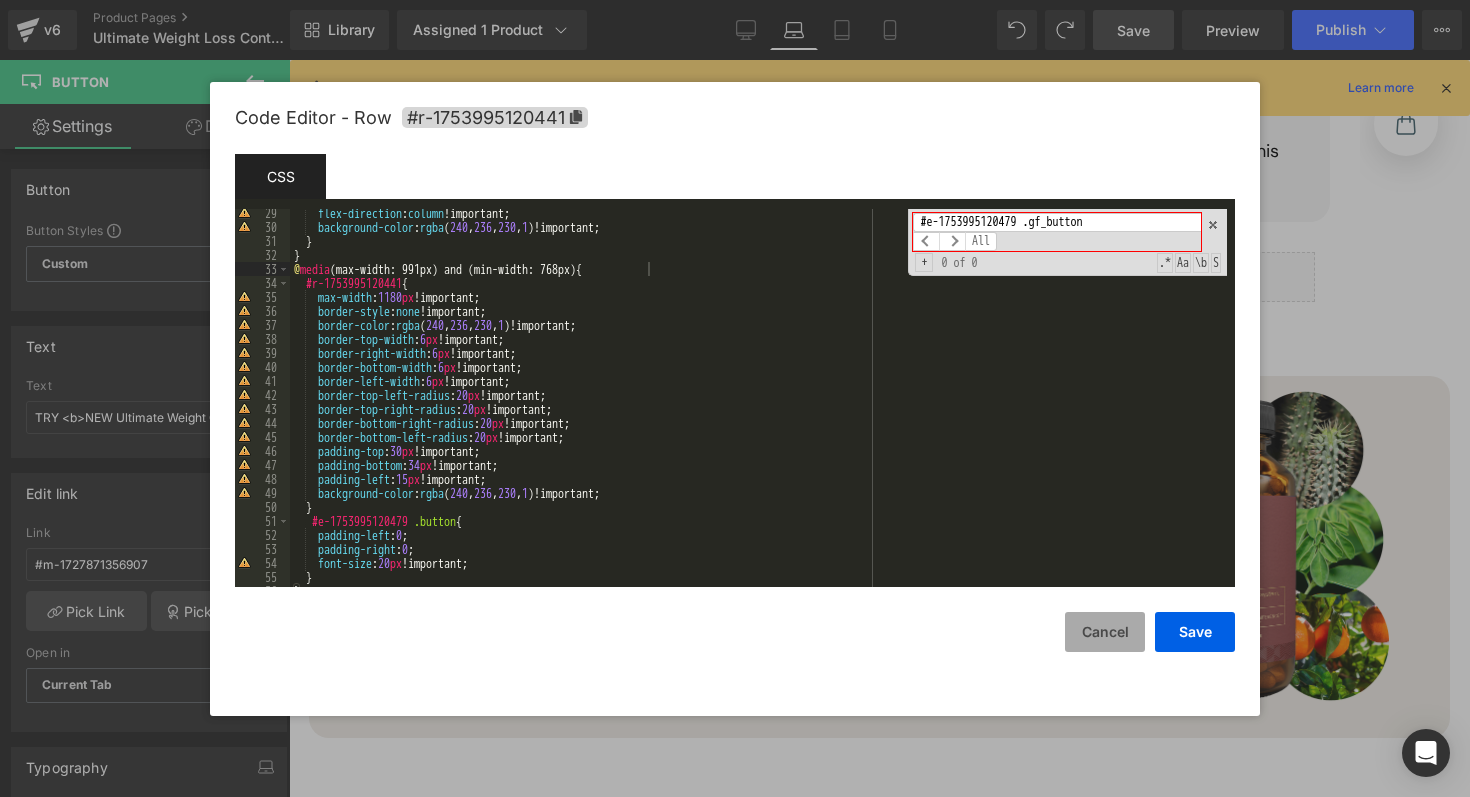 type on "#e-1753995120479 .gf_button" 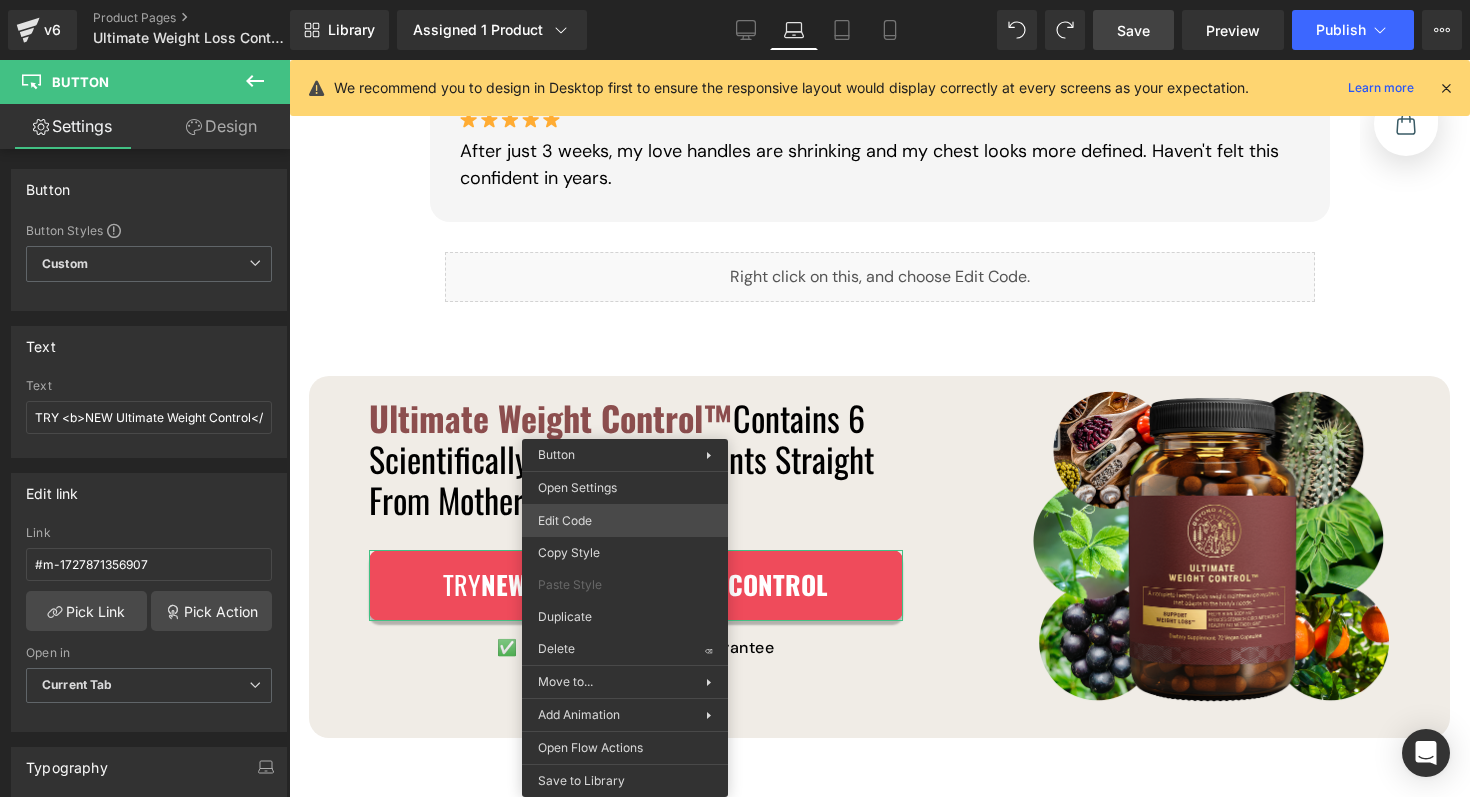 click on "Row  You are previewing how the   will restyle your page. You can not edit Elements in Preset Preview Mode.  v6 Product Pages Ultimate Weight Loss Control Product Library Assigned 1 Product  Product Preview
Ultimate Weight Control Manage assigned products Laptop Desktop Laptop Tablet Mobile Save Preview Publish Scheduled View Live Page View with current Template Save Template to Library Schedule Publish  Optimize  Publish Settings Shortcuts We recommend you to design in Desktop first to ensure the responsive layout would display correctly at every screens as your expectation. Learn more  Your page can’t be published   You've reached the maximum number of published pages on your plan  (14/999999).  You need to upgrade your plan or unpublish all your pages to get 1 publish slot.   Unpublish pages   Upgrade plan  Elements Global Style Base Row  rows, columns, layouts, div Heading  headings, titles, h1,h2,h3,h4,h5,h6 Text Block  texts, paragraphs, contents, blocks Image  Icon  icons, symbols Button" at bounding box center (735, 0) 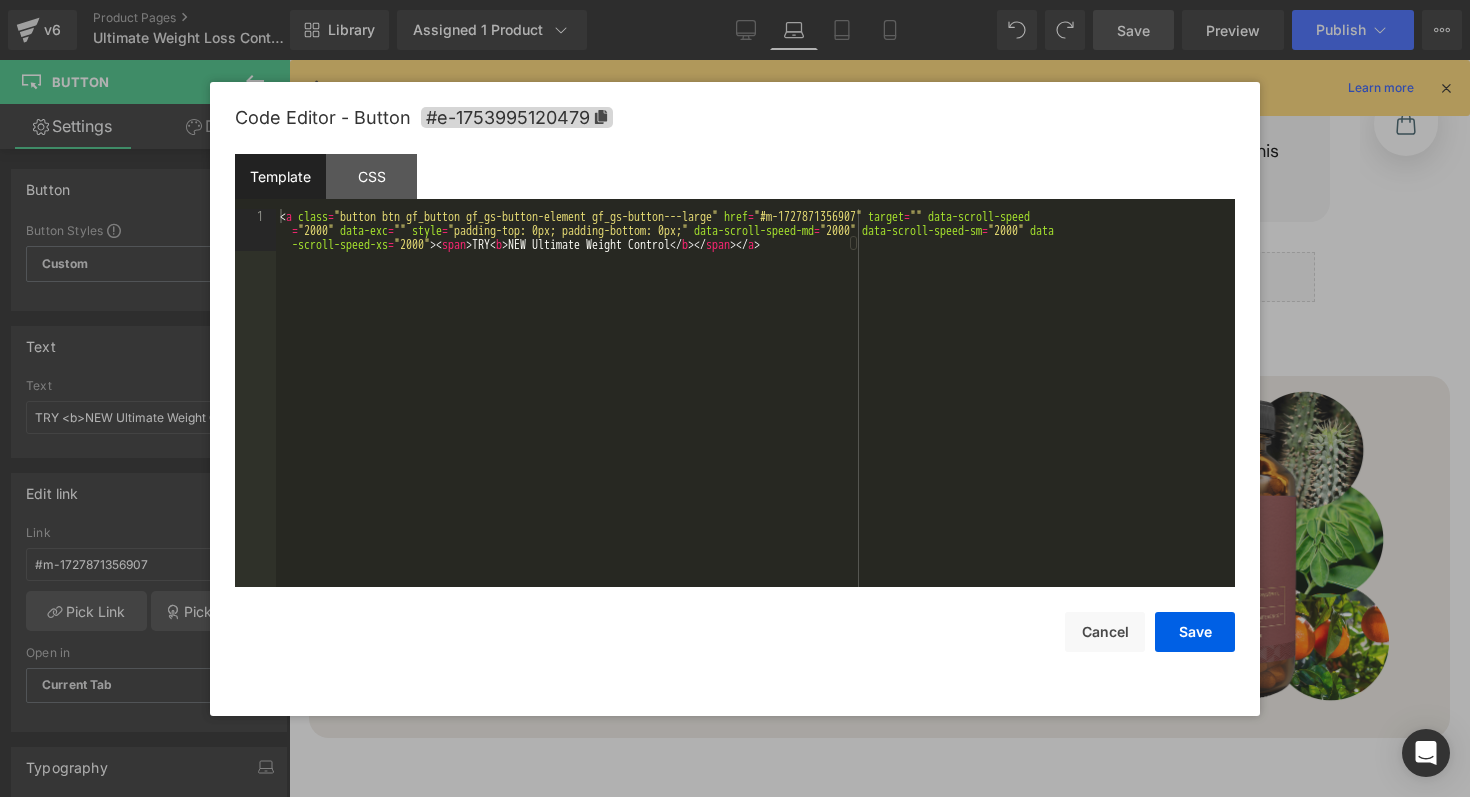 click on "< a   class = "button btn gf_button gf_gs-button-element gf_gs-button---large"   href = "#m-1727871356907"   target = ""   data-scroll-speed    = "2000"   data-exc = ""   style = "padding-top: 0px; padding-bottom: 0px;"   data-scroll-speed-md = "2000"   data-scroll-speed-sm = "2000"   data    -scroll-speed-xs = "2000" > < span > TRY  < b > NEW Ultimate Weight Control </ b > </ span > </ a >" at bounding box center [755, 440] 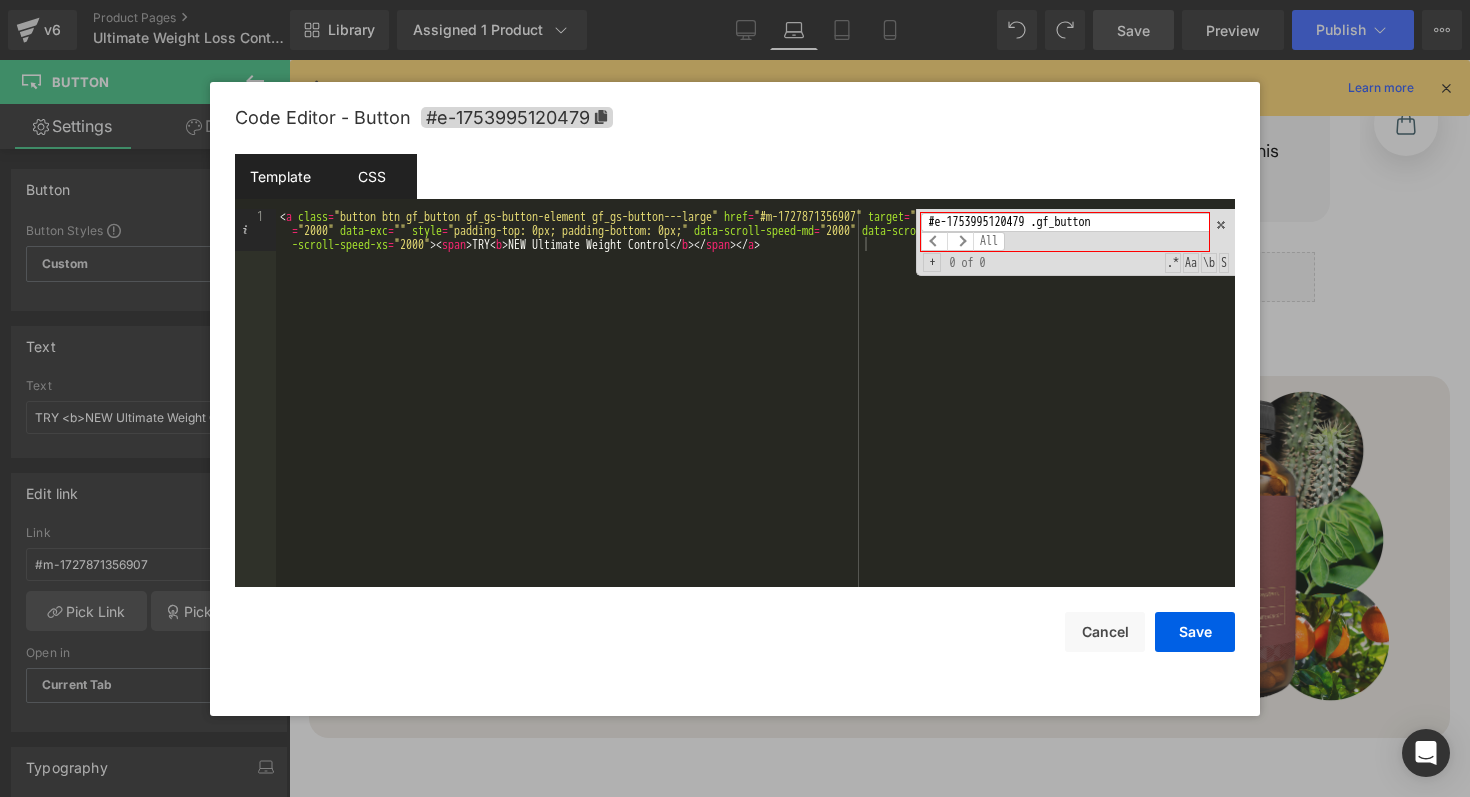type on "#e-1753995120479 .gf_button" 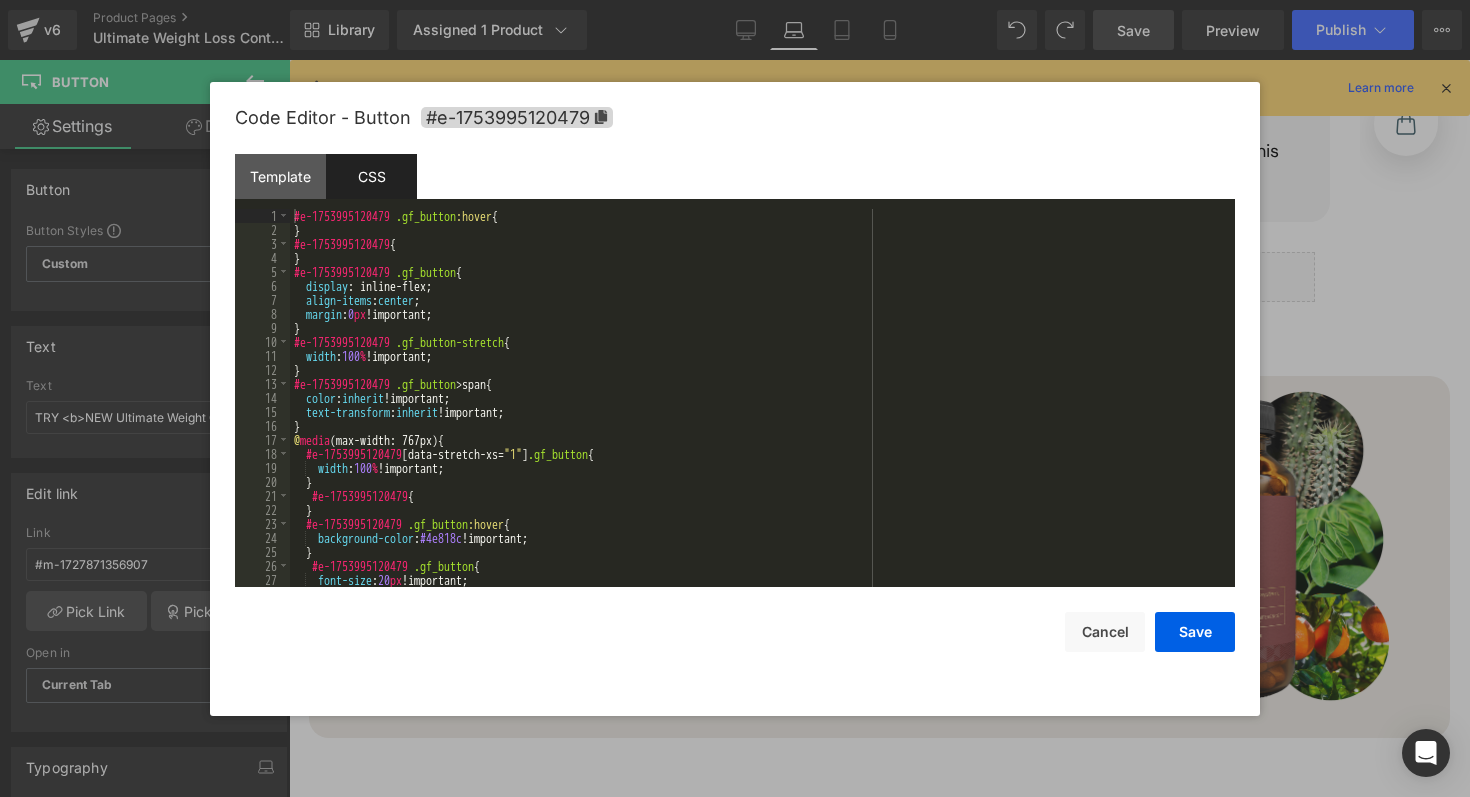 click on "#e-1753995120479   .gf_button :hover { } #e-1753995120479 { } #e-1753995120479   .gf_button {    display : inline-flex;    align-items :  center ;    margin :  0 px !important; } #e-1753995120479   .gf_button-stretch {    width :  100 %  !important; } #e-1753995120479   .gf_button  >  span {    color :  inherit !important;    text-transform :  inherit !important; } @ media  (max-width: 767px) {    #e-1753995120479  [ data-stretch-xs = " 1 " ]  .gf_button {       width :  100 %  !important;    }     #e-1753995120479 {    }    #e-1753995120479   .gf_button :hover {       background-color :  #4e818c !important;    }     #e-1753995120479   .gf_button {       font-size :  20 px !important;       text-transform :  uppercase !important;" at bounding box center [758, 412] 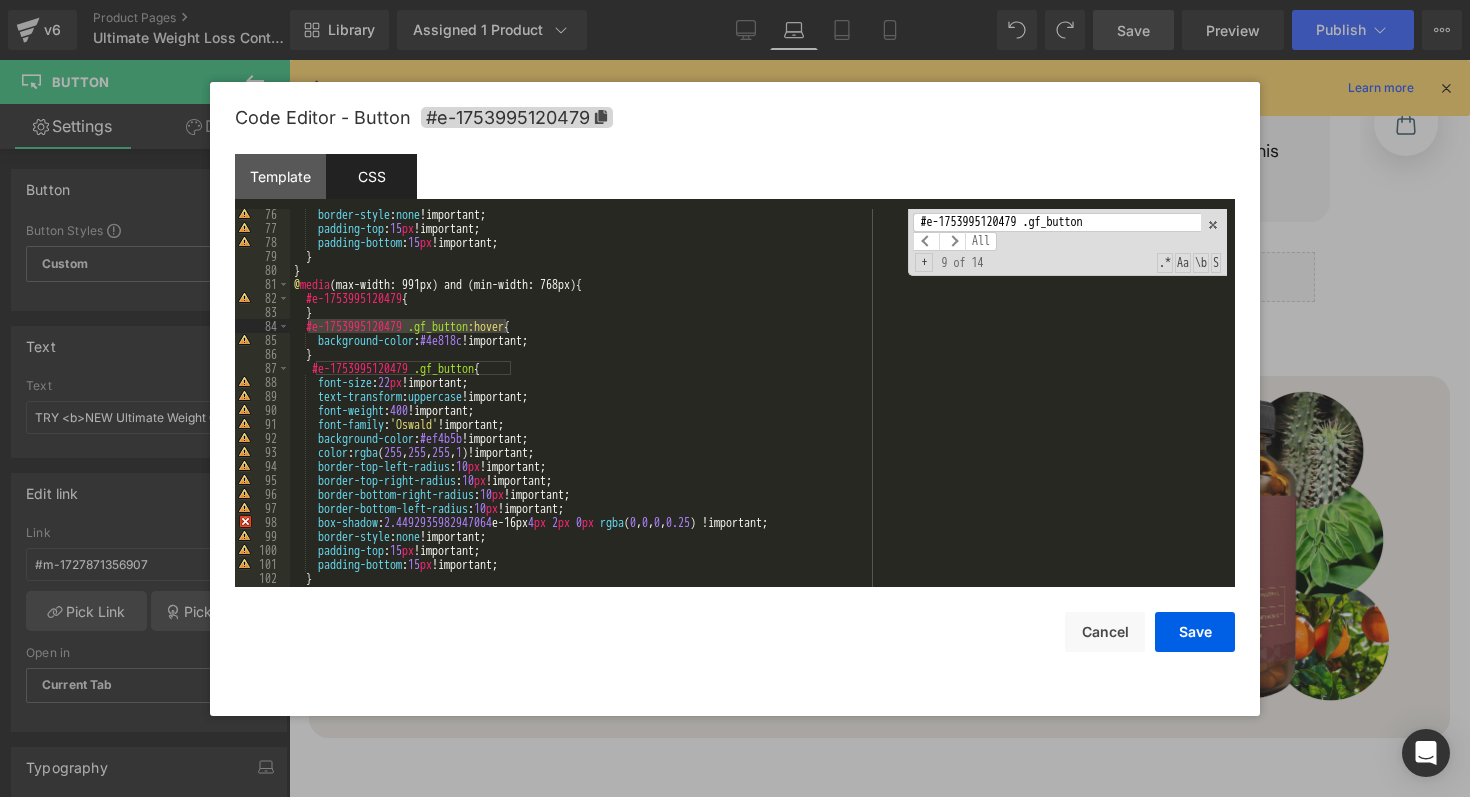 scroll, scrollTop: 1053, scrollLeft: 0, axis: vertical 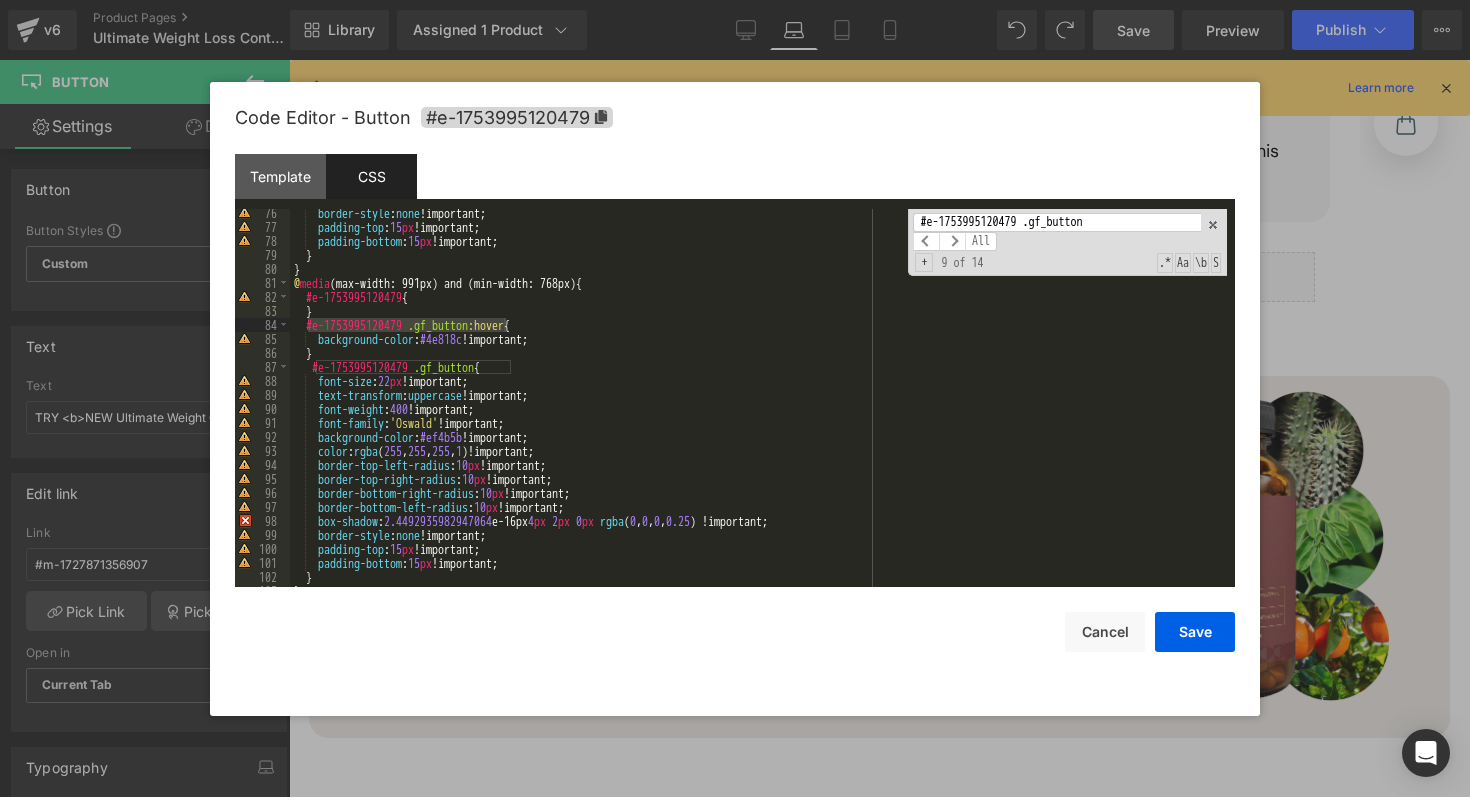 type on "#e-1753995120479 .gf_button" 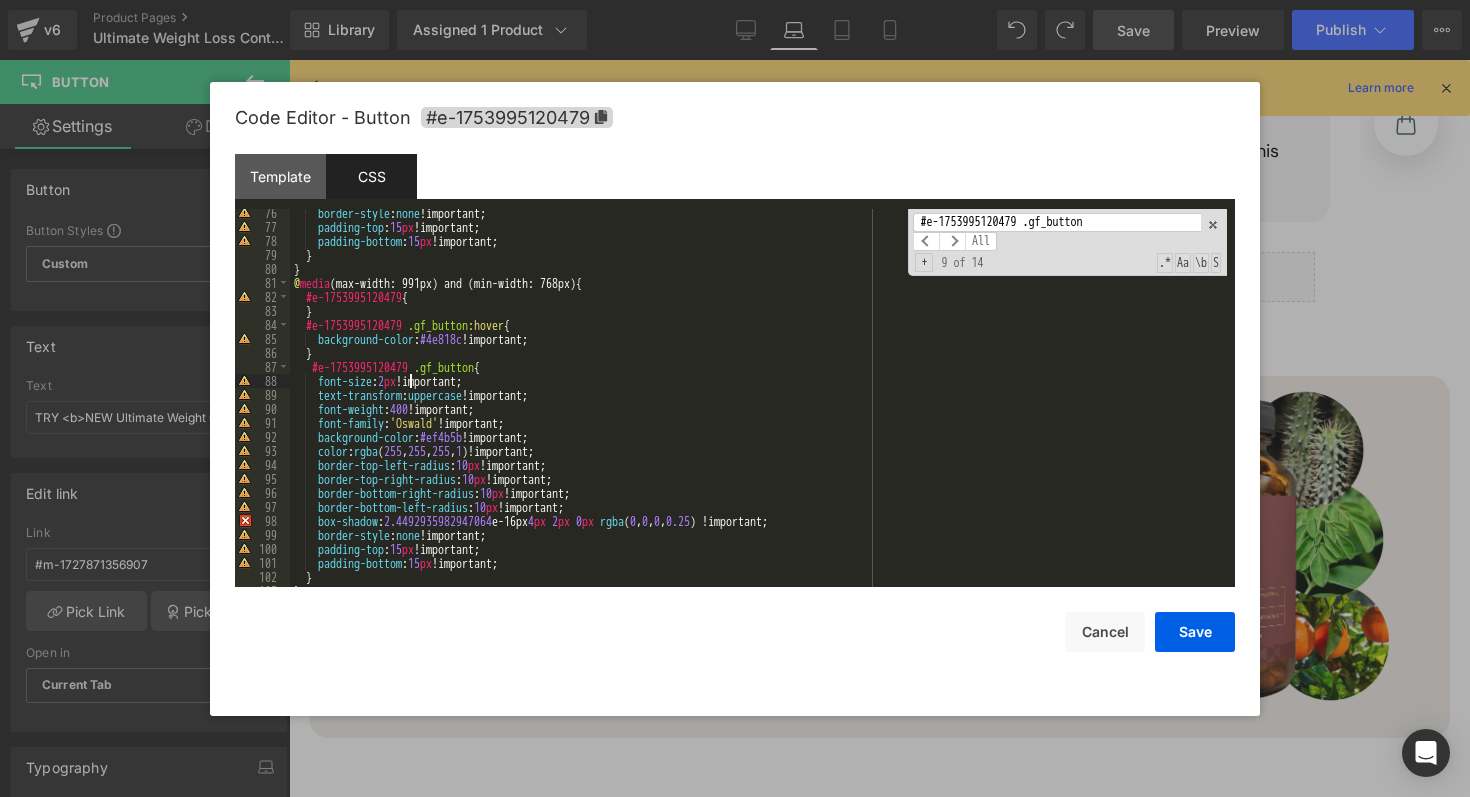 type 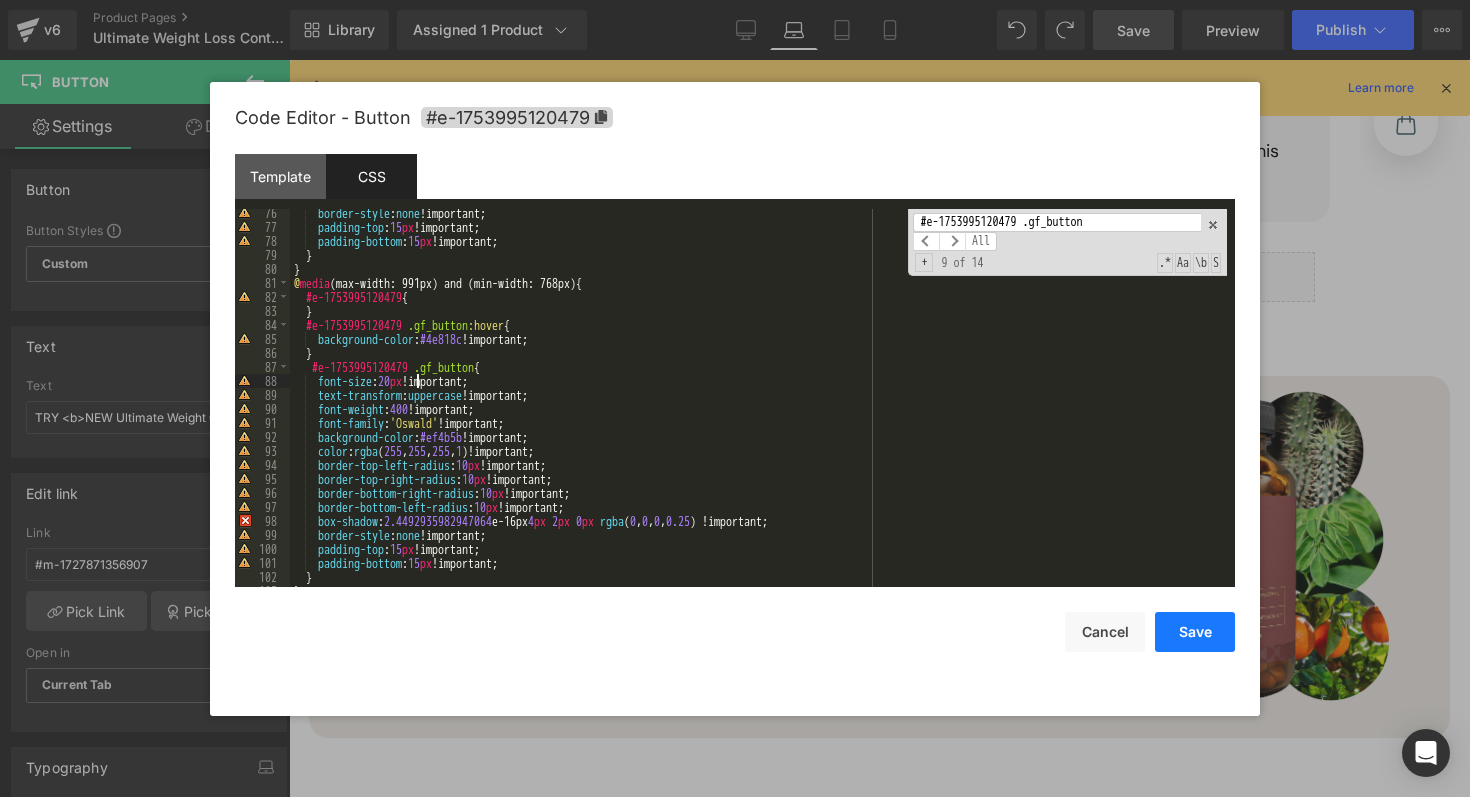 click on "Save" at bounding box center (1195, 632) 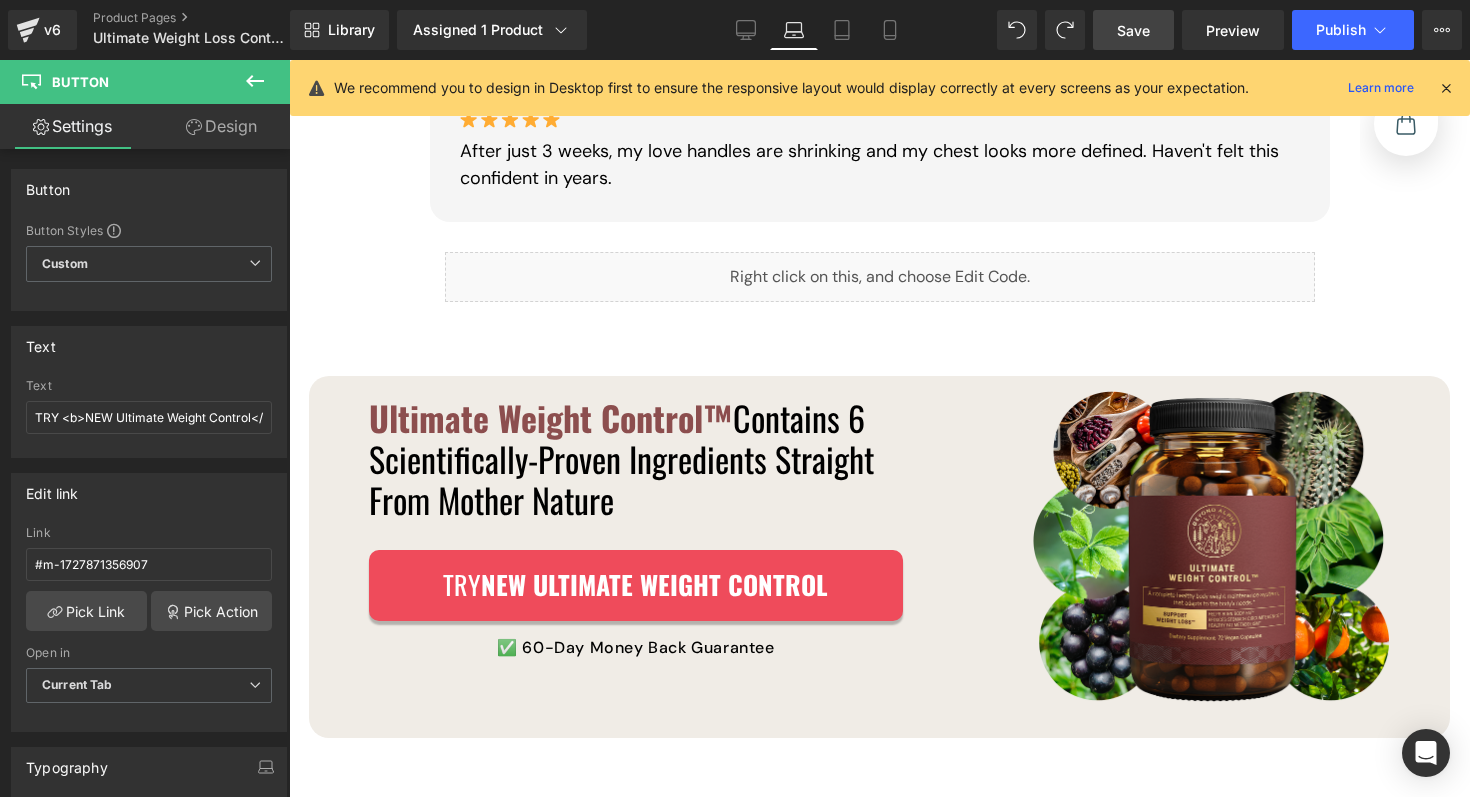 click on "Save" at bounding box center [1133, 30] 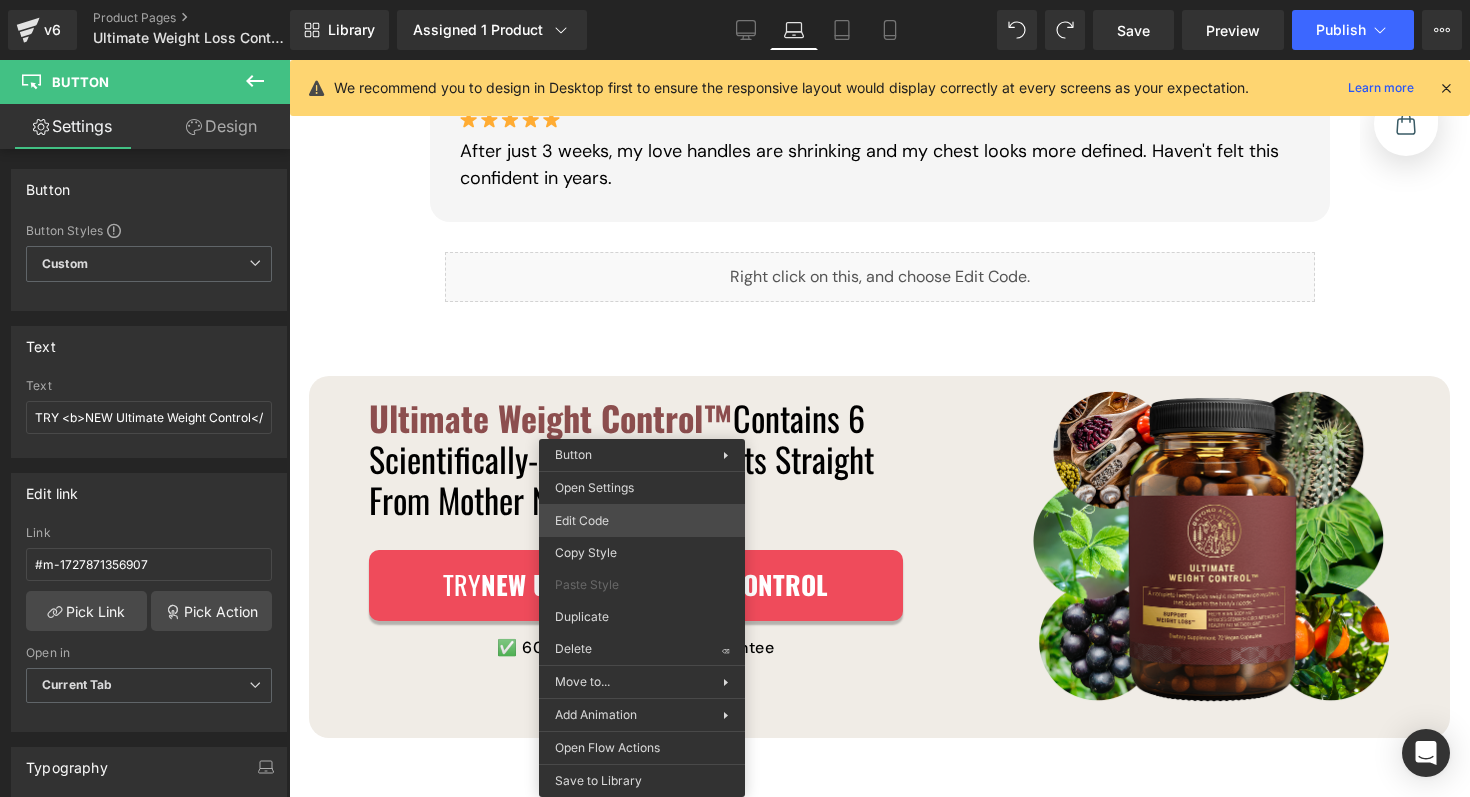 click on "Row  You are previewing how the   will restyle your page. You can not edit Elements in Preset Preview Mode.  v6 Product Pages Ultimate Weight Loss Control Product Library Assigned 1 Product  Product Preview
Ultimate Weight Control Manage assigned products Laptop Desktop Laptop Tablet Mobile Save Preview Publish Scheduled View Live Page View with current Template Save Template to Library Schedule Publish  Optimize  Publish Settings Shortcuts We recommend you to design in Desktop first to ensure the responsive layout would display correctly at every screens as your expectation. Learn more  Your page can’t be published   You've reached the maximum number of published pages on your plan  (14/999999).  You need to upgrade your plan or unpublish all your pages to get 1 publish slot.   Unpublish pages   Upgrade plan  Elements Global Style Base Row  rows, columns, layouts, div Heading  headings, titles, h1,h2,h3,h4,h5,h6 Text Block  texts, paragraphs, contents, blocks Image  Icon  icons, symbols Button" at bounding box center [735, 0] 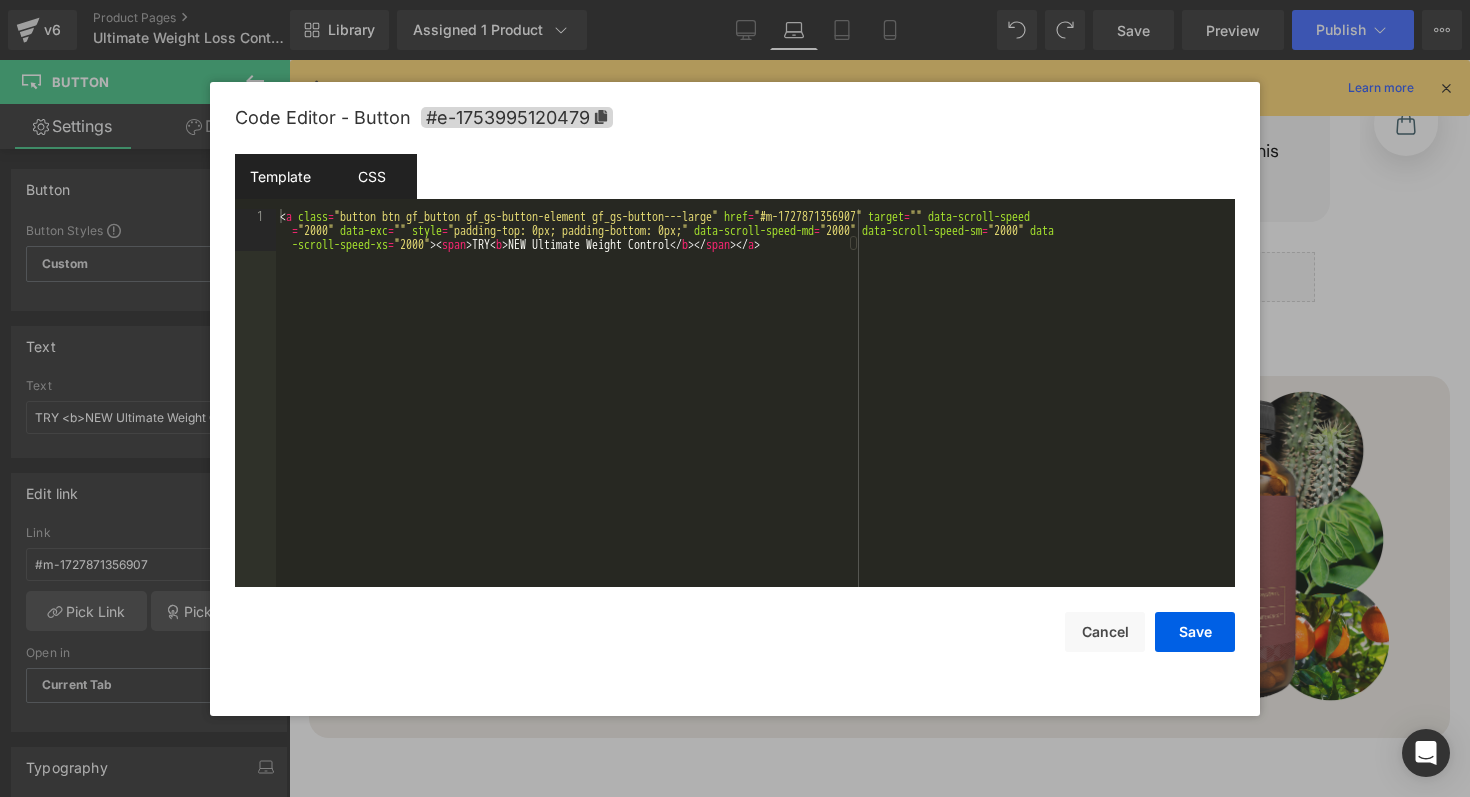 click on "CSS" at bounding box center (371, 176) 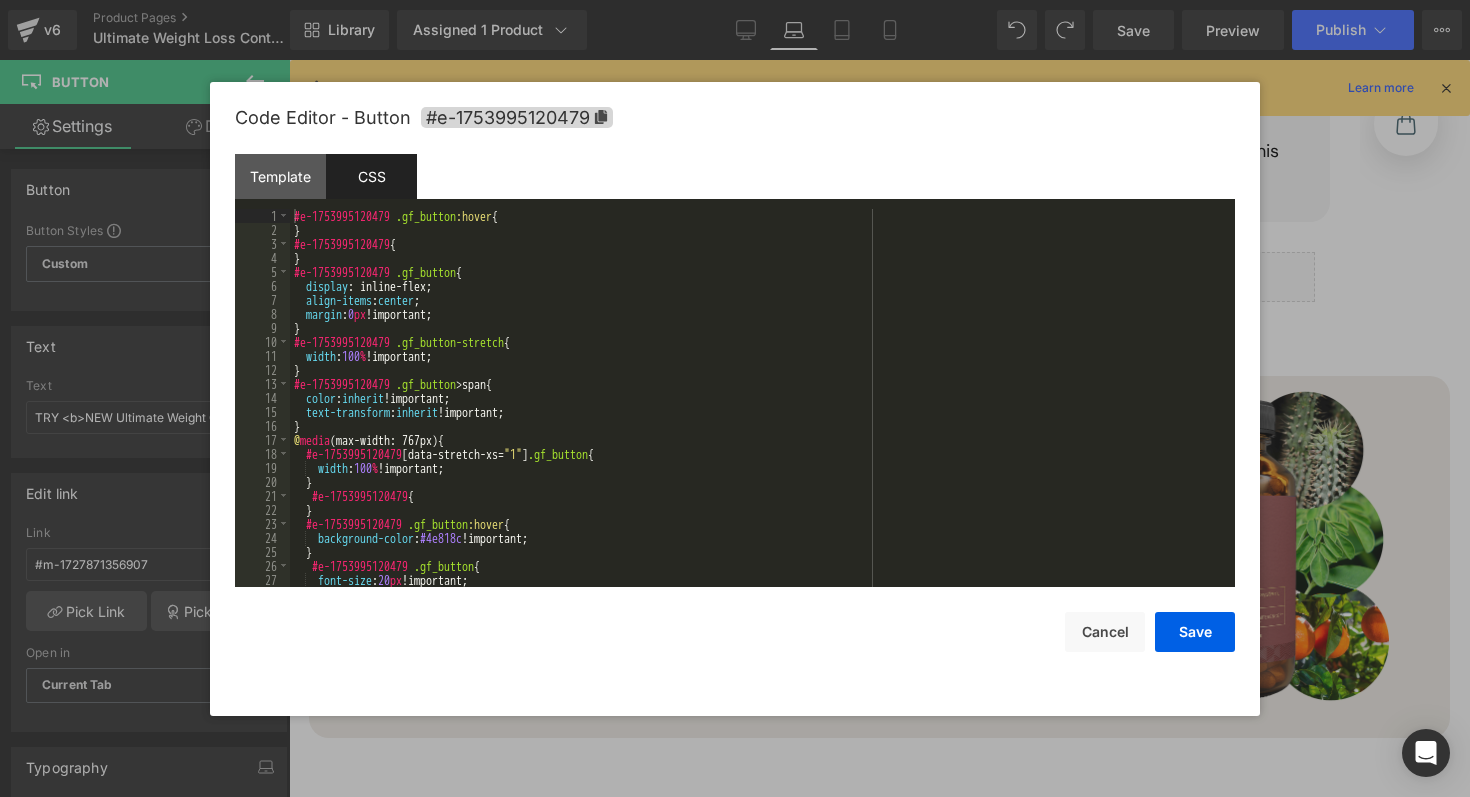 click on "#e-1753995120479   .gf_button :hover { } #e-1753995120479 { } #e-1753995120479   .gf_button {    display : inline-flex;    align-items :  center ;    margin :  0 px !important; } #e-1753995120479   .gf_button-stretch {    width :  100 %  !important; } #e-1753995120479   .gf_button  >  span {    color :  inherit !important;    text-transform :  inherit !important; } @ media  (max-width: 767px) {    #e-1753995120479  [ data-stretch-xs = " 1 " ]  .gf_button {       width :  100 %  !important;    }     #e-1753995120479 {    }    #e-1753995120479   .gf_button :hover {       background-color :  #4e818c !important;    }     #e-1753995120479   .gf_button {       font-size :  20 px !important;       text-transform :  uppercase !important;" at bounding box center (758, 412) 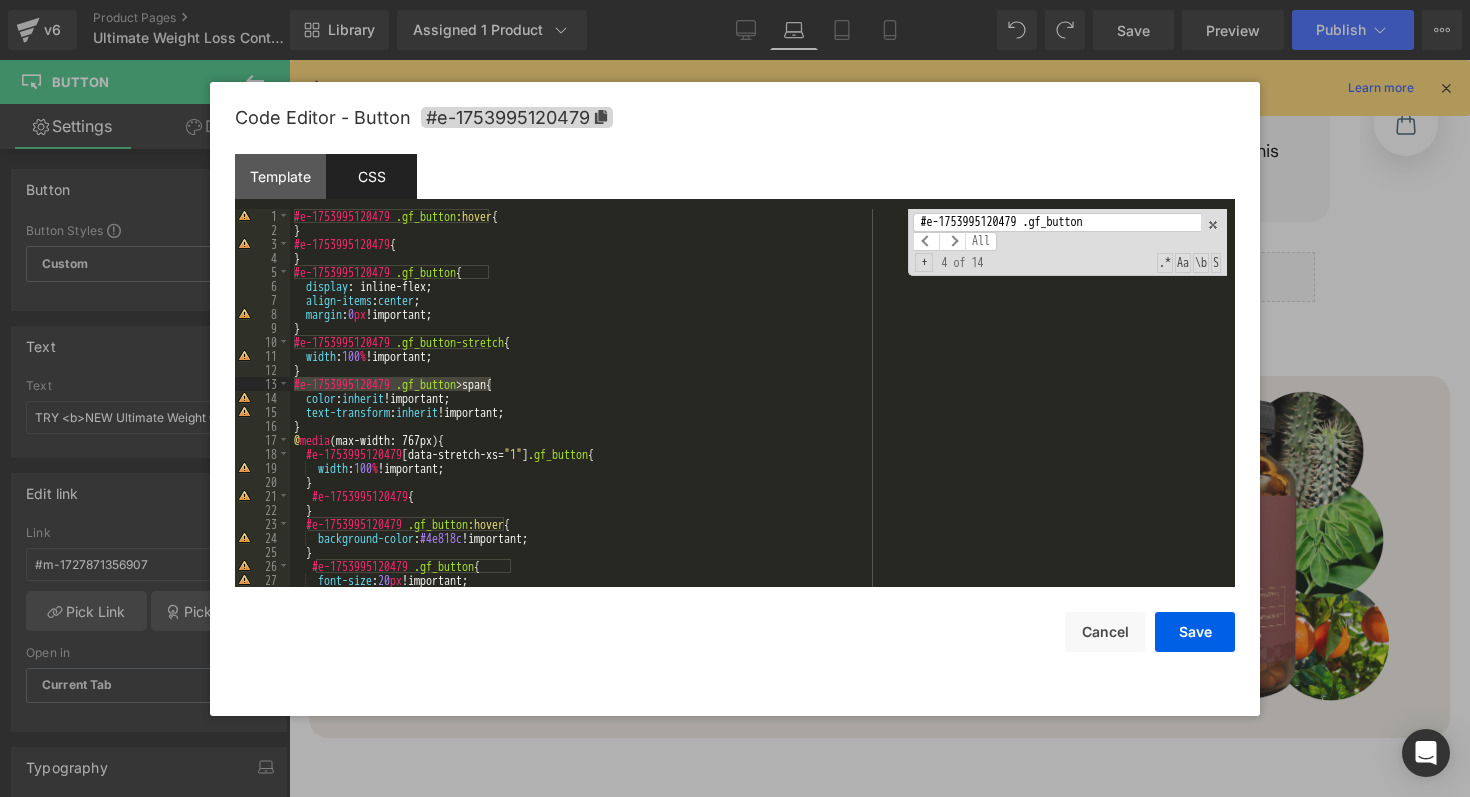 click on "#e-1753995120479   .gf_button :hover { } #e-1753995120479 { } #e-1753995120479   .gf_button {    display : inline-flex;    align-items :  center ;    margin :  0 px !important; } #e-1753995120479   .gf_button-stretch {    width :  100 %  !important; } #e-1753995120479   .gf_button  >  span {    color :  inherit !important;    text-transform :  inherit !important; } @ media  (max-width: 767px) {    #e-1753995120479  [ data-stretch-xs = " 1 " ]  .gf_button {       width :  100 %  !important;    }     #e-1753995120479 {    }    #e-1753995120479   .gf_button :hover {       background-color :  #4e818c !important;    }     #e-1753995120479   .gf_button {       font-size :  20 px !important;       text-transform :  uppercase !important;" at bounding box center (758, 412) 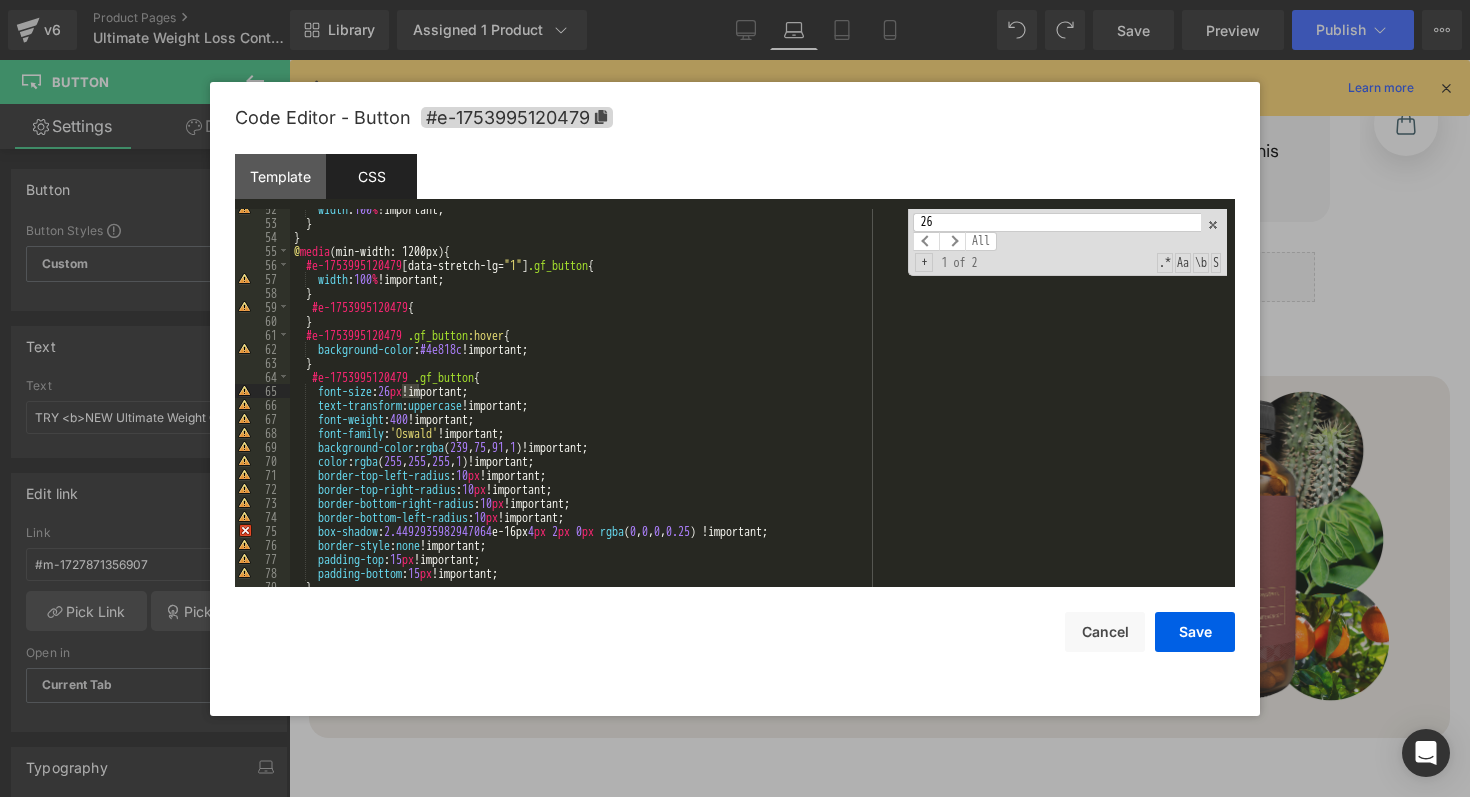 scroll, scrollTop: 721, scrollLeft: 0, axis: vertical 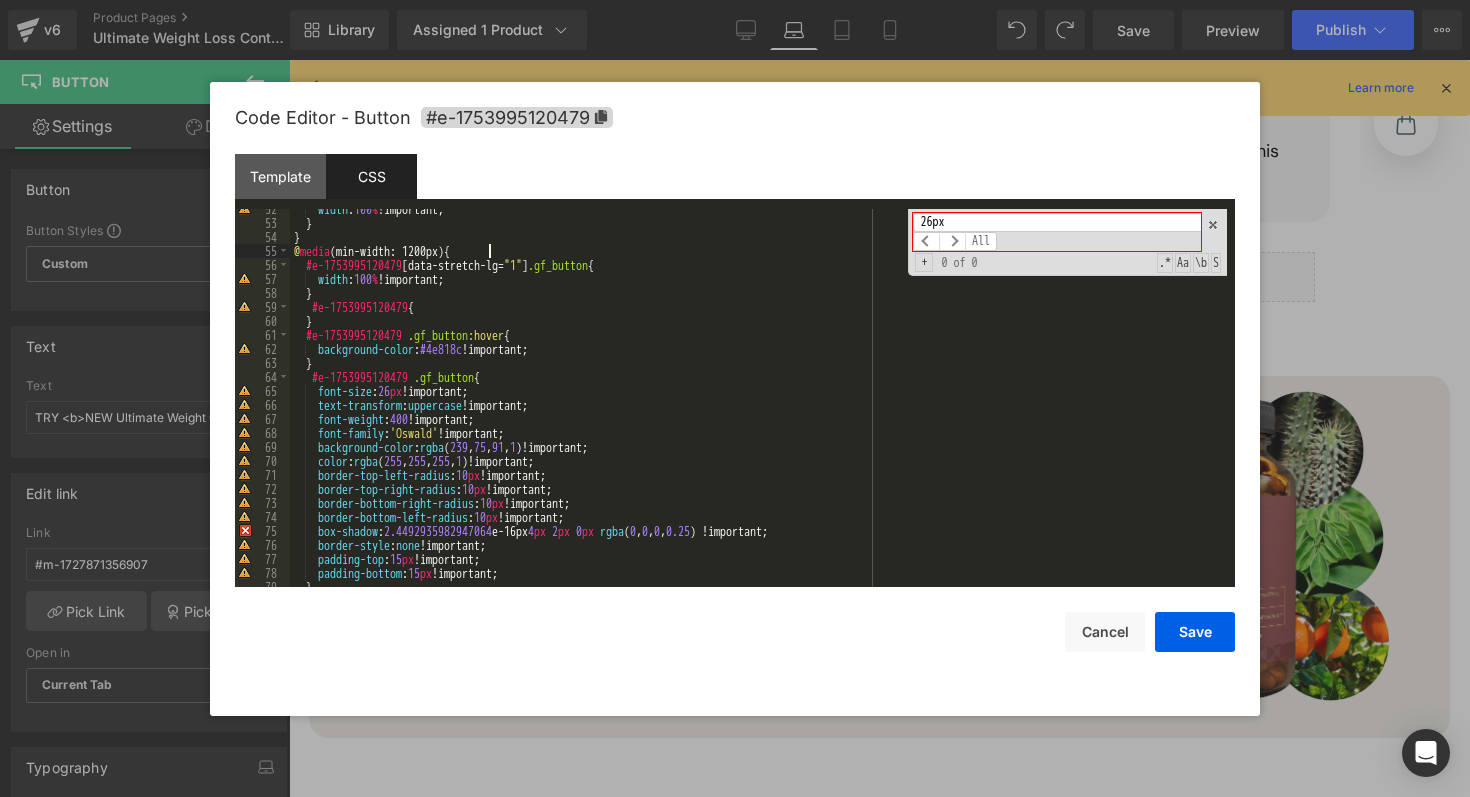 click on "width :  100 %  !important;    } } @ media  (min-width: 1200px) {    #e-1753995120479  [ data-stretch-lg = " 1 " ]  .gf_button {       width :  100 %  !important;    }     #e-1753995120479 {    }    #e-1753995120479   .gf_button :hover {       background-color :  #4e818c !important;    }     #e-1753995120479   .gf_button {       font-size :  26 px !important;       text-transform :  uppercase !important;       font-weight :  400 !important;       font-family :  ' Oswald ' !important;       background-color :  rgba ( 239 ,  75 ,  91 ,  1 )!important;       color :  rgba ( 255 ,  255 ,  255 ,  1 )!important;       border-top-left-radius :  10 px !important;       border-top-right-radius :  10 px !important;       border-bottom-right-radius :  10 px !important;       border-bottom-left-radius :  10 px !important;       box-shadow :  2.4492935982947064 e-16px  4 px   2 px   0 px   rgba ( 0 ,  0 ,  0 ,  0.25 ) !important;       border-style :  none !important;       padding-top :  15 px !important;       :" at bounding box center (758, 405) 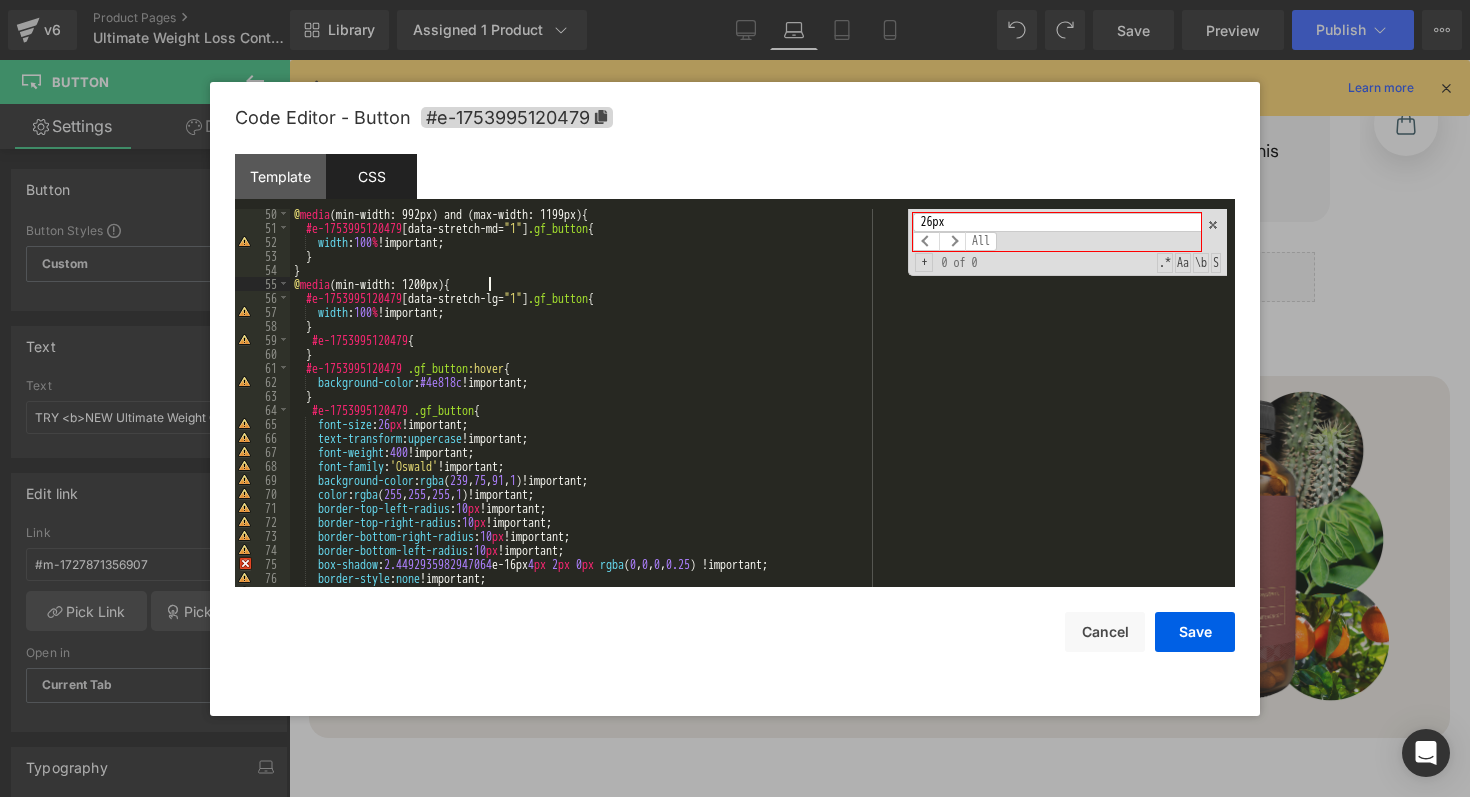 scroll, scrollTop: 715, scrollLeft: 0, axis: vertical 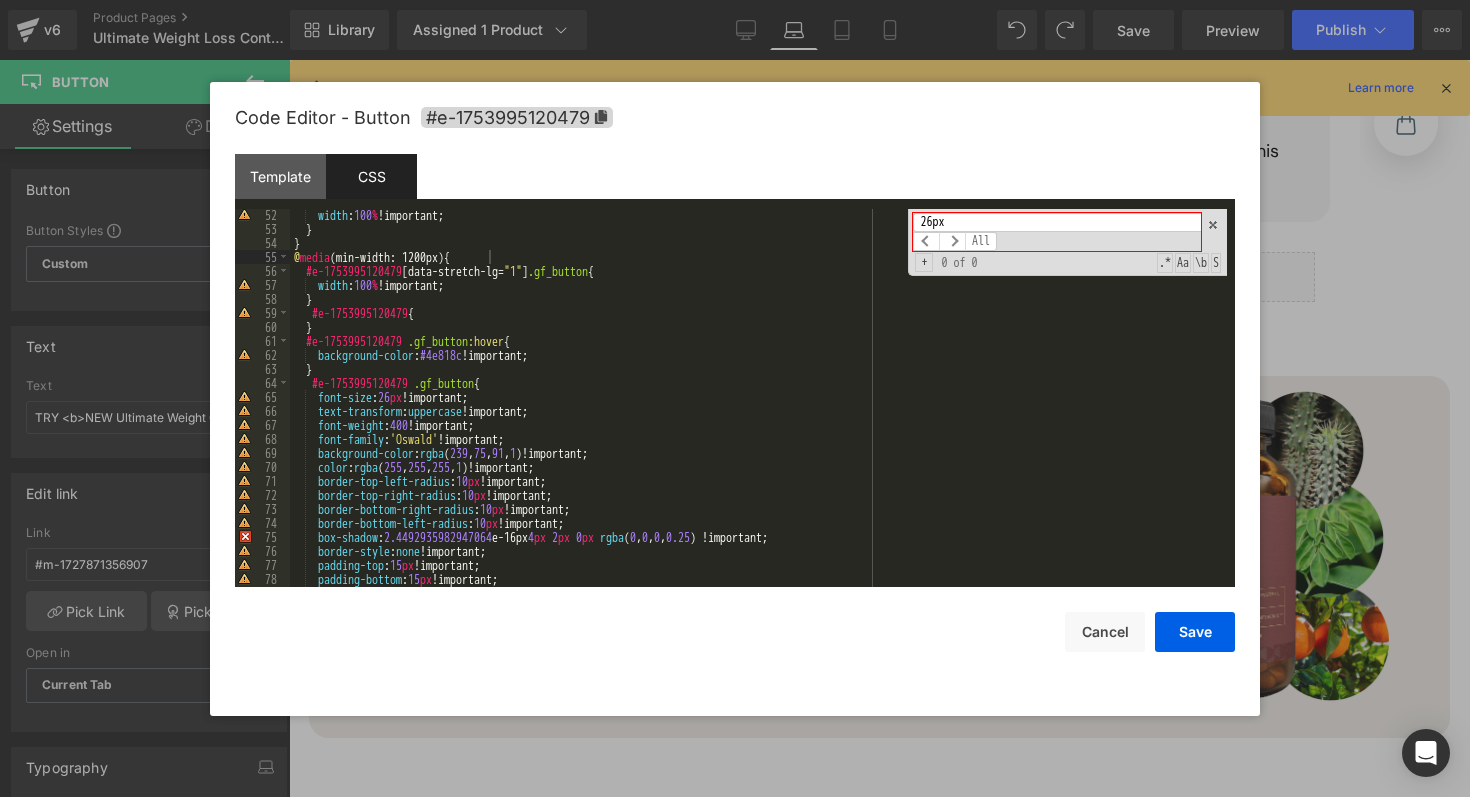 click on "26px" at bounding box center [1057, 222] 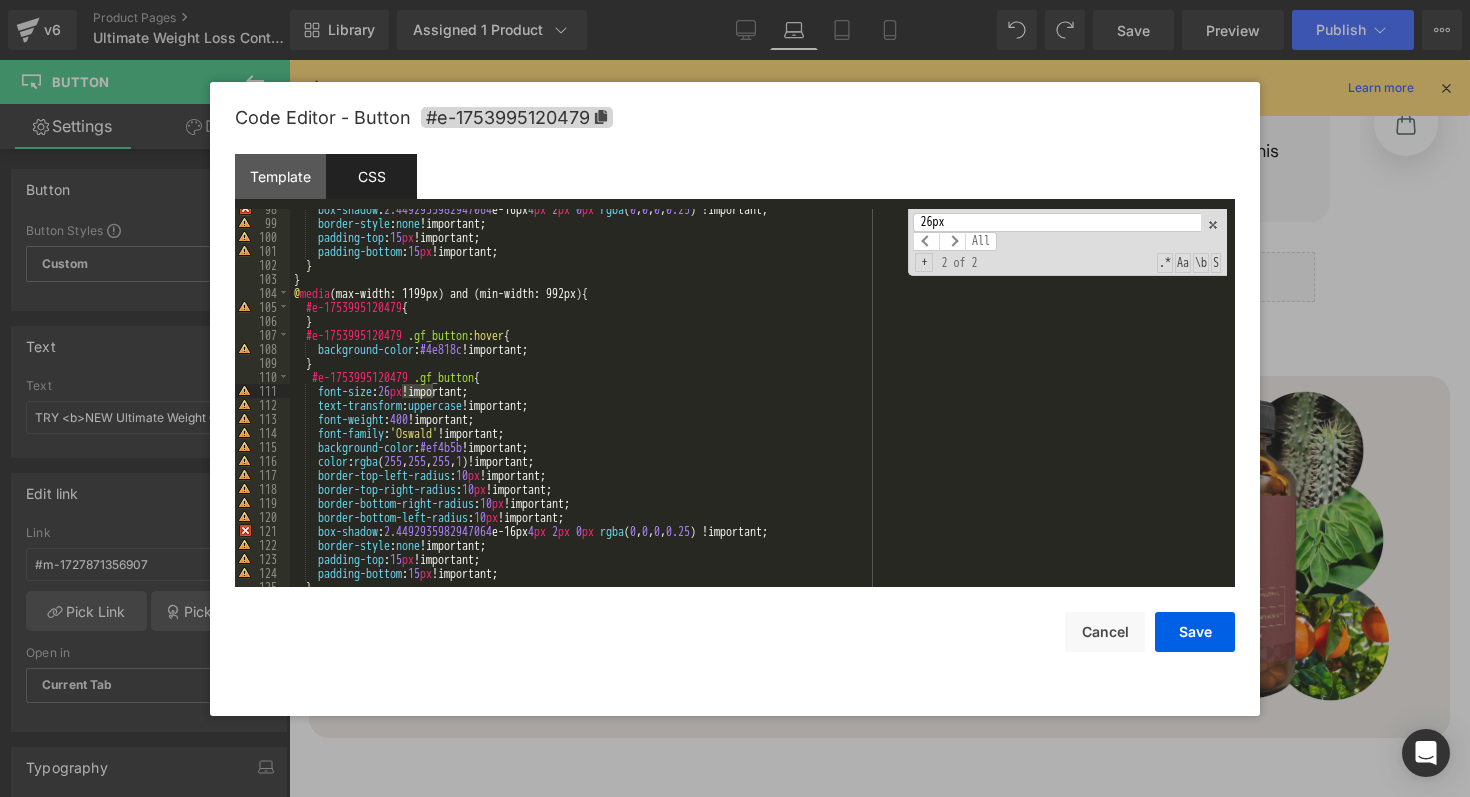 scroll, scrollTop: 1365, scrollLeft: 0, axis: vertical 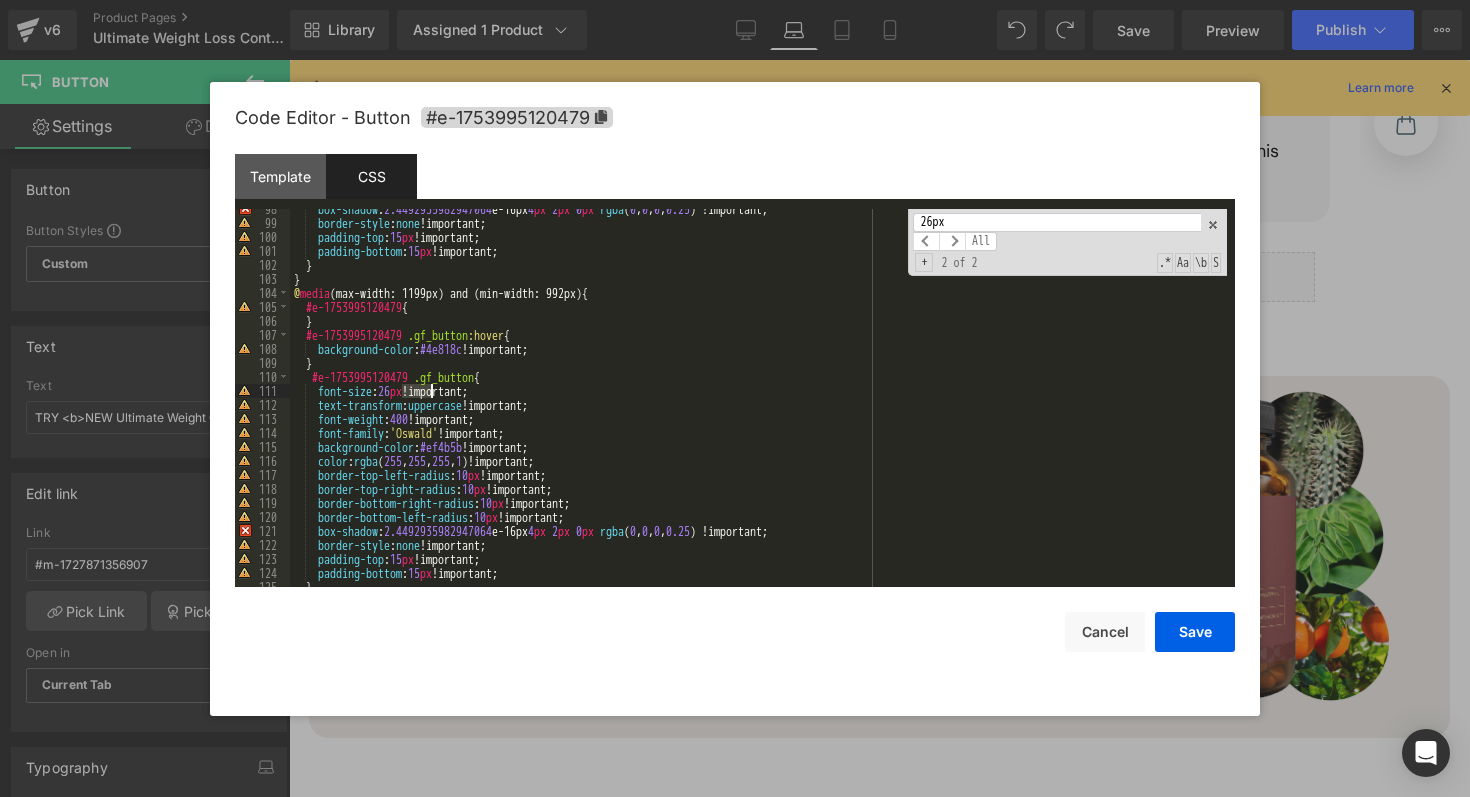 click on "box-shadow :  2.4492935982947064 e-16px  4 px   2 px   0 px   rgba ( 0 ,  0 ,  0 ,  0.25 ) !important;       border-style :  none !important;       padding-top :  15 px !important;       padding-bottom :  15 px !important;    } } @ media  (max-width: 1199px) and (min-width: 992px) {    #e-1753995120479 {    }    #e-1753995120479   .gf_button :hover {       background-color :  #4e818c !important;    }     #e-1753995120479   .gf_button {       font-size :  26 px !important;       text-transform :  uppercase !important;       font-weight :  400 !important;       font-family :  ' Oswald ' !important;       background-color :  #ef4b5b !important;       color :  rgba ( 255 ,  255 ,  255 ,  1 )!important;       border-top-left-radius :  10 px !important;       border-top-right-radius :  10 px !important;       border-bottom-right-radius :  10 px !important;       border-bottom-left-radius :  10 px !important;       box-shadow :  2.4492935982947064 e-16px  4 px   2 px   0 px   rgba ( 0 ,  0 ,  0 ,  0.25       }" at bounding box center [758, 405] 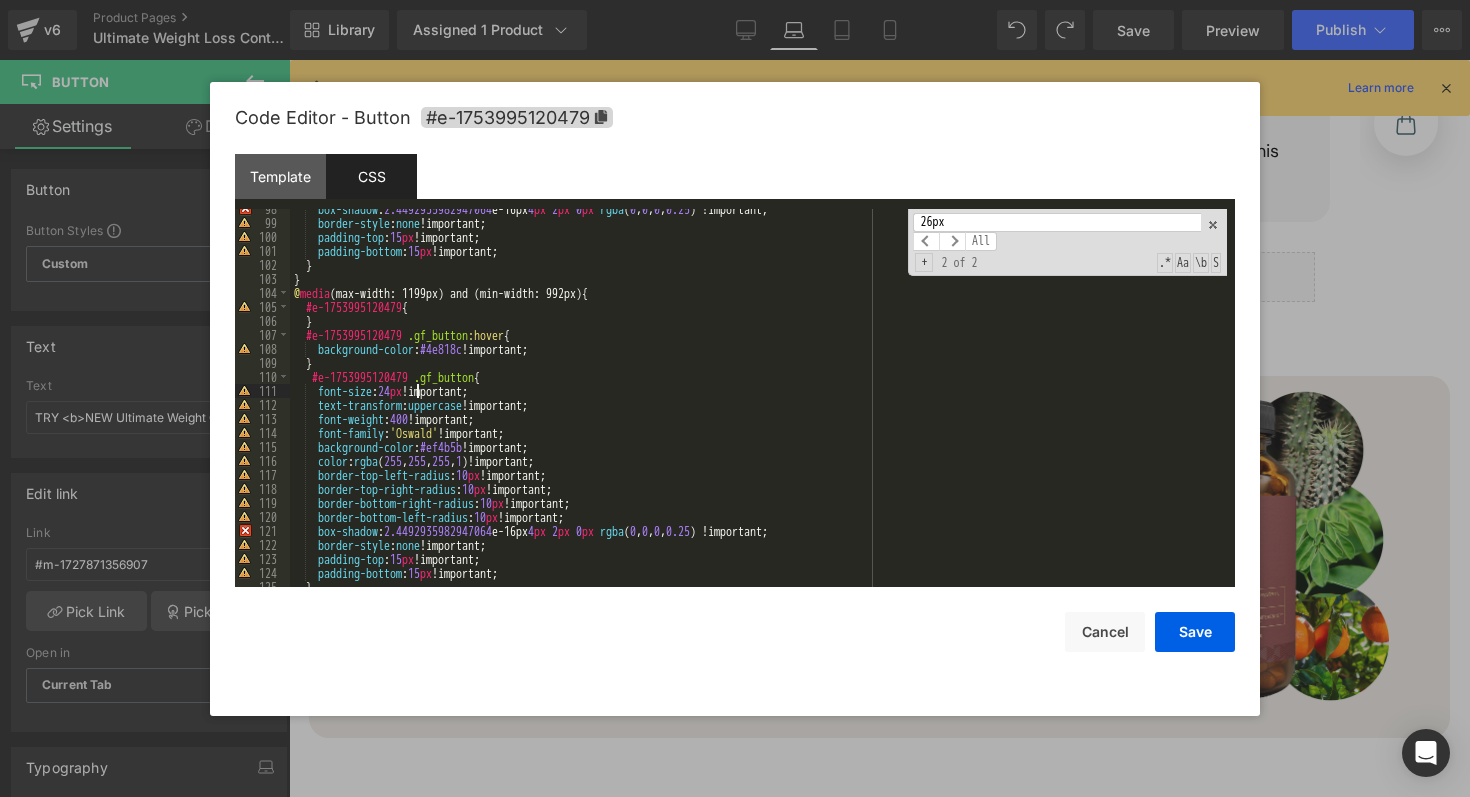 type 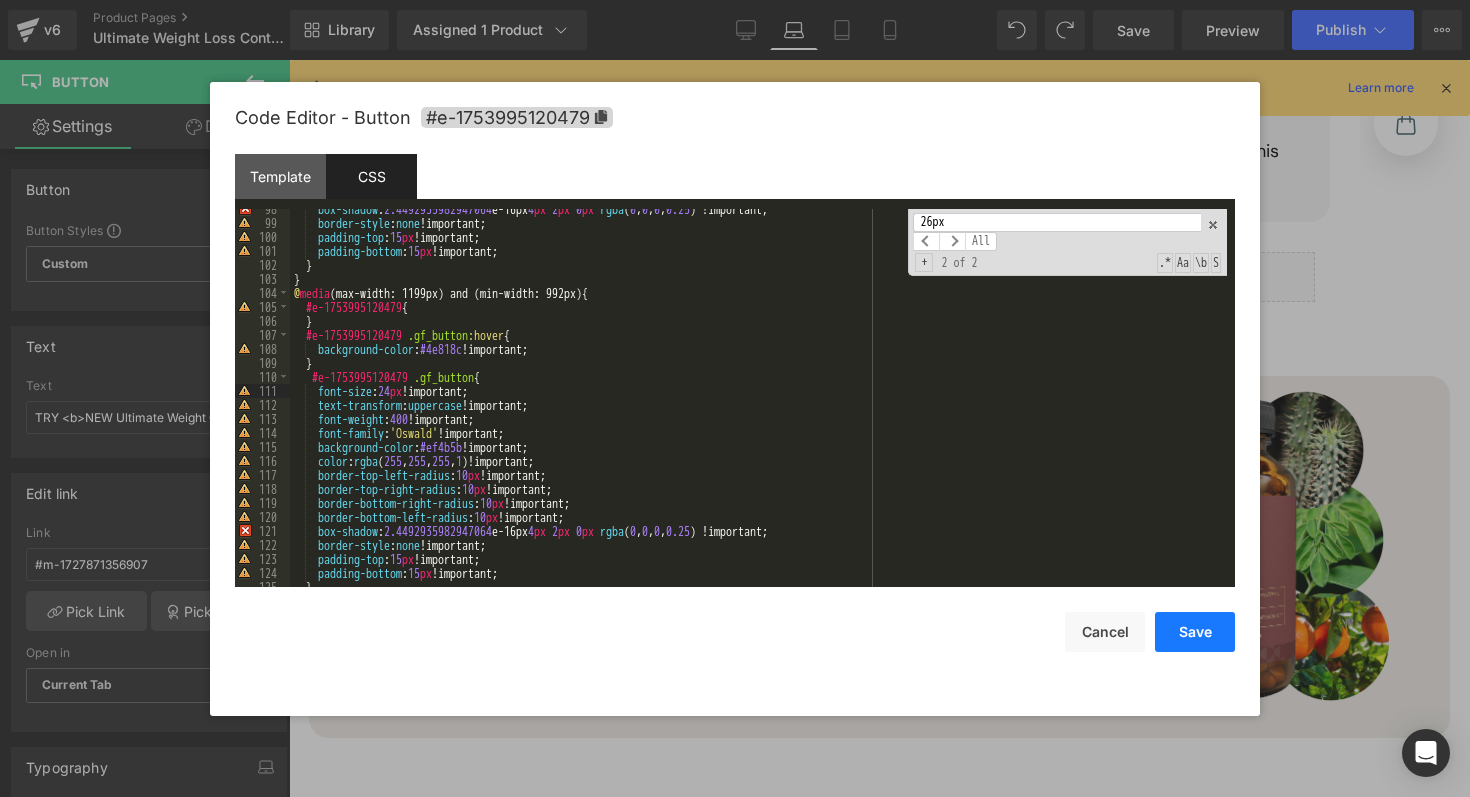 click on "Save" at bounding box center (1195, 632) 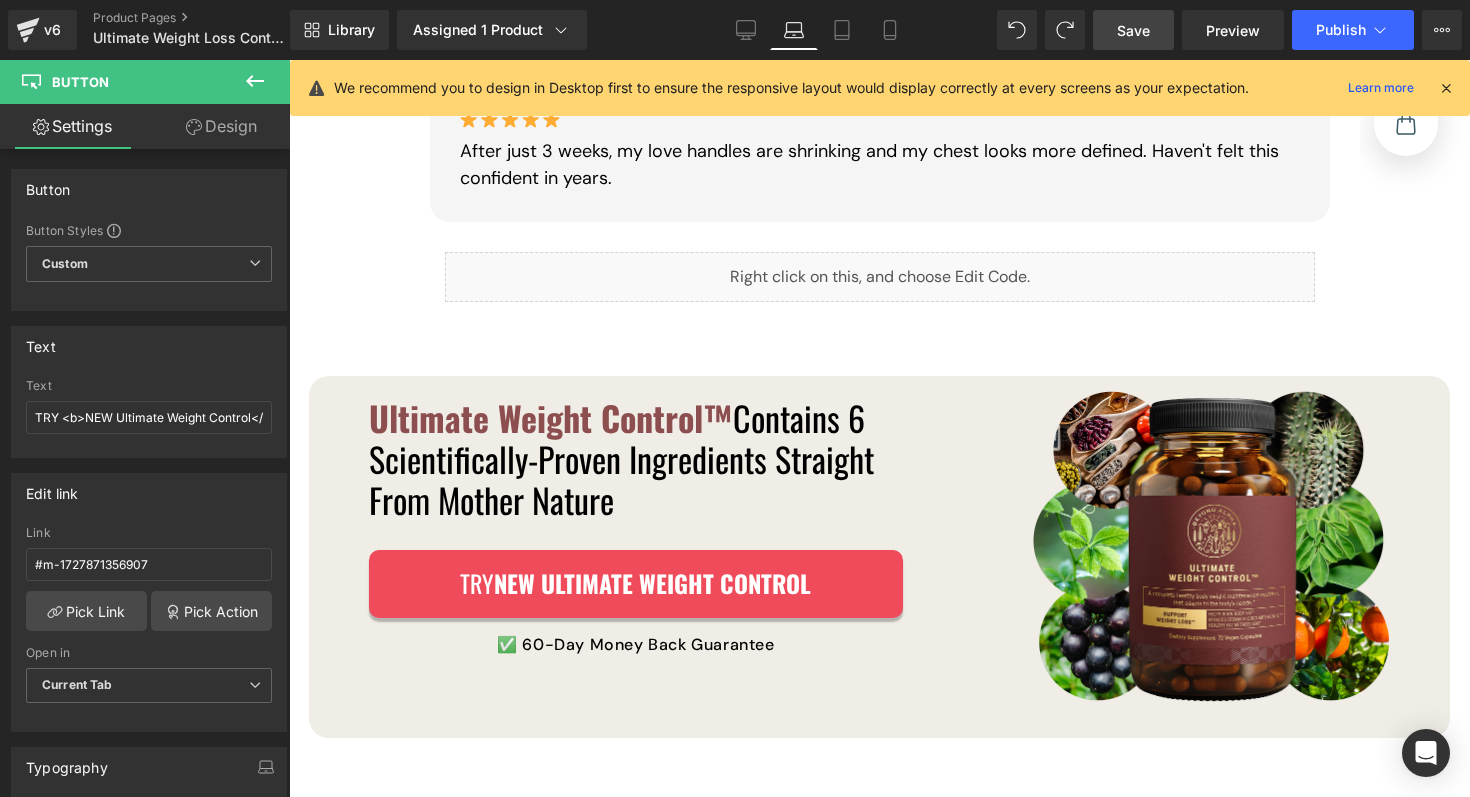 click on "Save" at bounding box center (1133, 30) 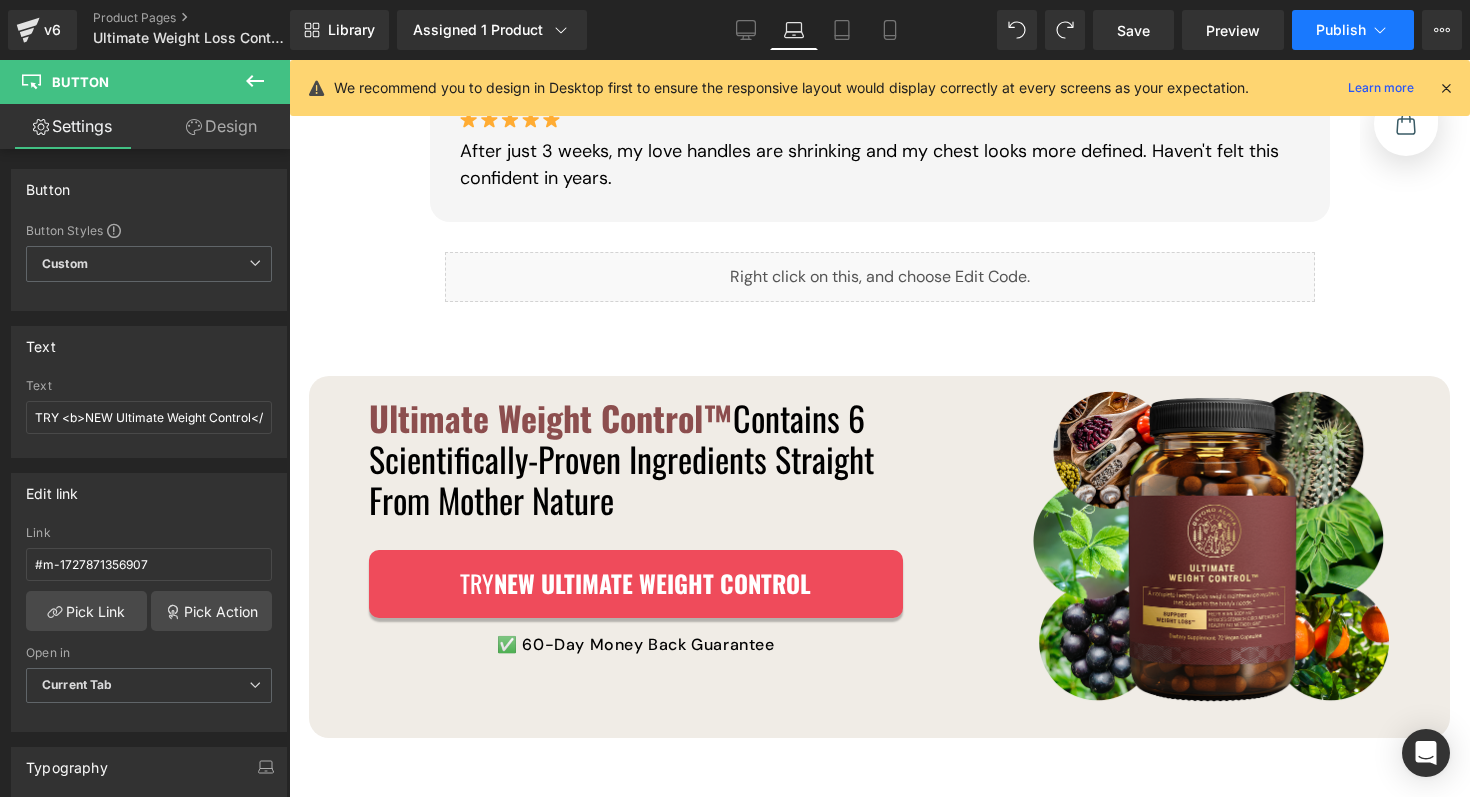 click on "Publish" at bounding box center (1353, 30) 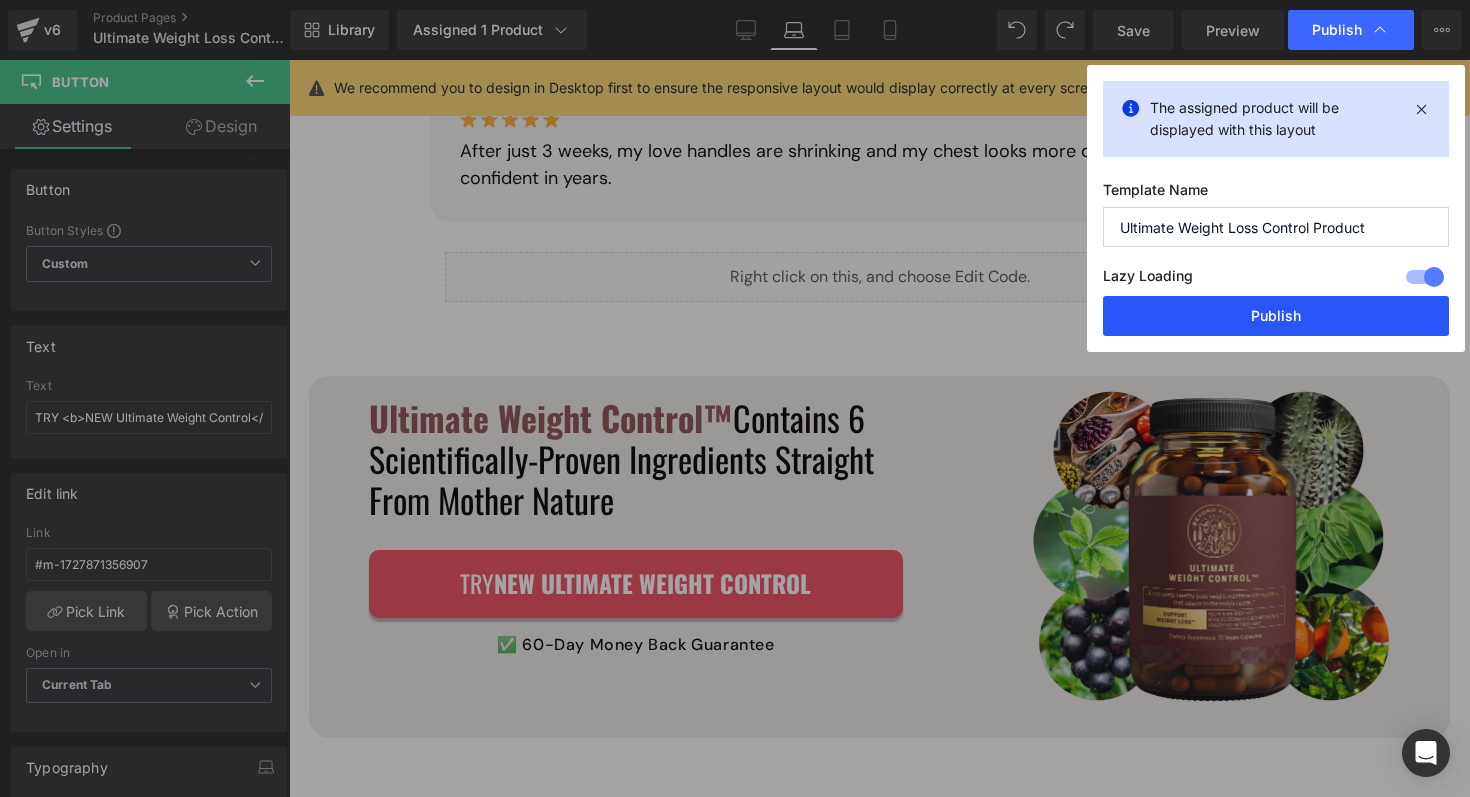 click on "Publish" at bounding box center (1276, 316) 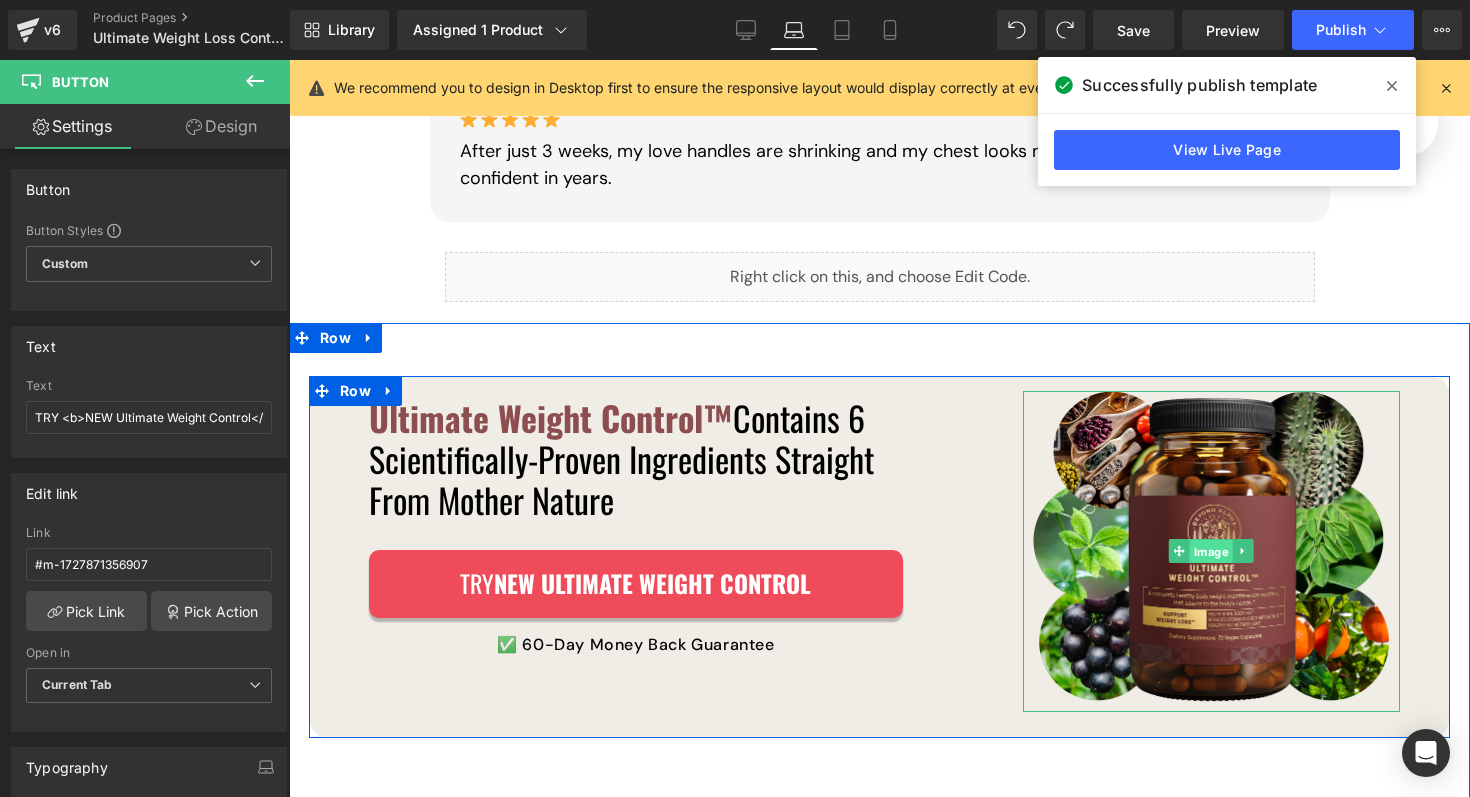 click on "Image" at bounding box center (1211, 551) 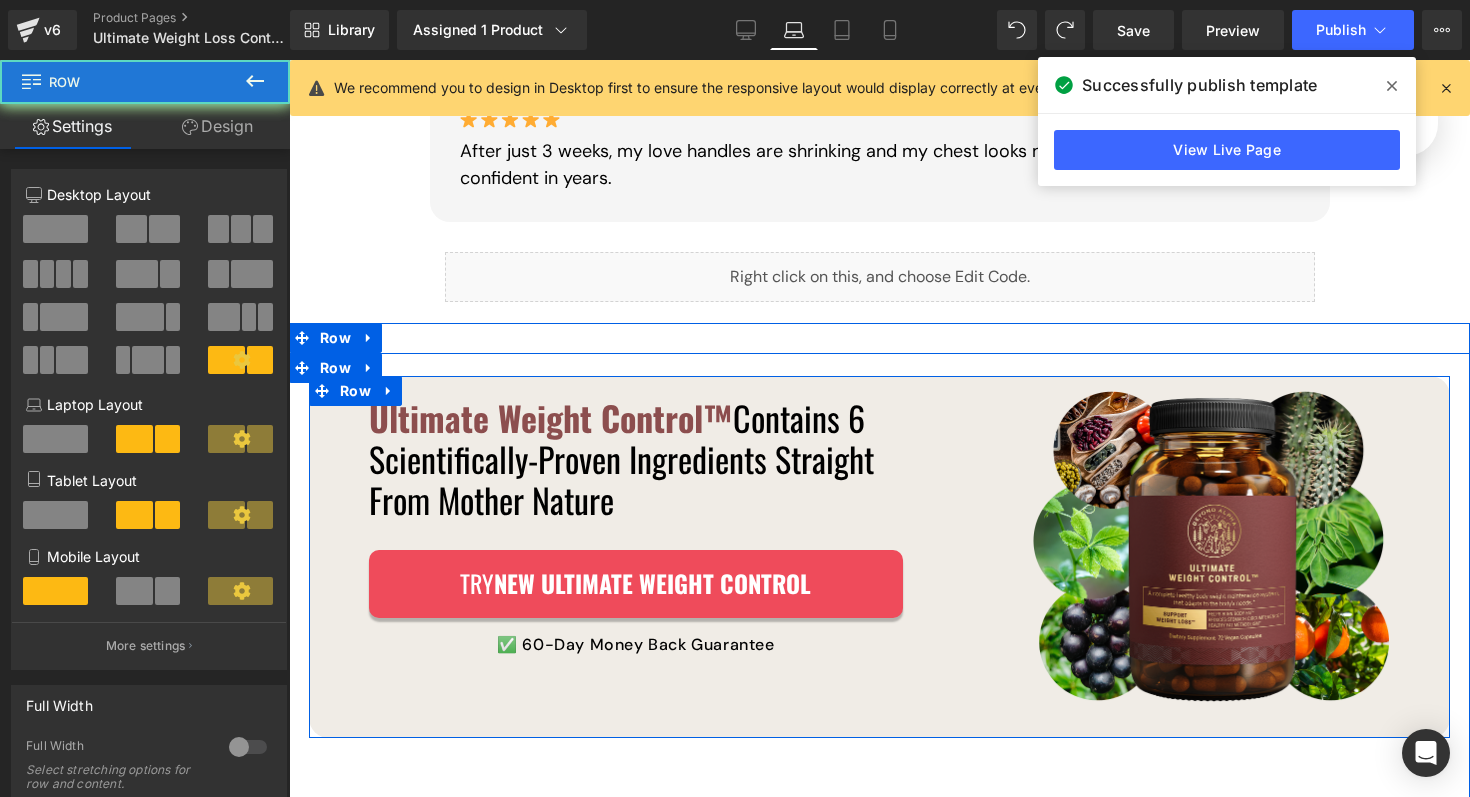 click on "Ultimate Weight Control™  Contains 6 Scientifically-Proven Ingredients Straight From Mother Nature Heading         Image         TRY  NEW Ultimate Weight Control Button         ✅ 60-Day Money Back Guarantee Text Block         Row         Row         40px" at bounding box center [656, 529] 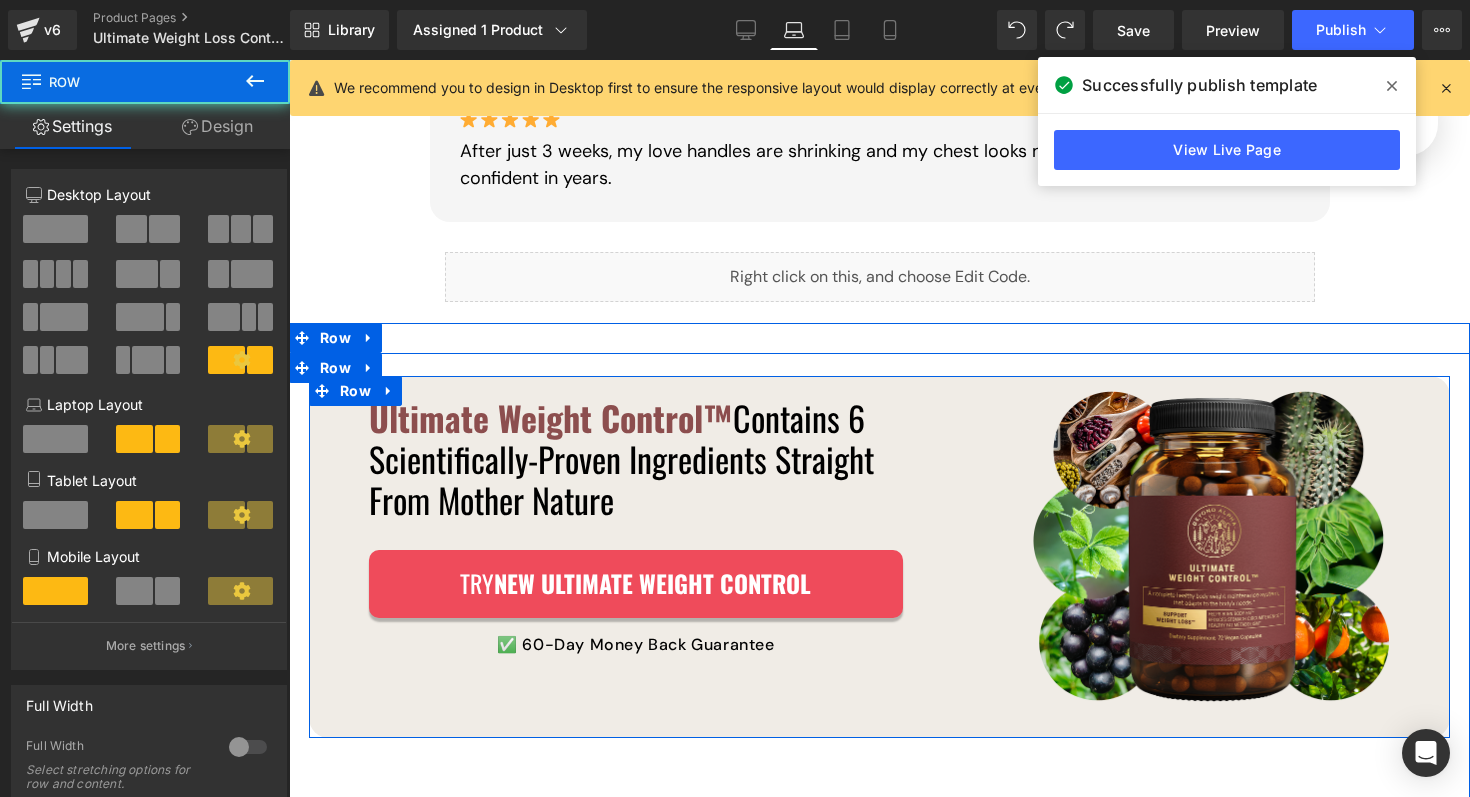 click on "Ultimate Weight Control™  Contains 6 Scientifically-Proven Ingredients Straight From Mother Nature Heading         Image         TRY  NEW Ultimate Weight Control Button         ✅ 60-Day Money Back Guarantee Text Block         Row         Row         40px" at bounding box center [656, 529] 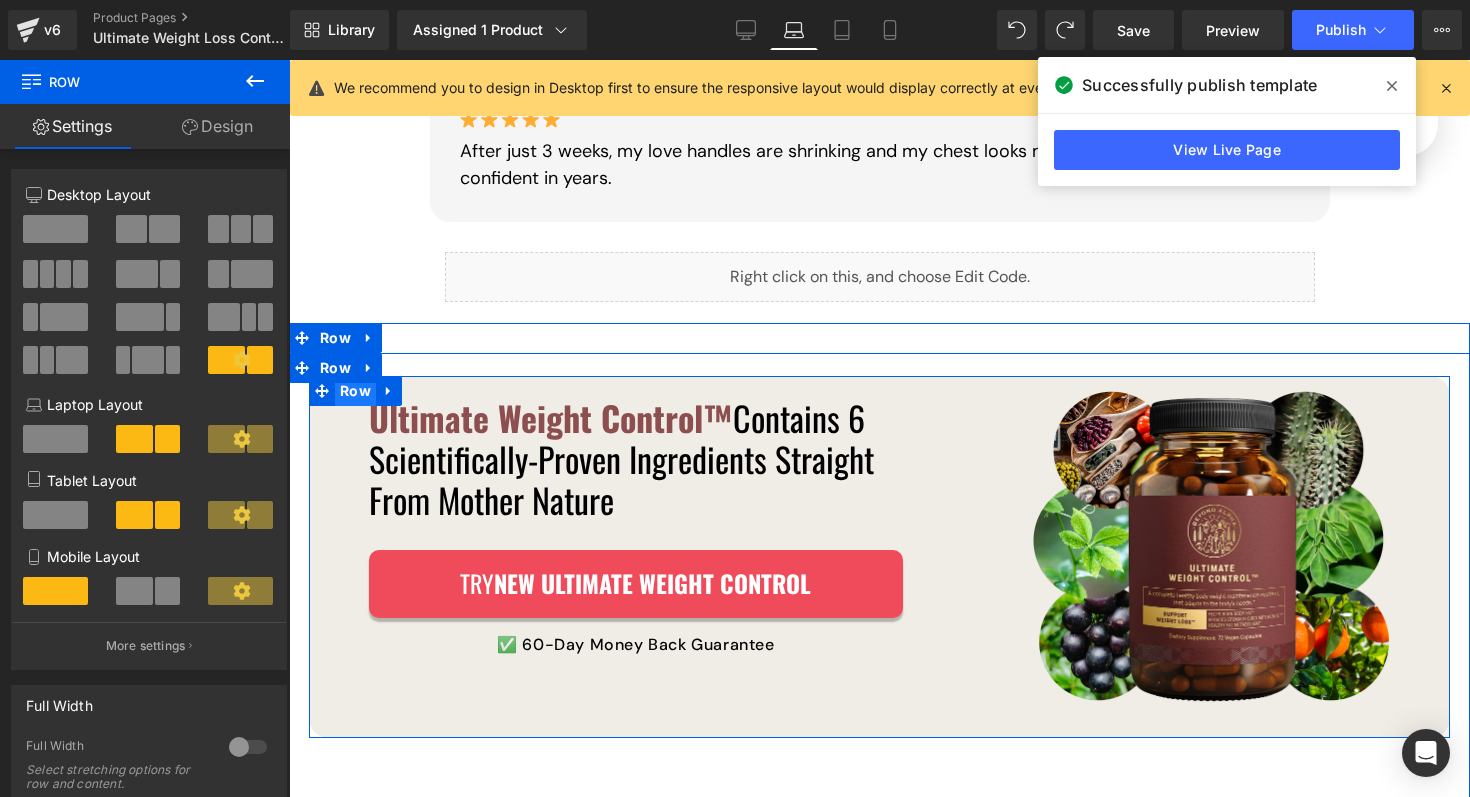 click on "Row" at bounding box center [355, 391] 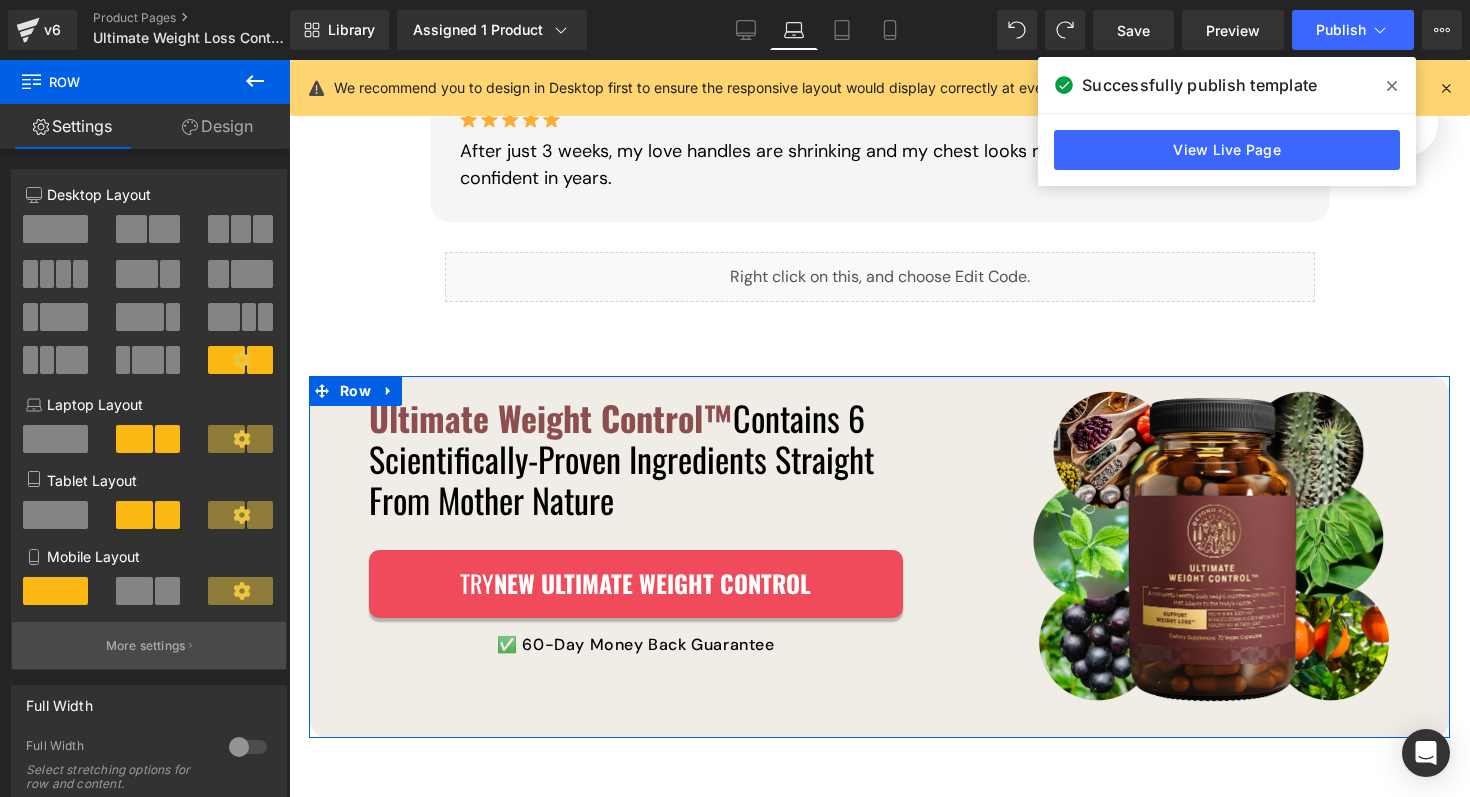 click on "More settings" at bounding box center [146, 646] 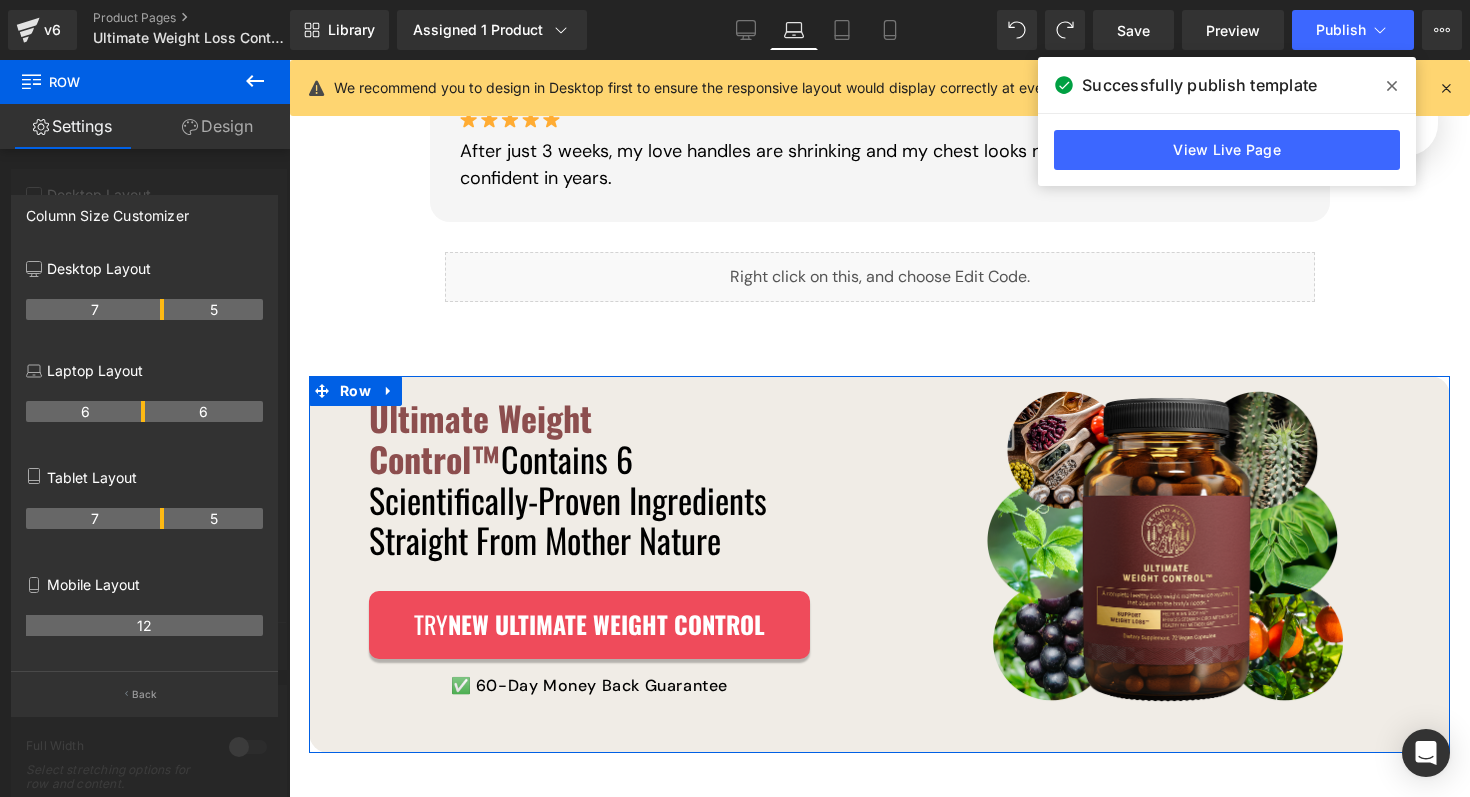 drag, startPoint x: 160, startPoint y: 413, endPoint x: 145, endPoint y: 413, distance: 15 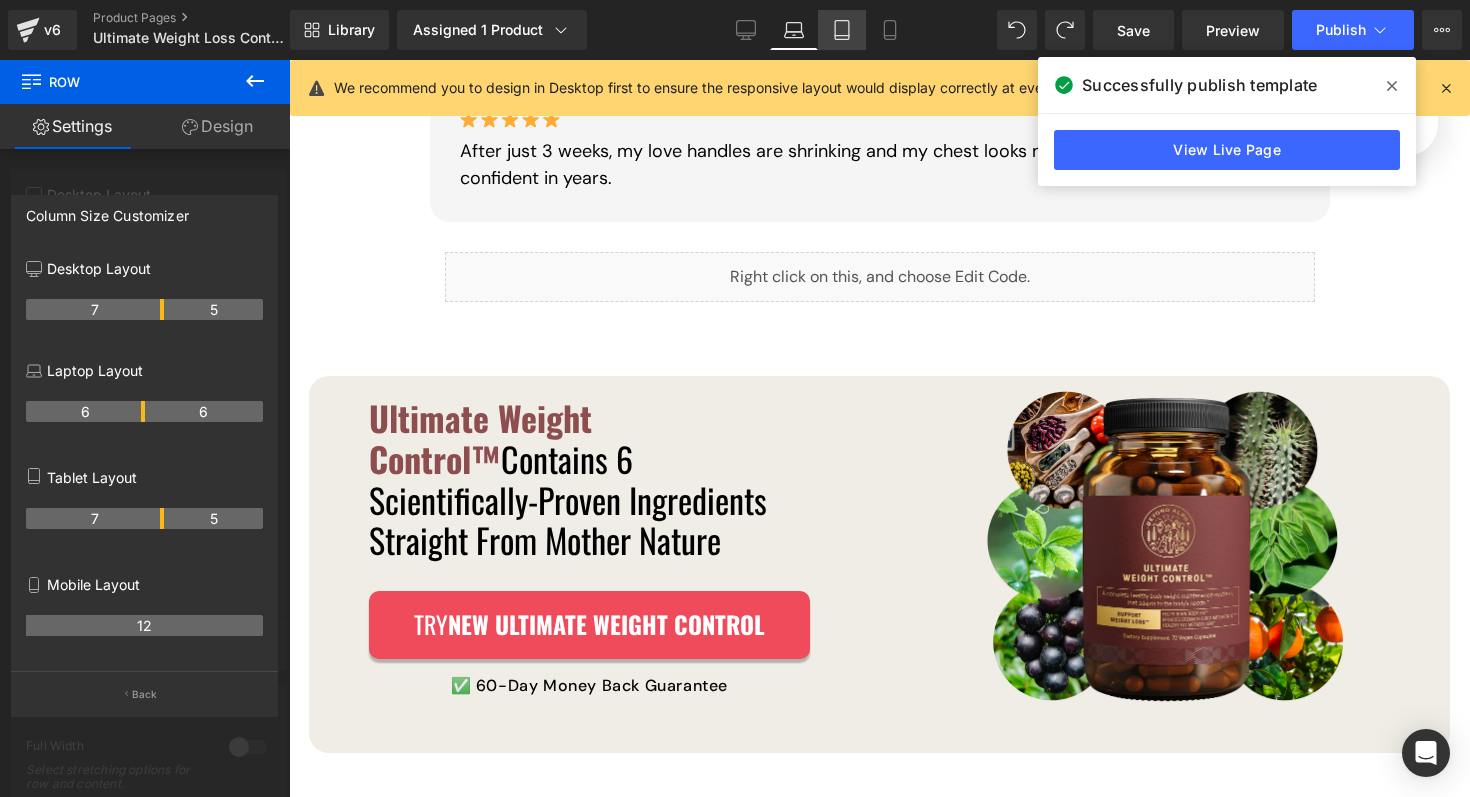 click on "Tablet" at bounding box center (842, 30) 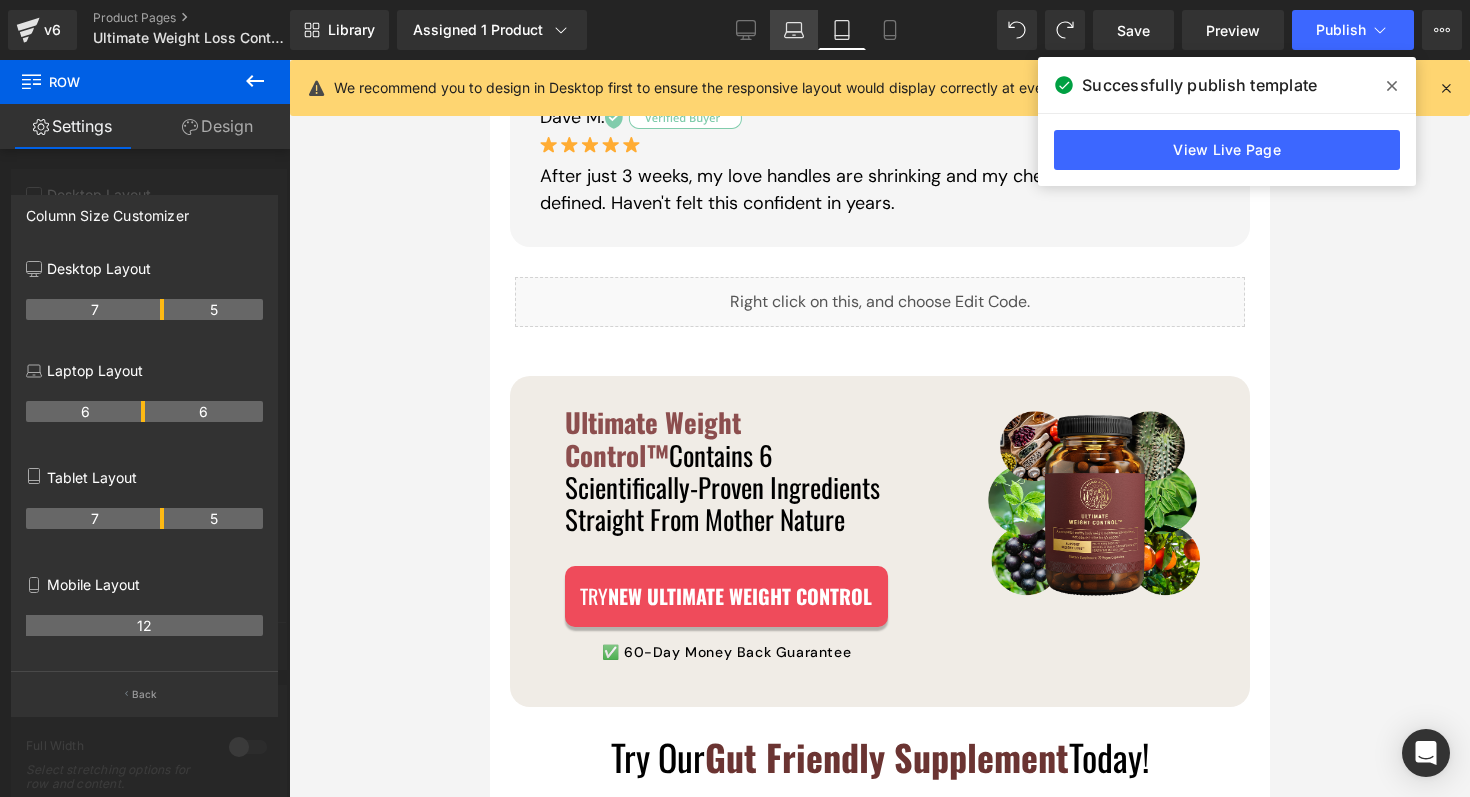 click 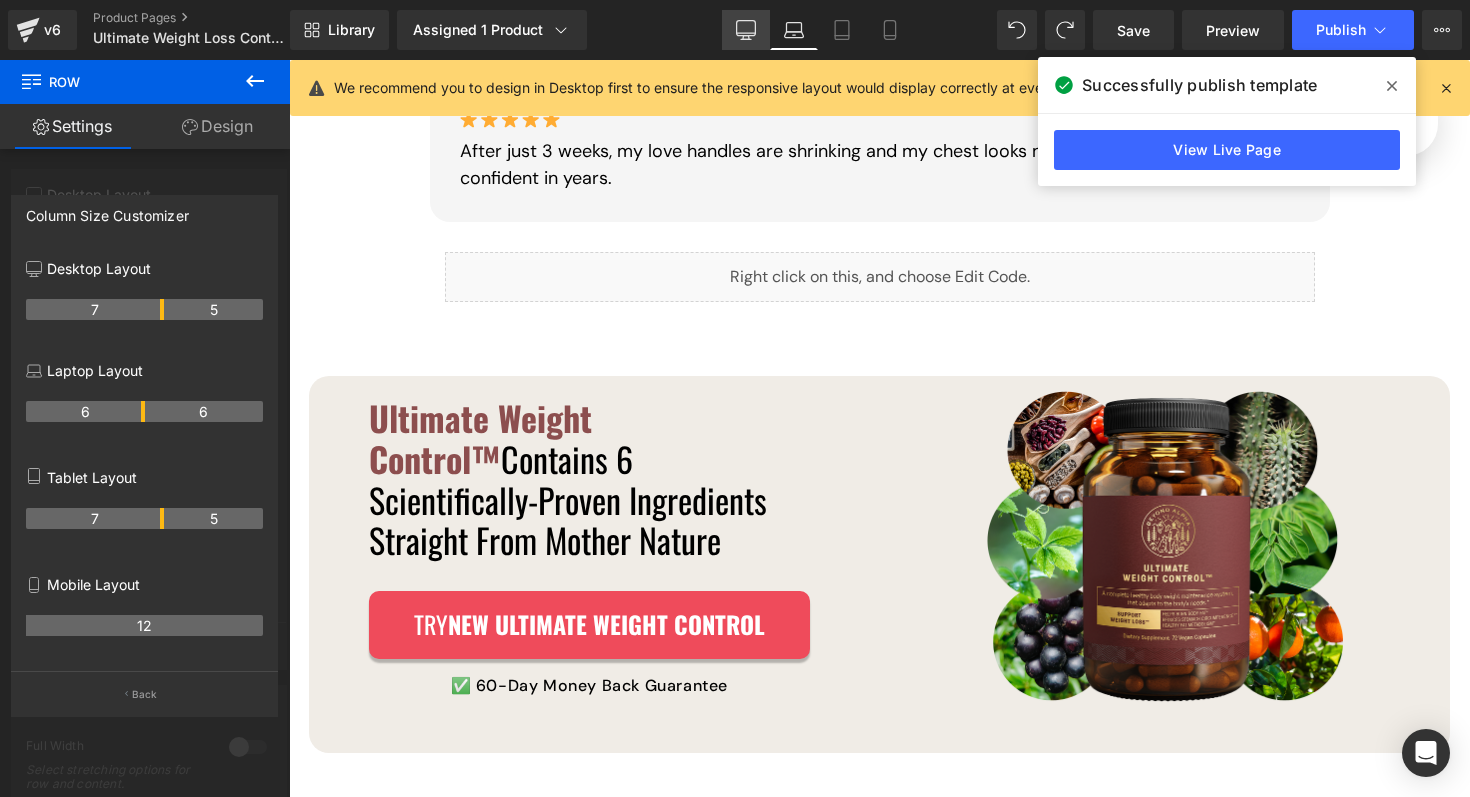 click on "Desktop" at bounding box center [746, 30] 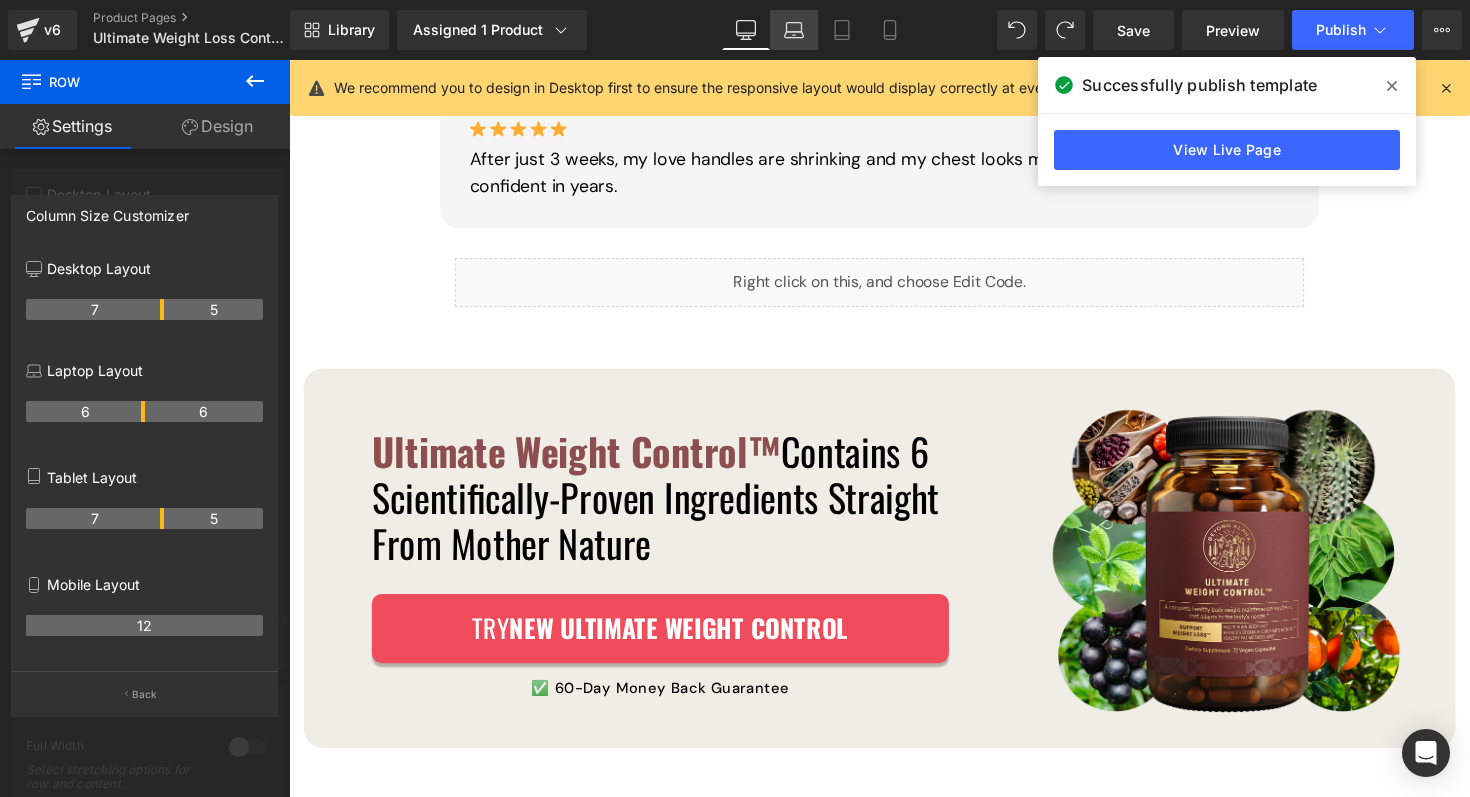 click on "Laptop" at bounding box center (794, 30) 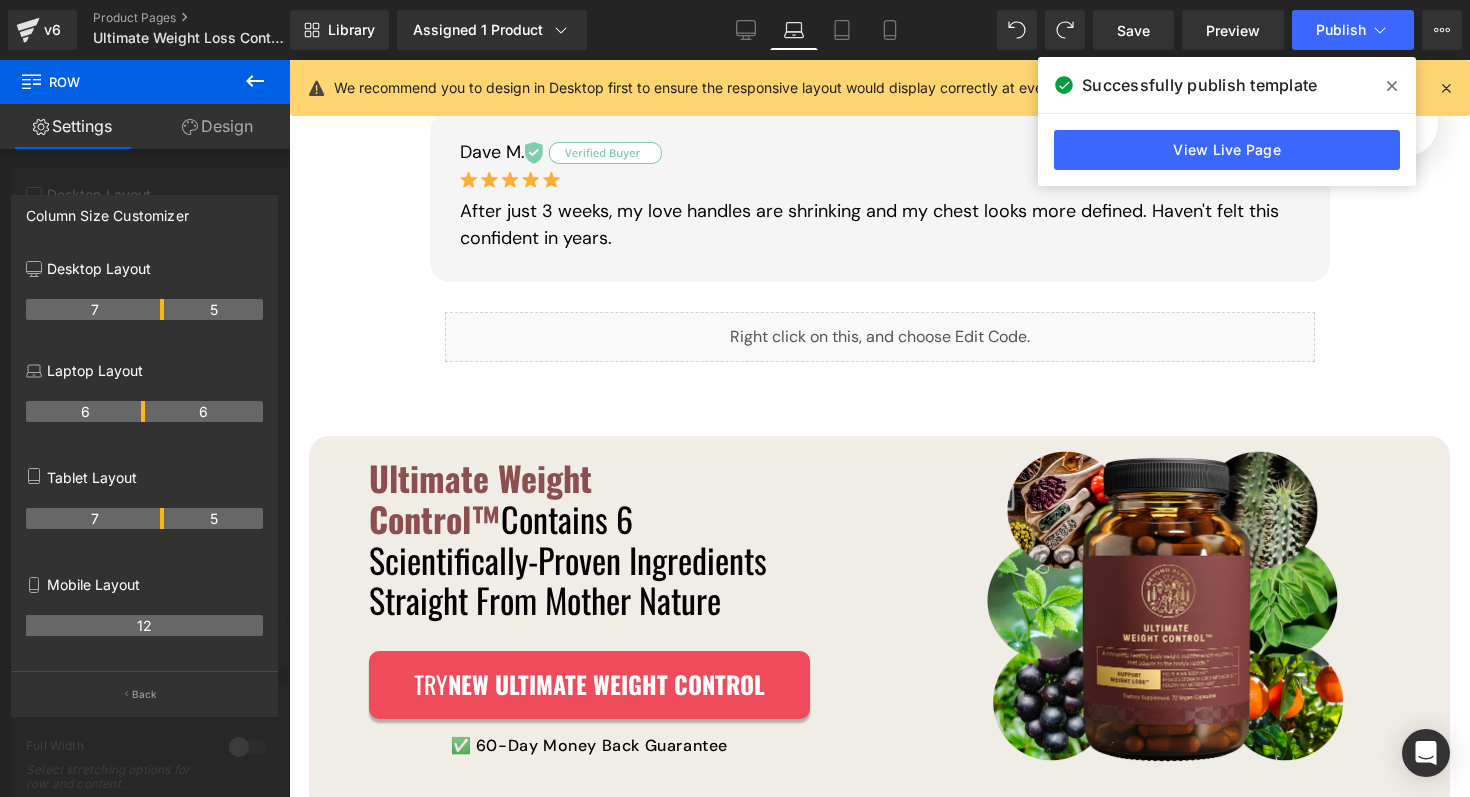 scroll, scrollTop: 1687, scrollLeft: 0, axis: vertical 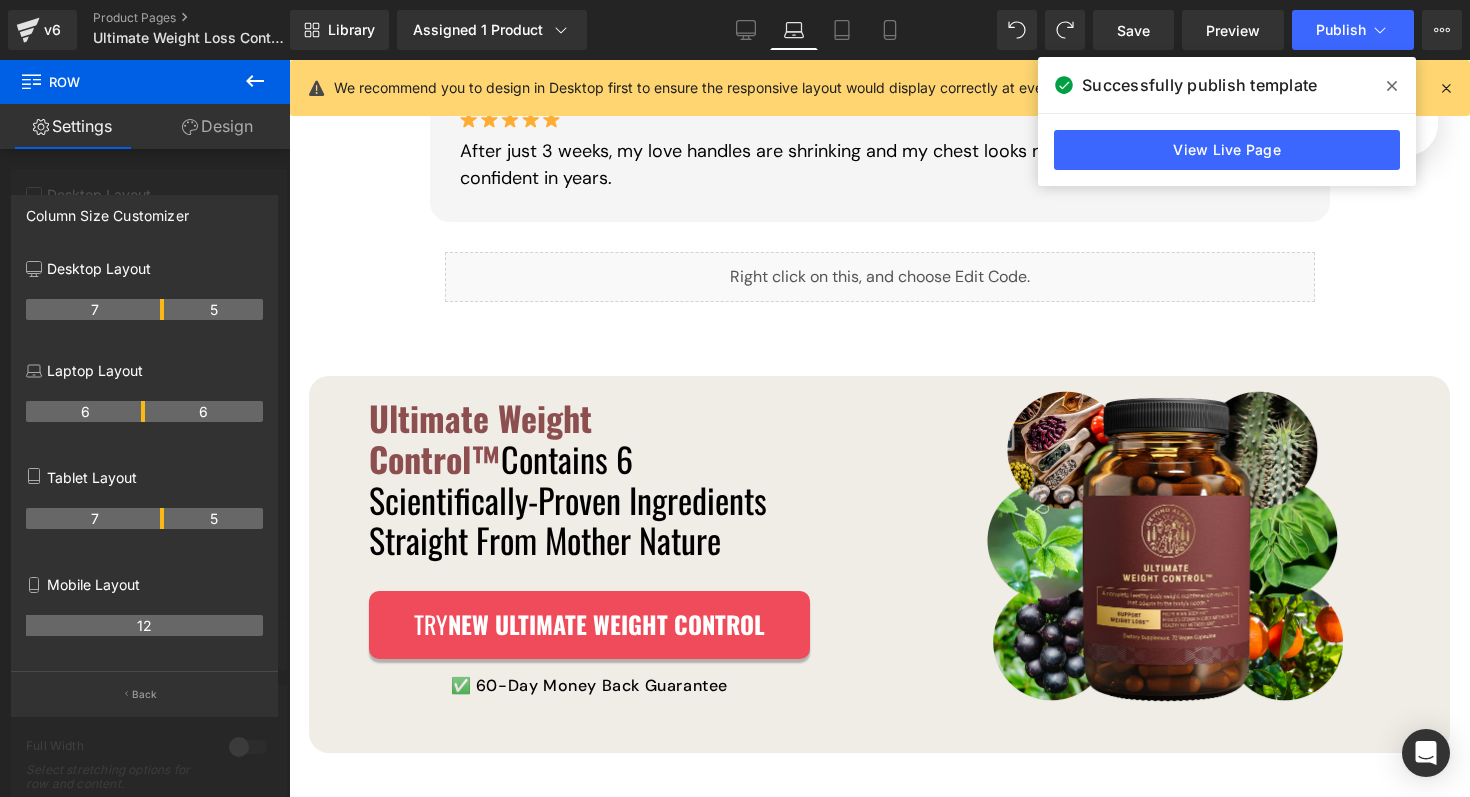 click 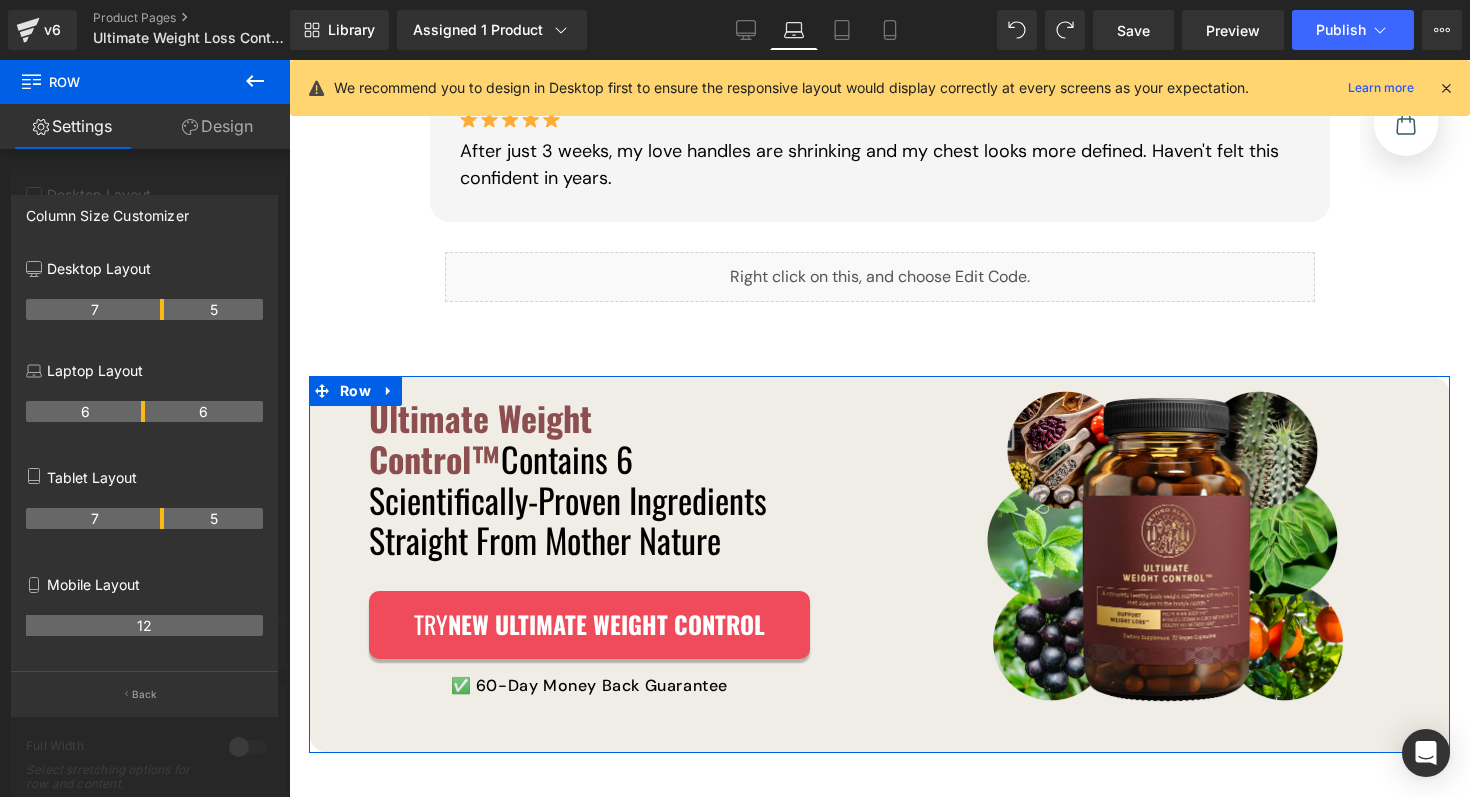 click on "6" at bounding box center (85, 411) 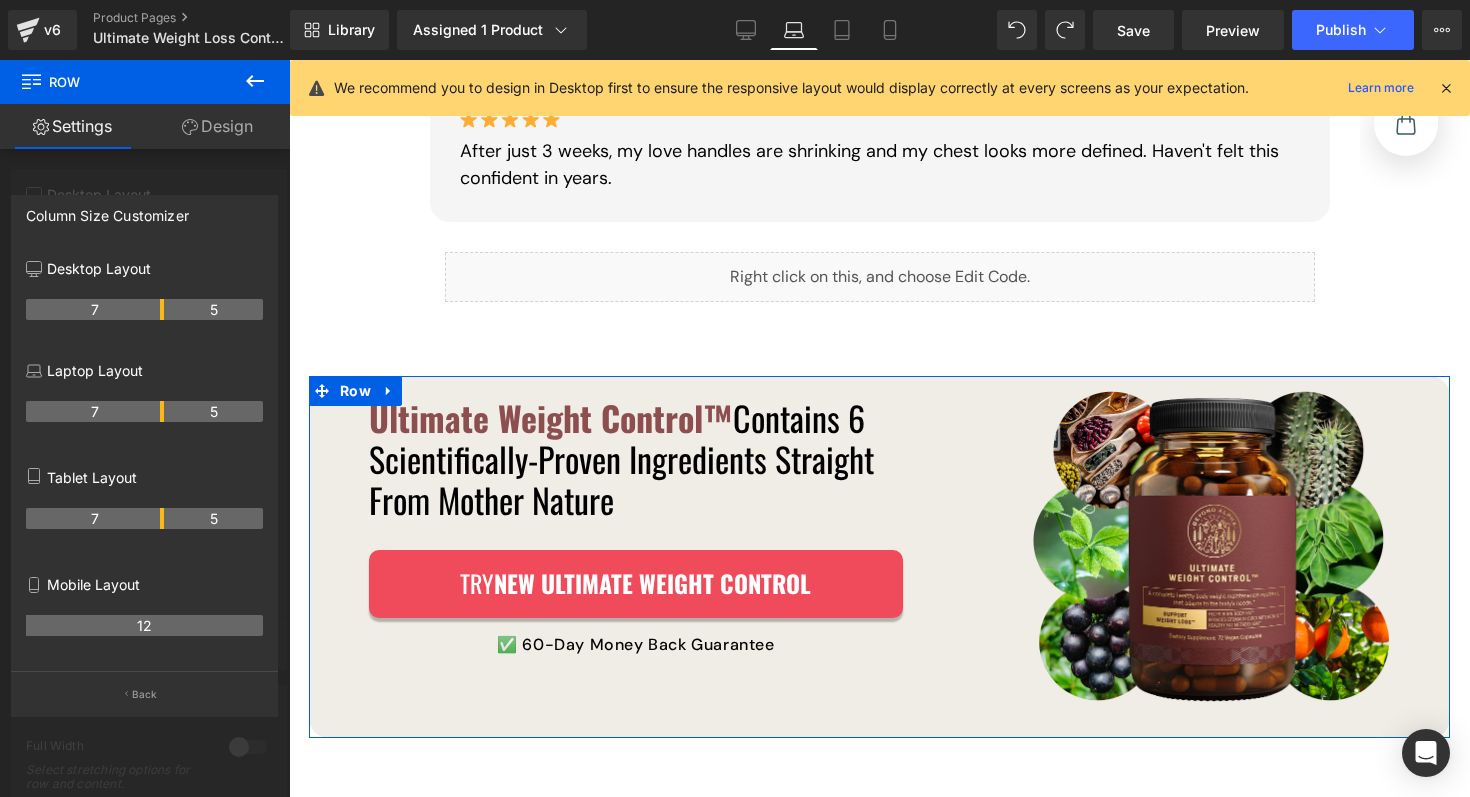 drag, startPoint x: 141, startPoint y: 414, endPoint x: 154, endPoint y: 413, distance: 13.038404 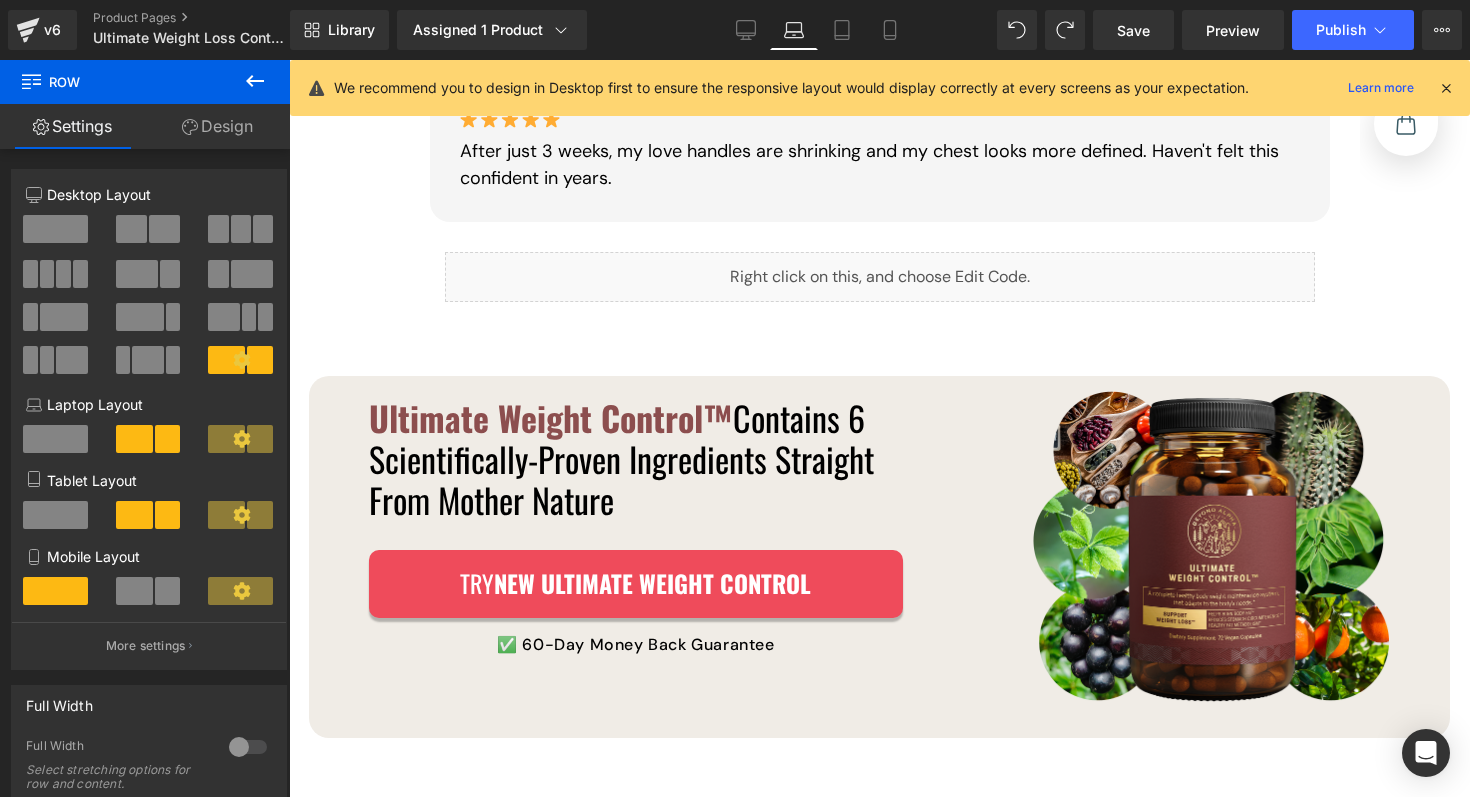 click on "Skip to content
🔥 By the health experts who transformed the lives of 2.4 mln people 🚚 FREE SHIPPING on orders over $99
Bag
Shop
Get Started
Blog" at bounding box center [879, 2225] 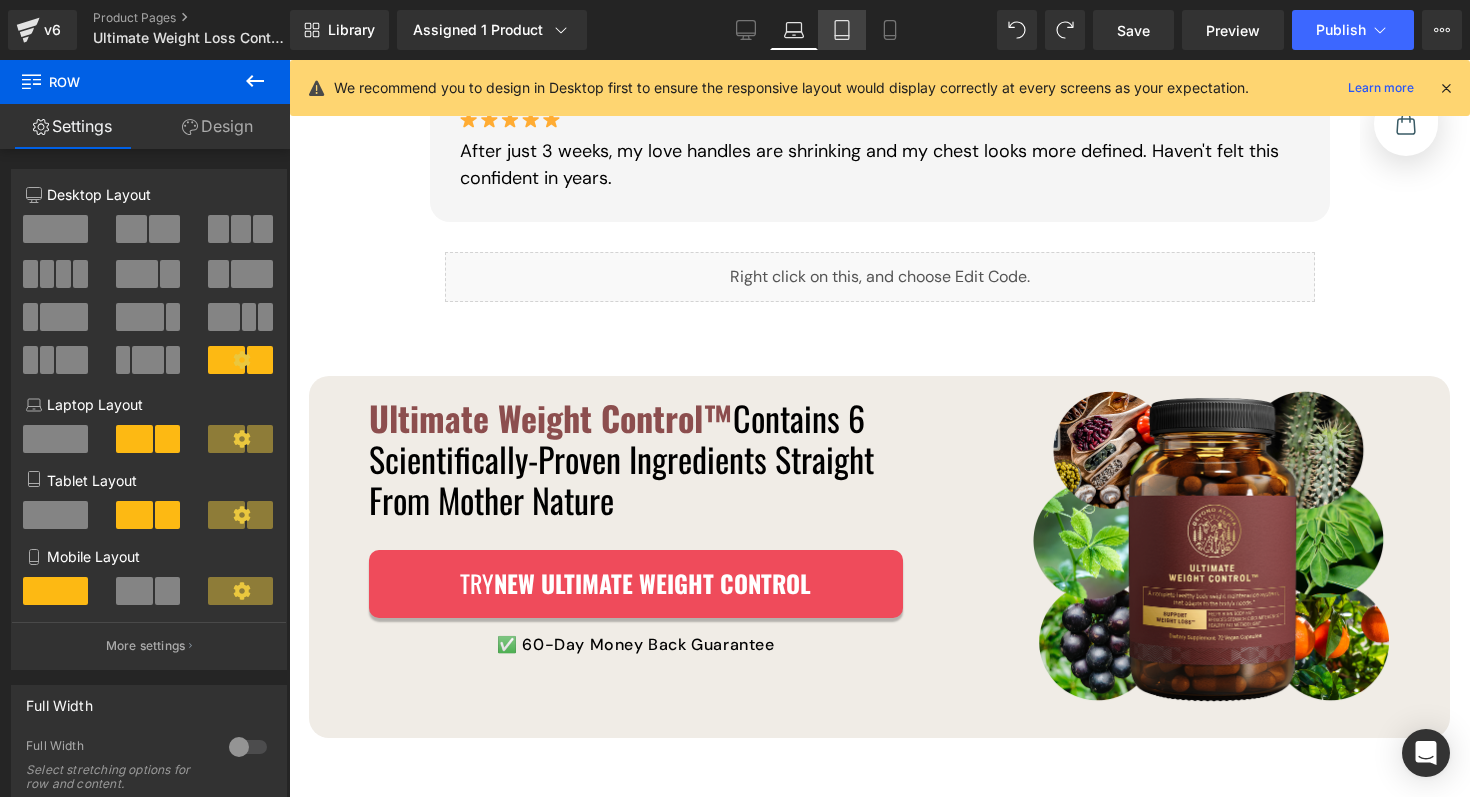 click on "Tablet" at bounding box center [842, 30] 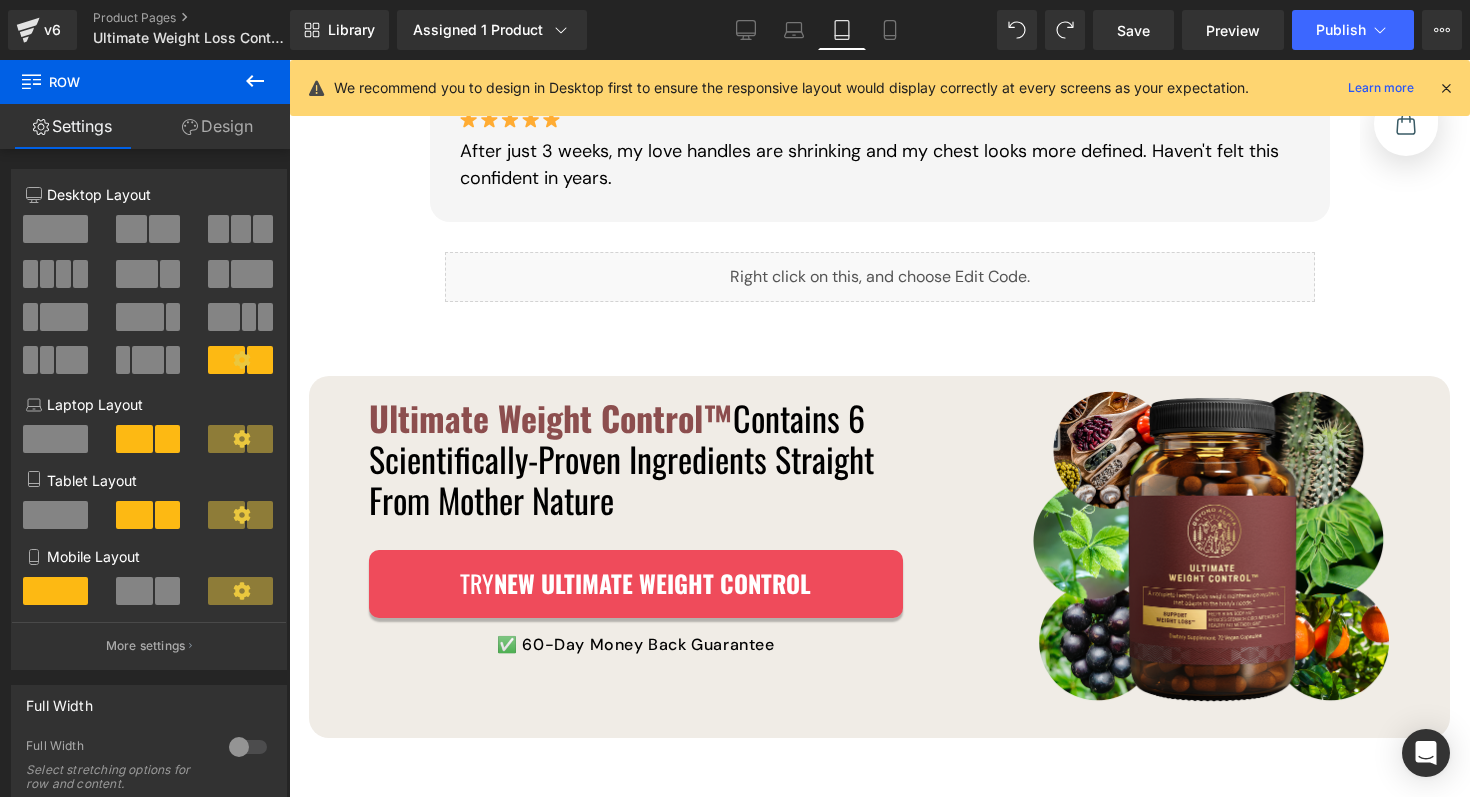 scroll, scrollTop: 2208, scrollLeft: 0, axis: vertical 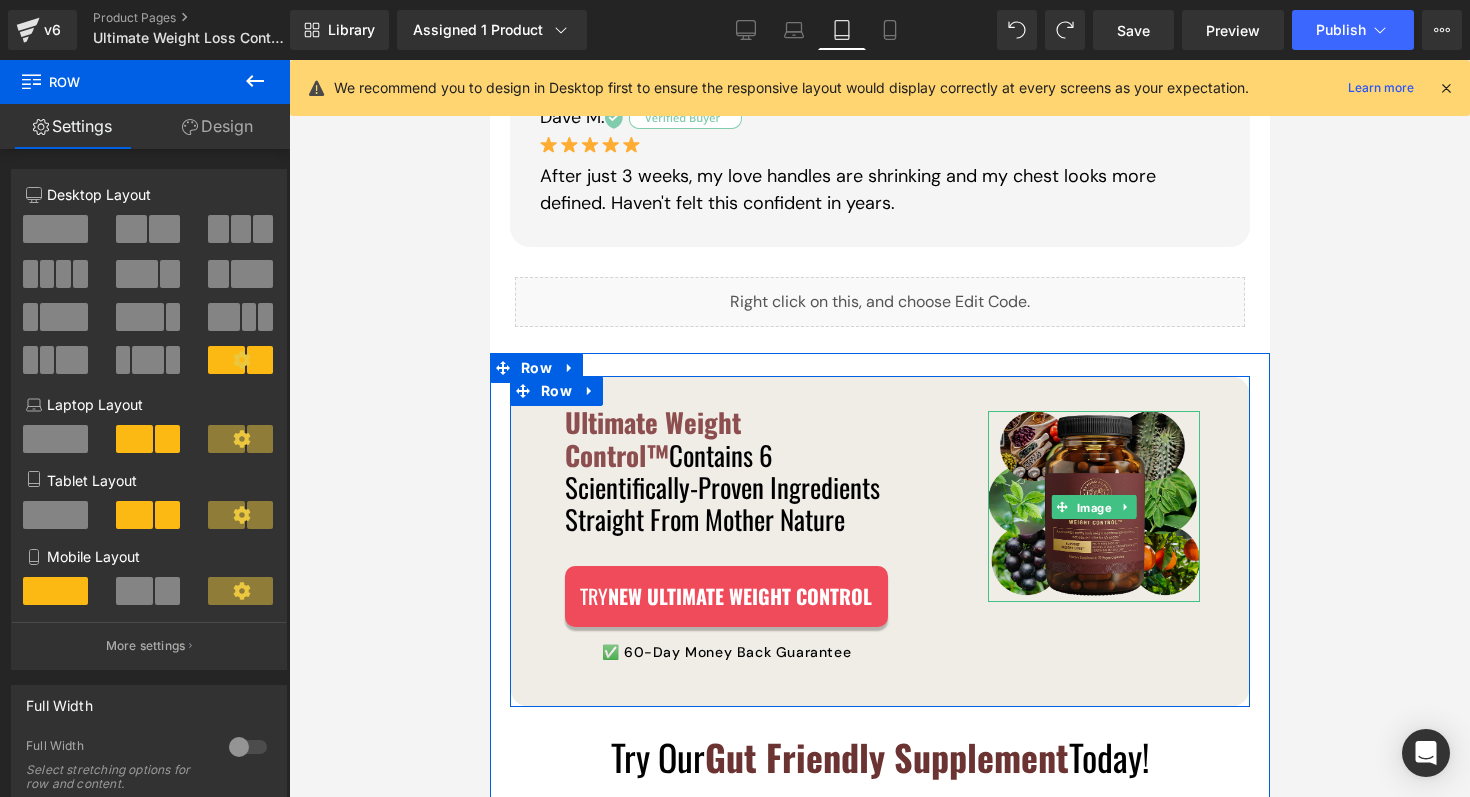 click on "Image" at bounding box center (1093, 506) 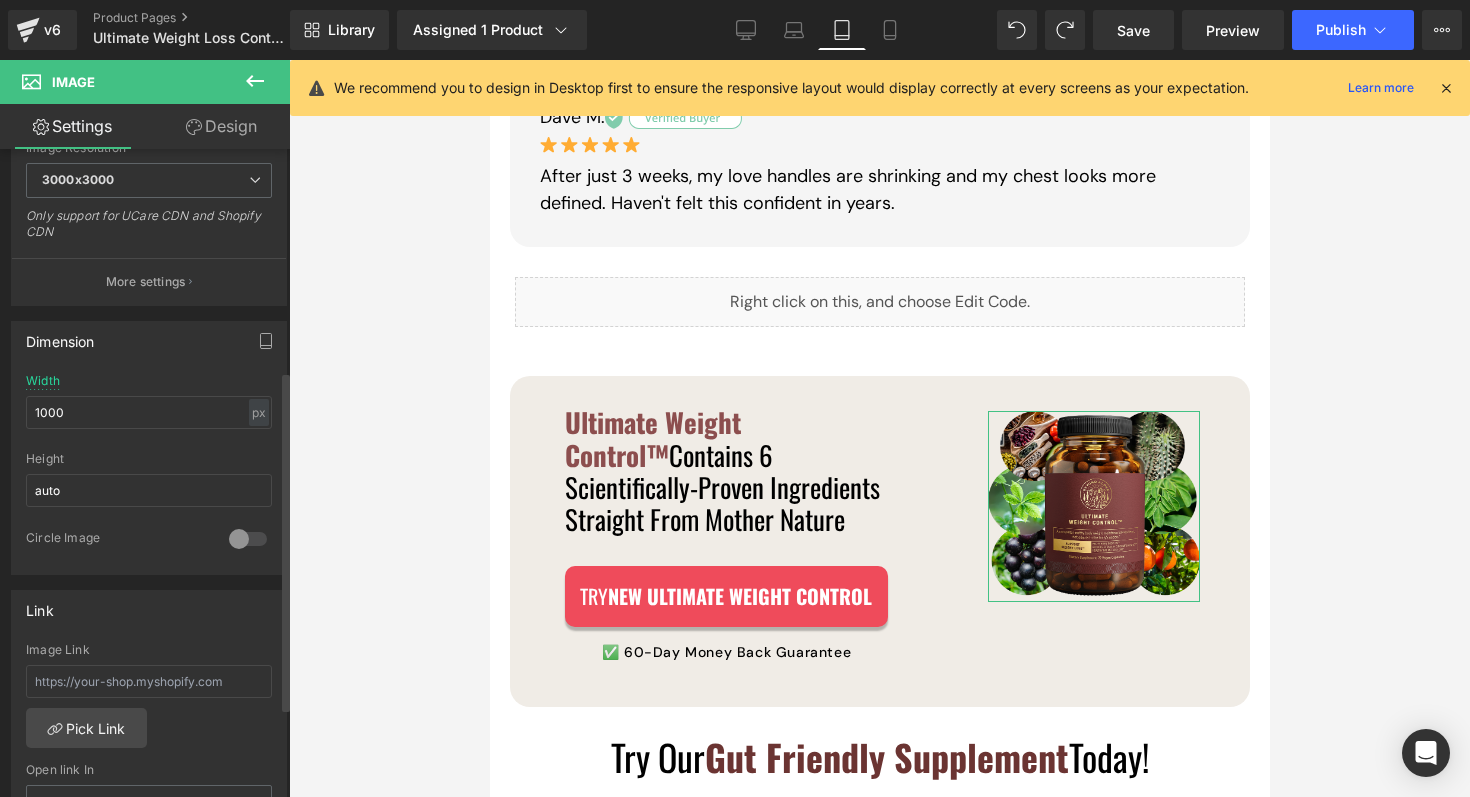scroll, scrollTop: 468, scrollLeft: 0, axis: vertical 